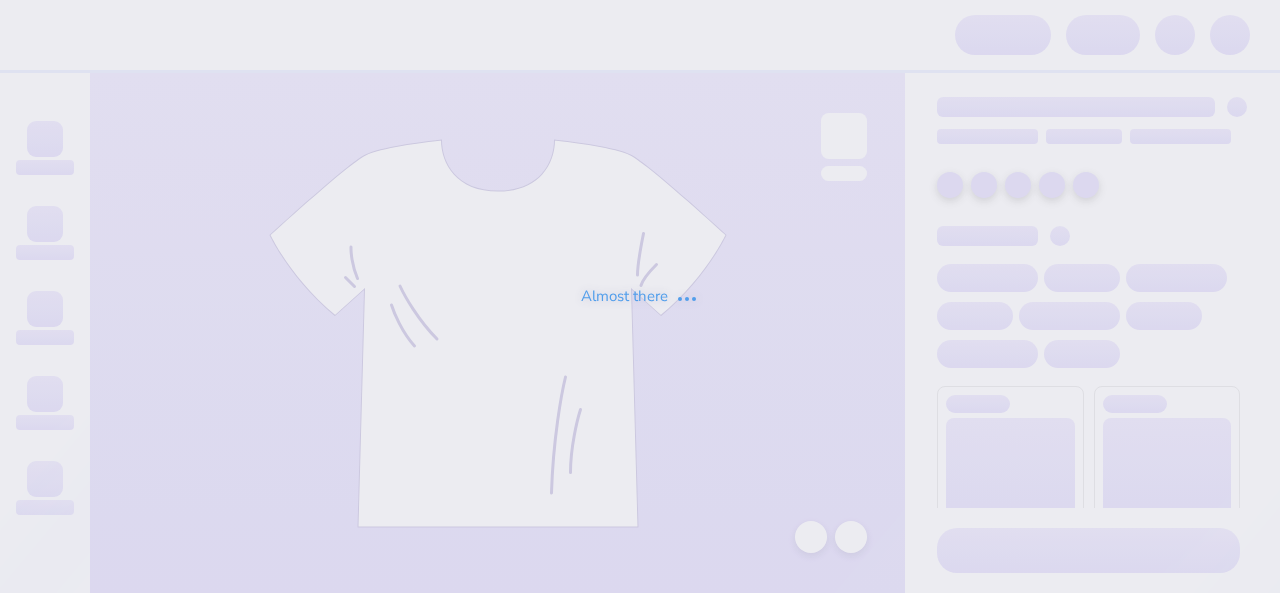 scroll, scrollTop: 0, scrollLeft: 0, axis: both 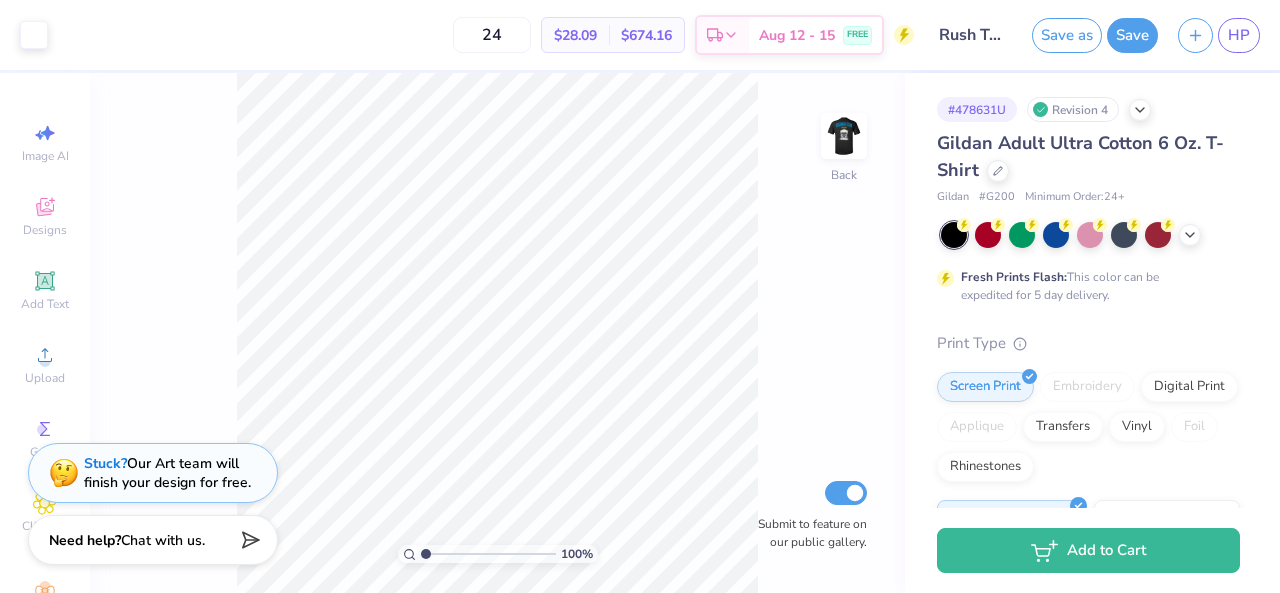 drag, startPoint x: 820, startPoint y: 148, endPoint x: 793, endPoint y: 134, distance: 30.413813 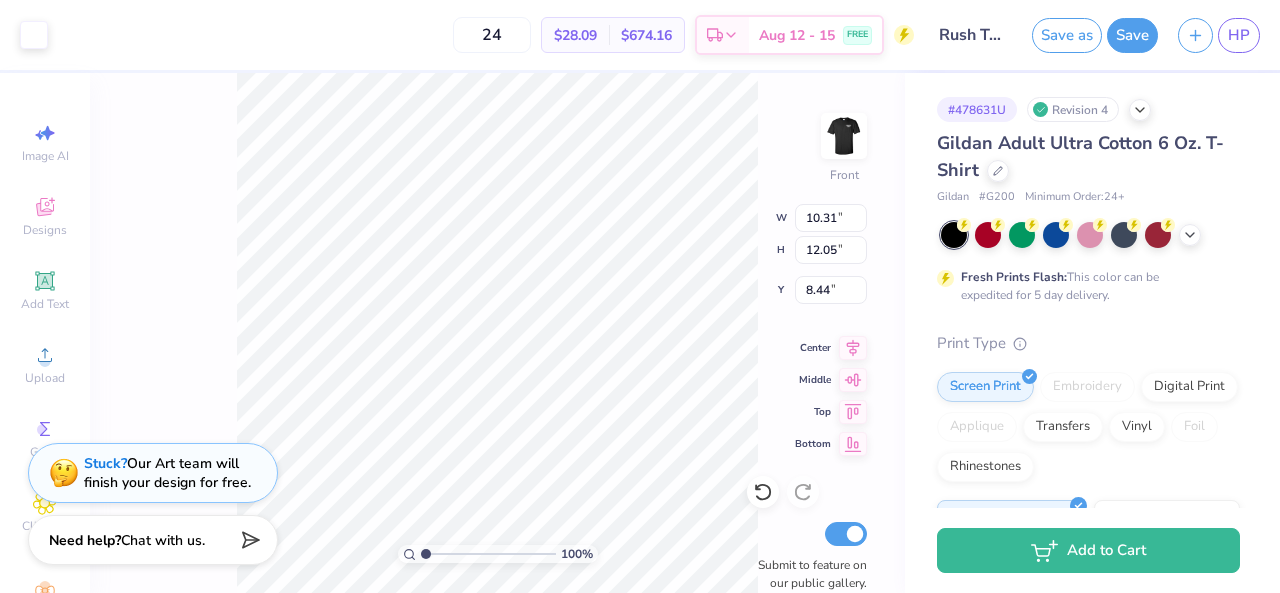 type on "10.31" 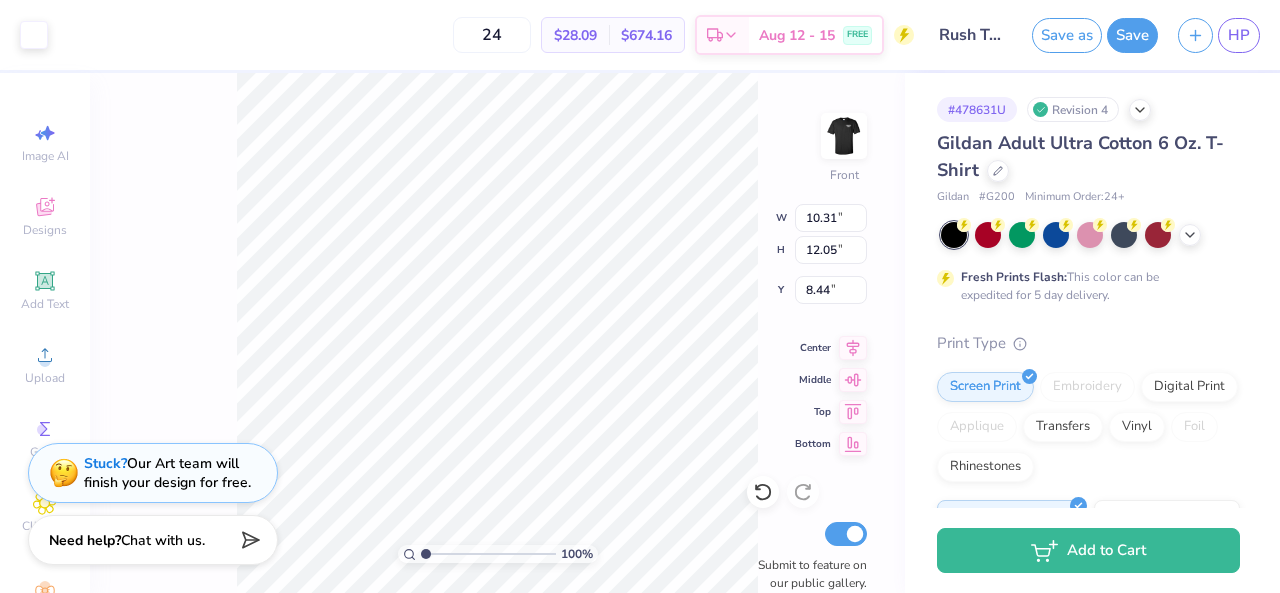 type on "12.05" 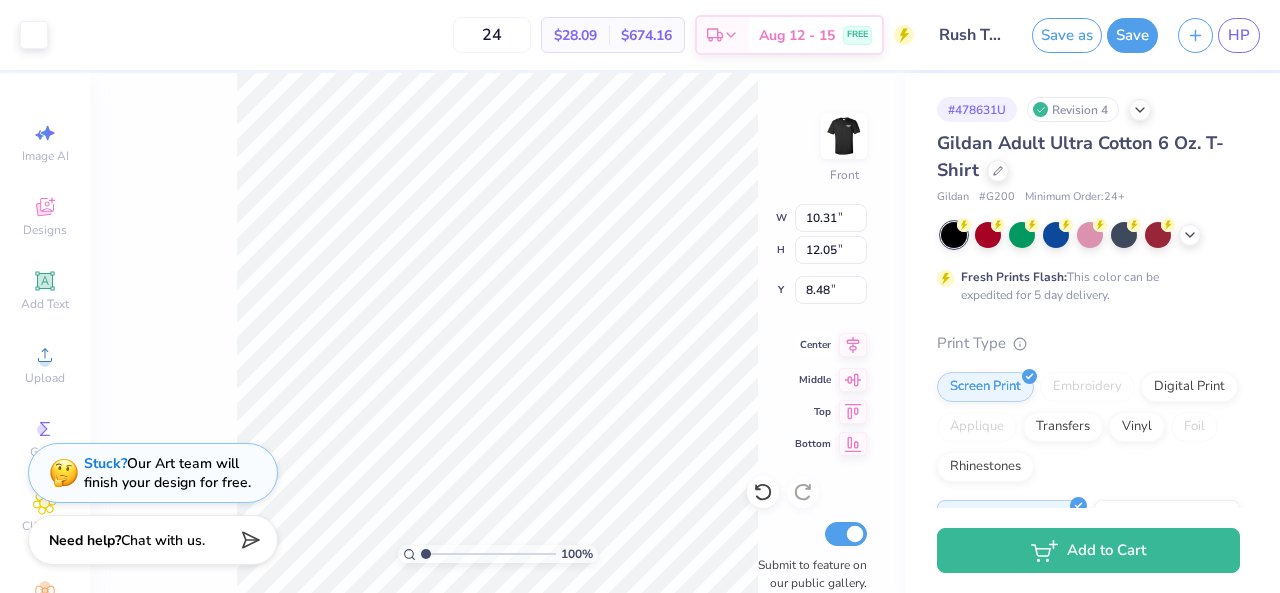 click 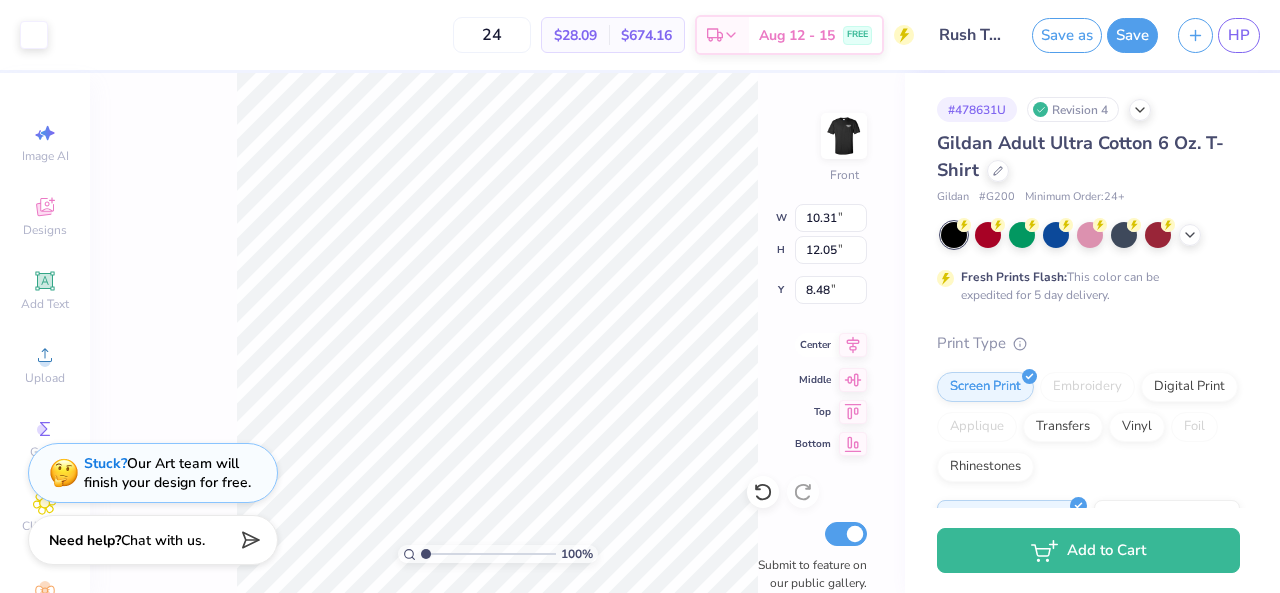 type on "8.44" 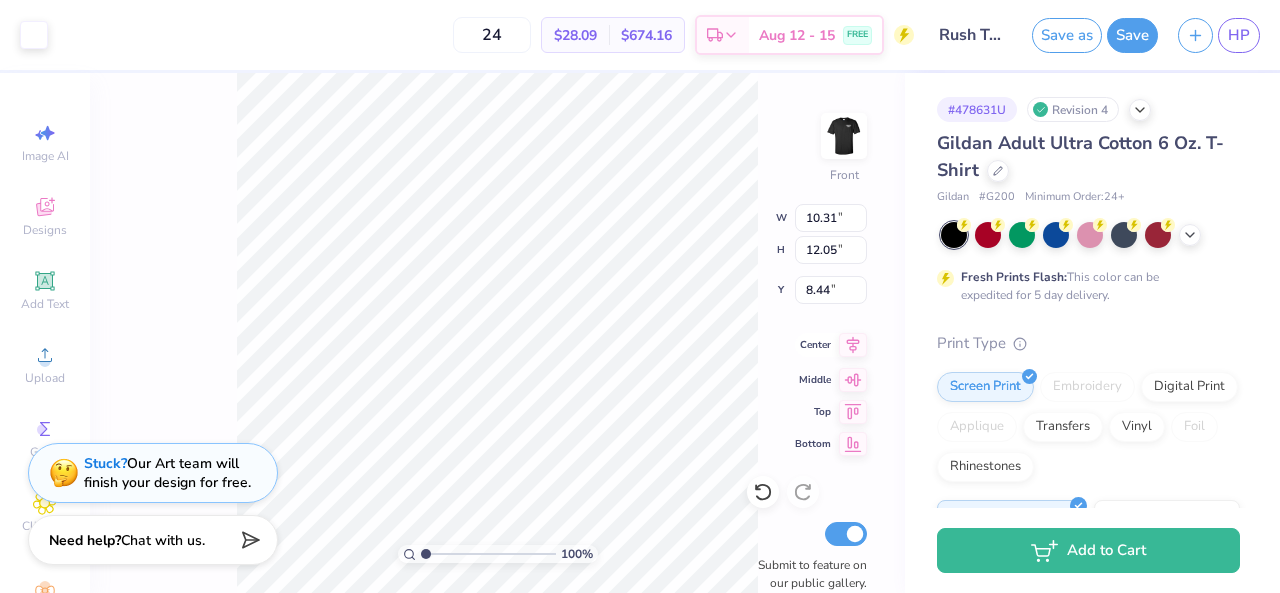 click 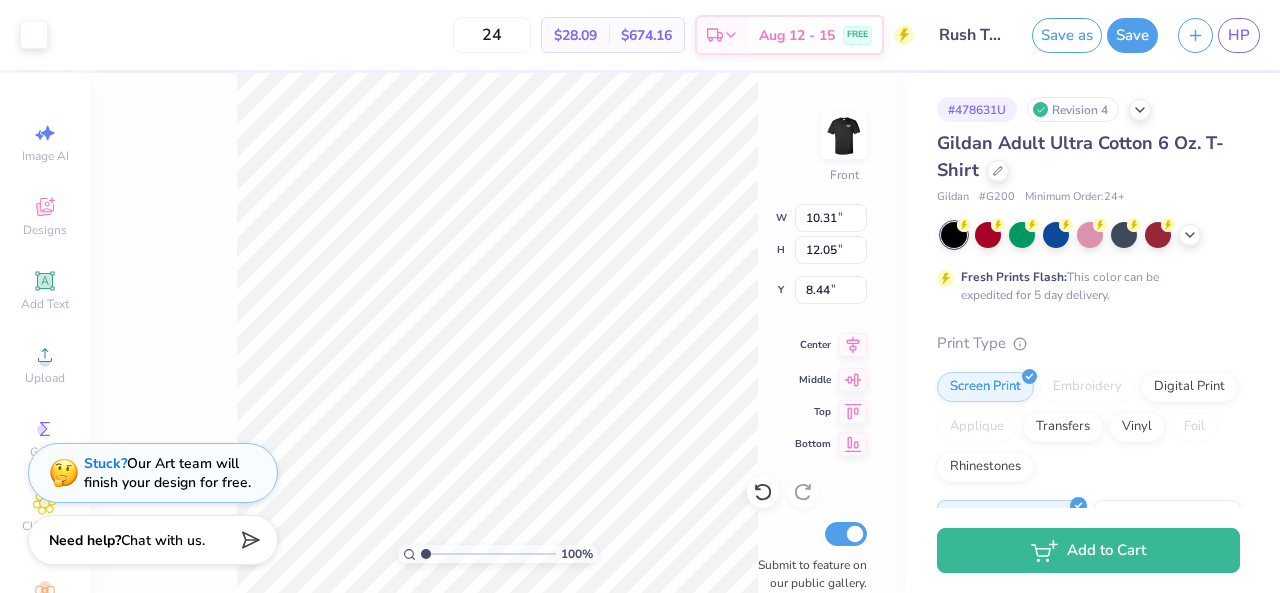 click 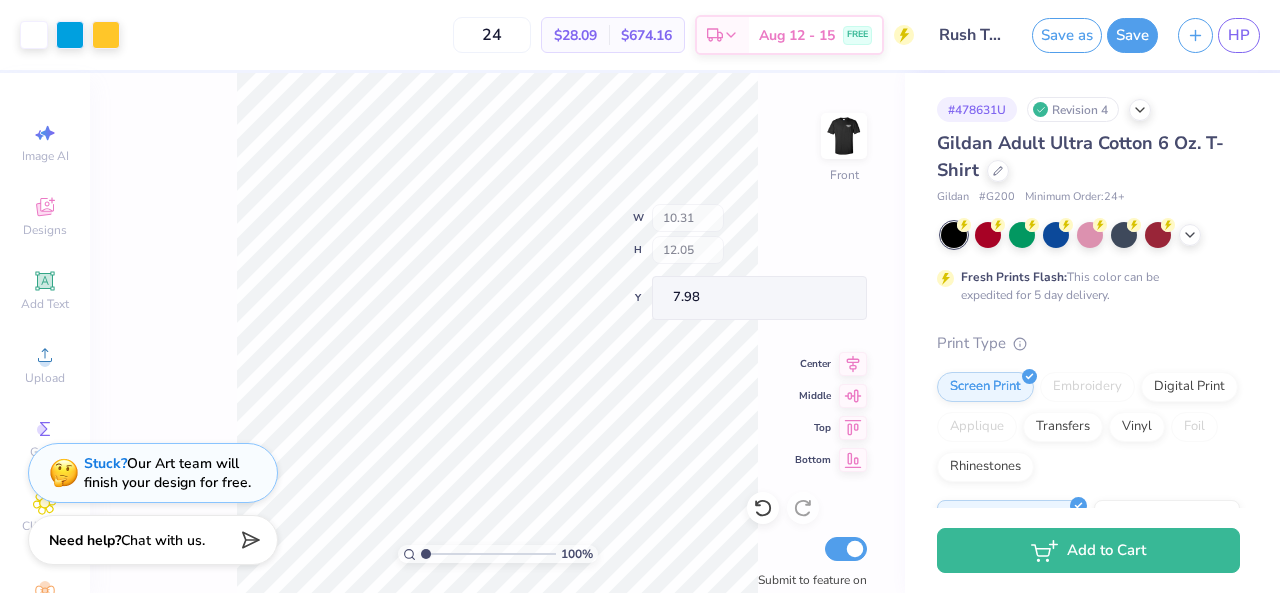 type on "7.98" 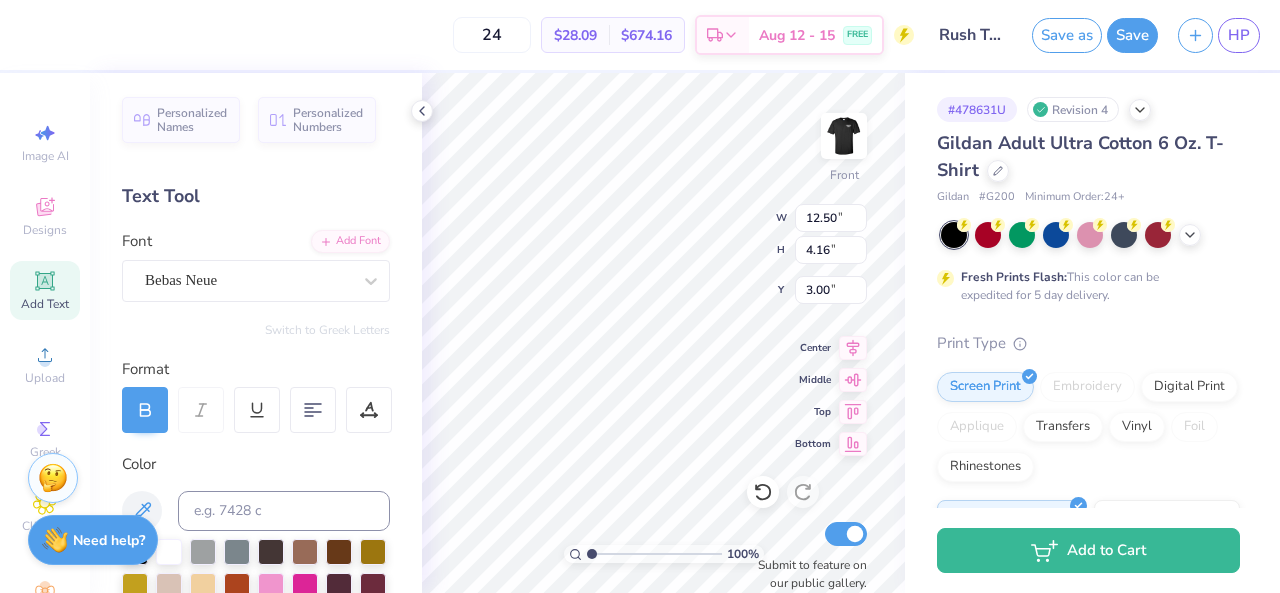type on "2.59" 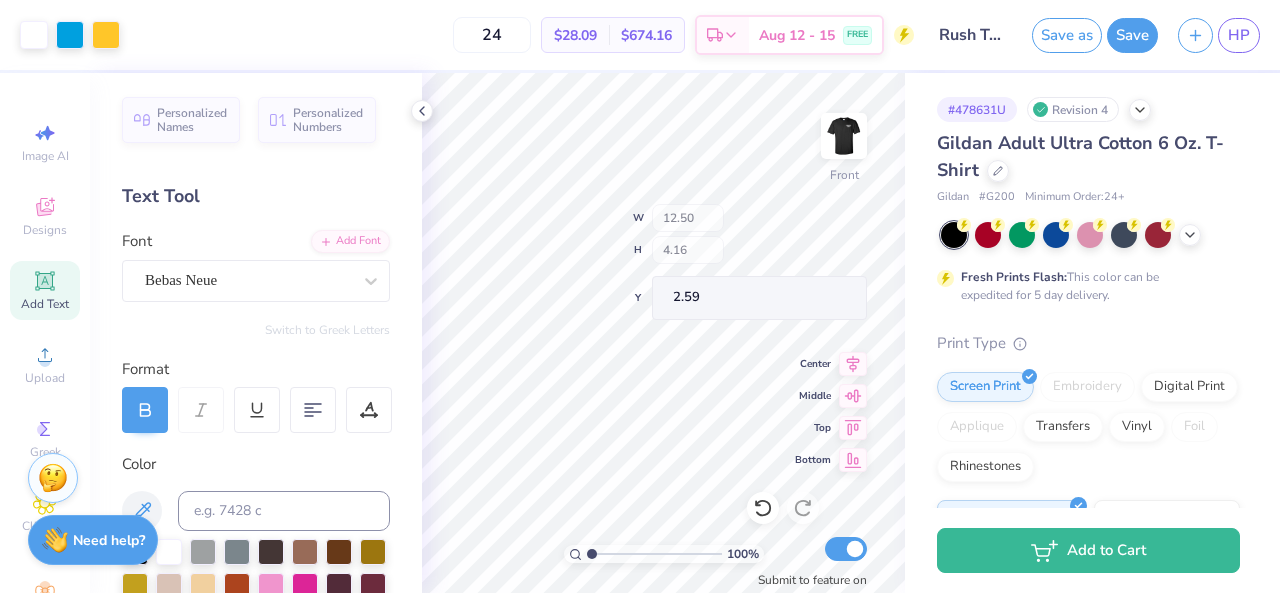 click on "100  % Front W 12.50 H 4.16 Y 2.59 Center Middle Top Bottom Submit to feature on our public gallery." at bounding box center [663, 333] 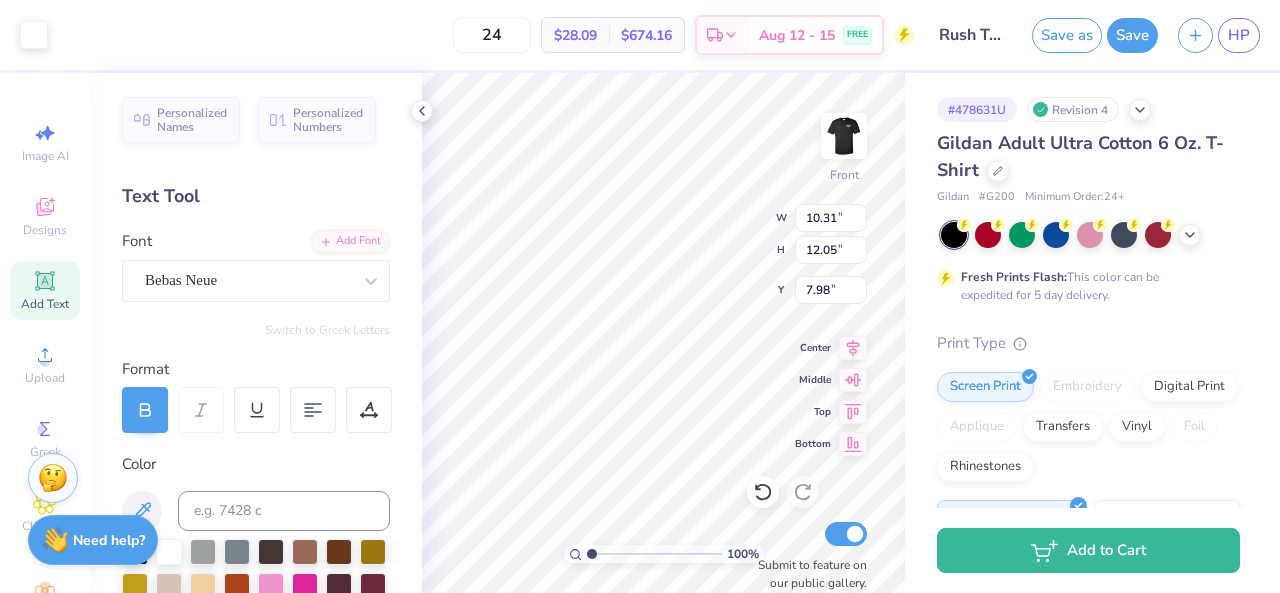 type on "10.31" 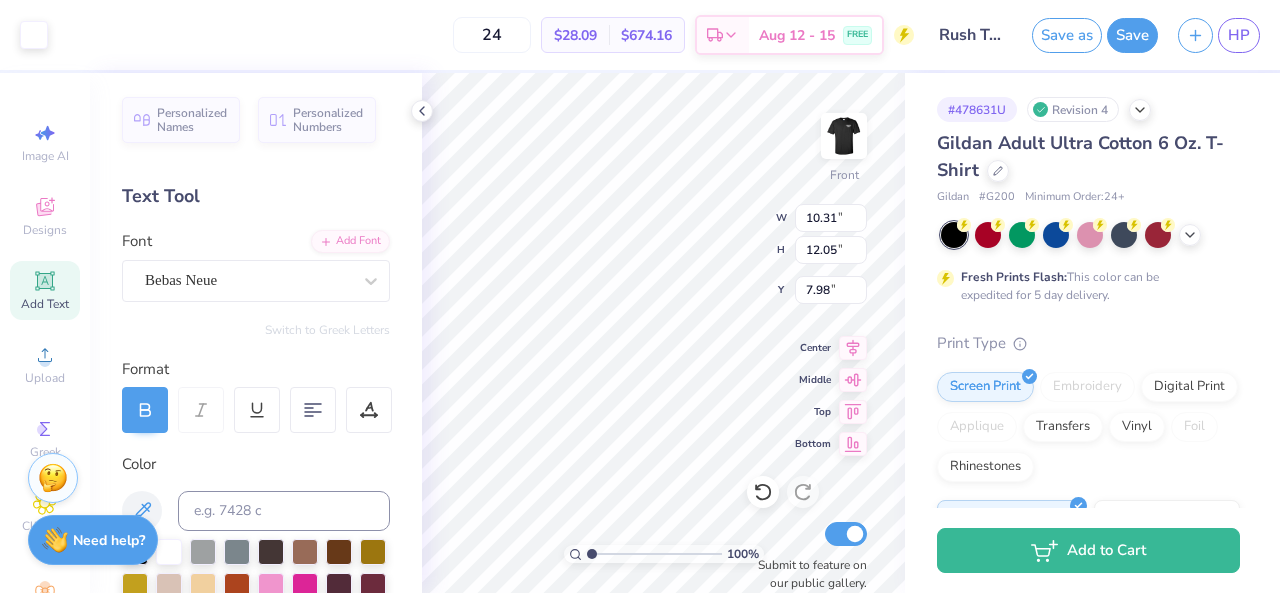 type on "12.05" 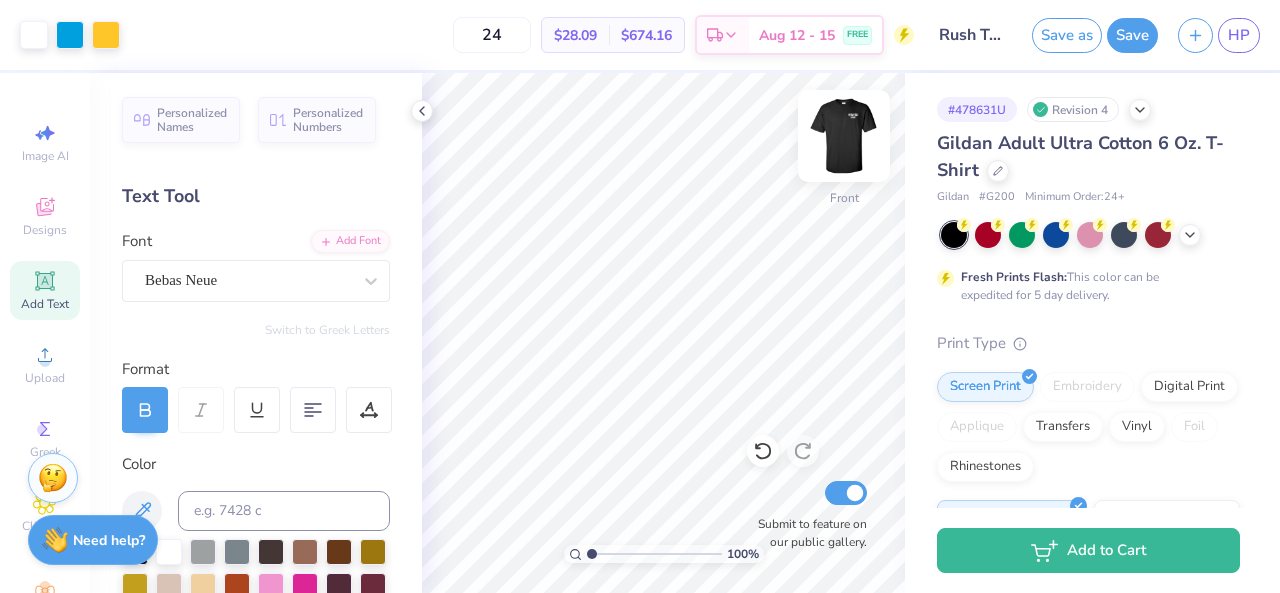 click at bounding box center (844, 136) 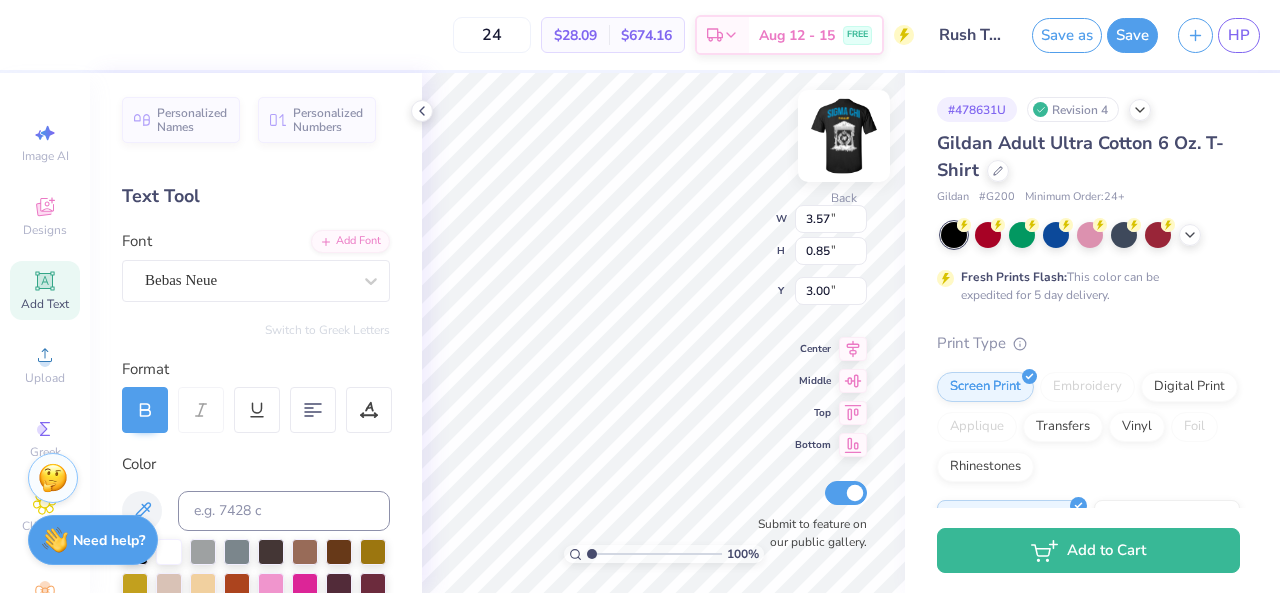 type on "1.99" 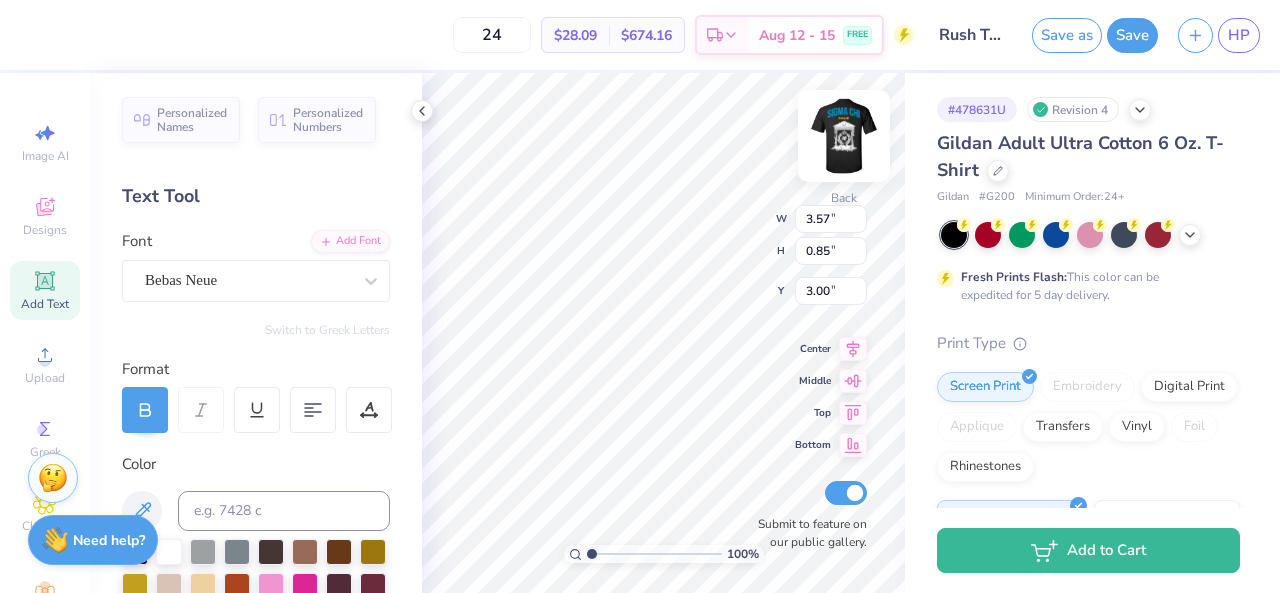 type on "0.46" 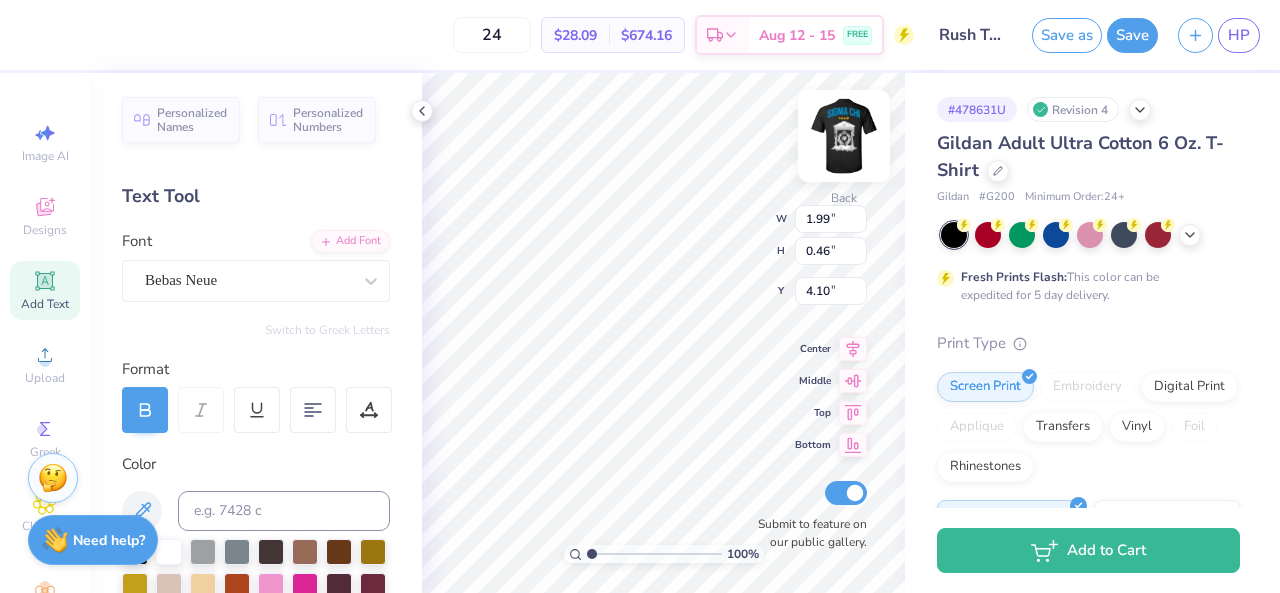 click at bounding box center [844, 136] 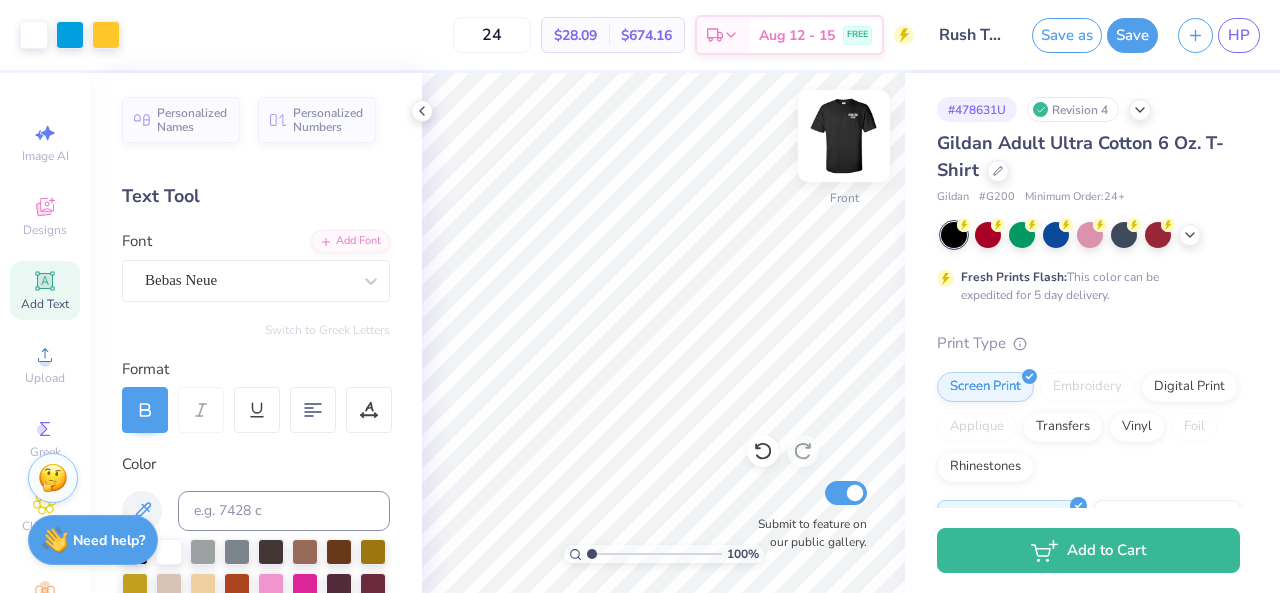 click at bounding box center (844, 136) 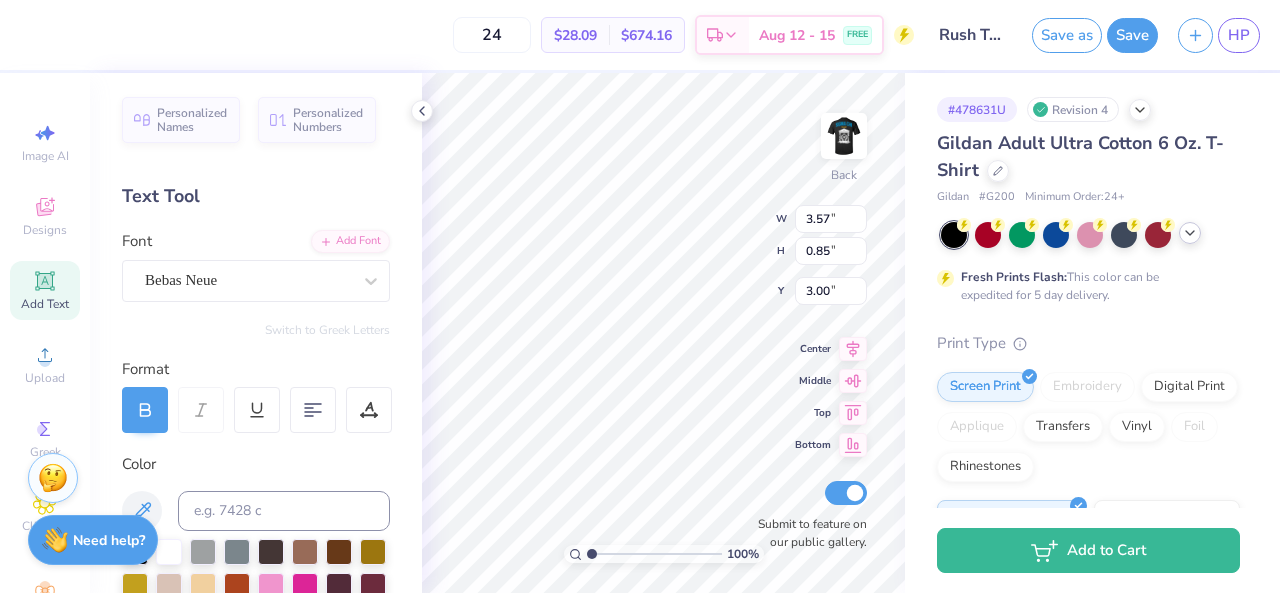 click 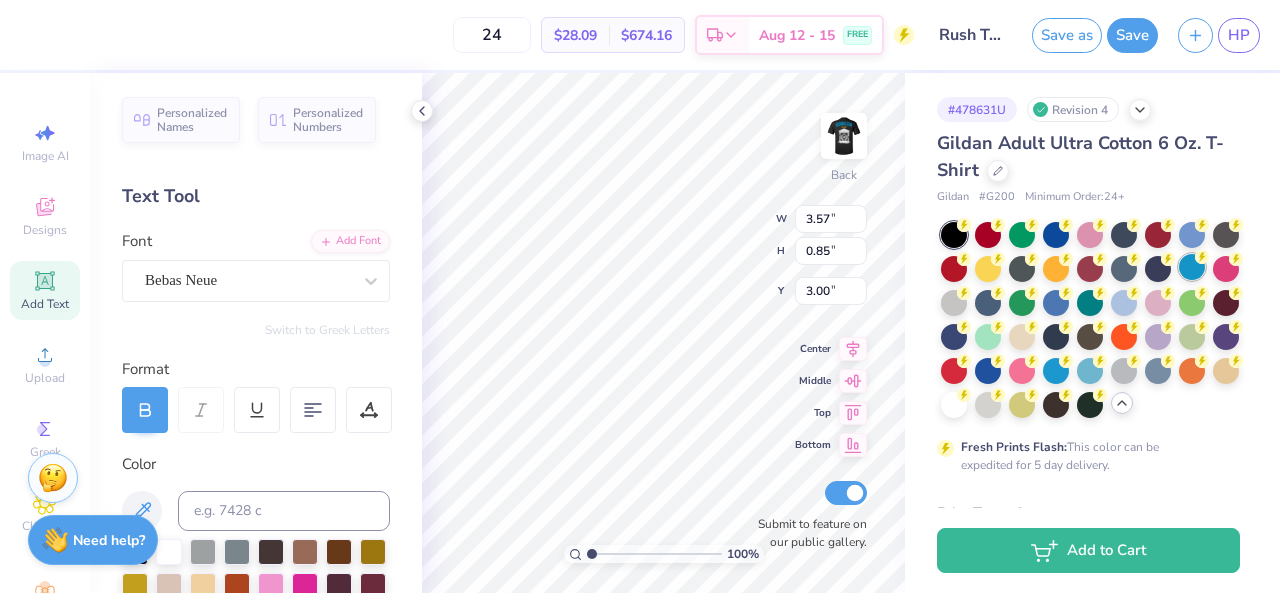 click at bounding box center [1192, 267] 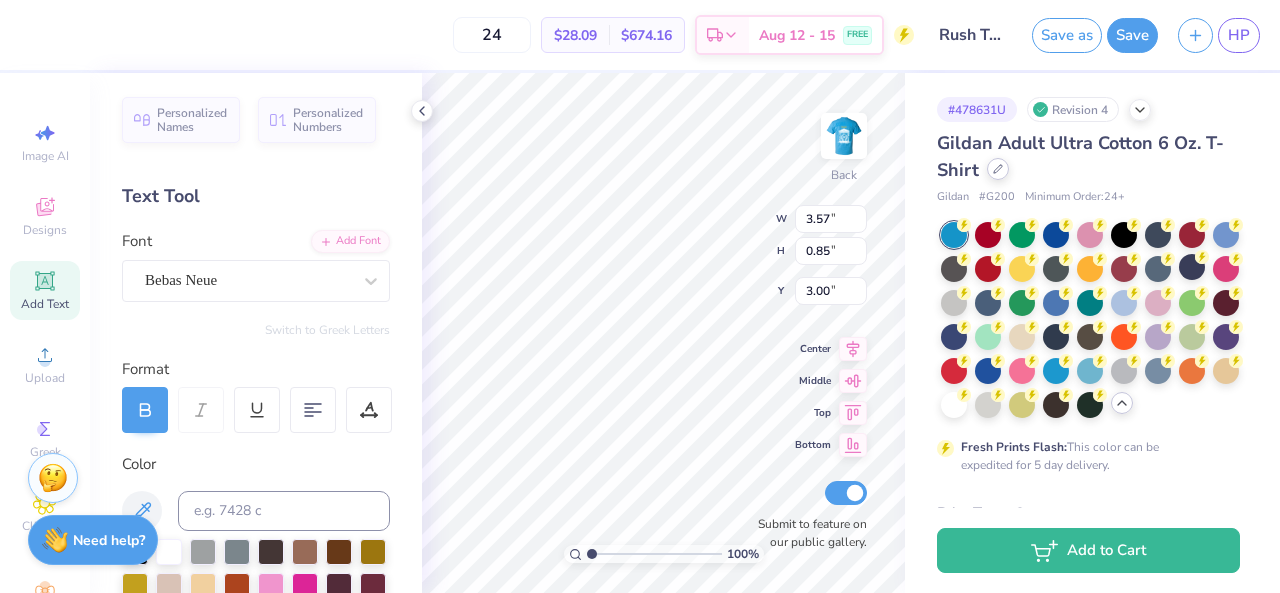 click 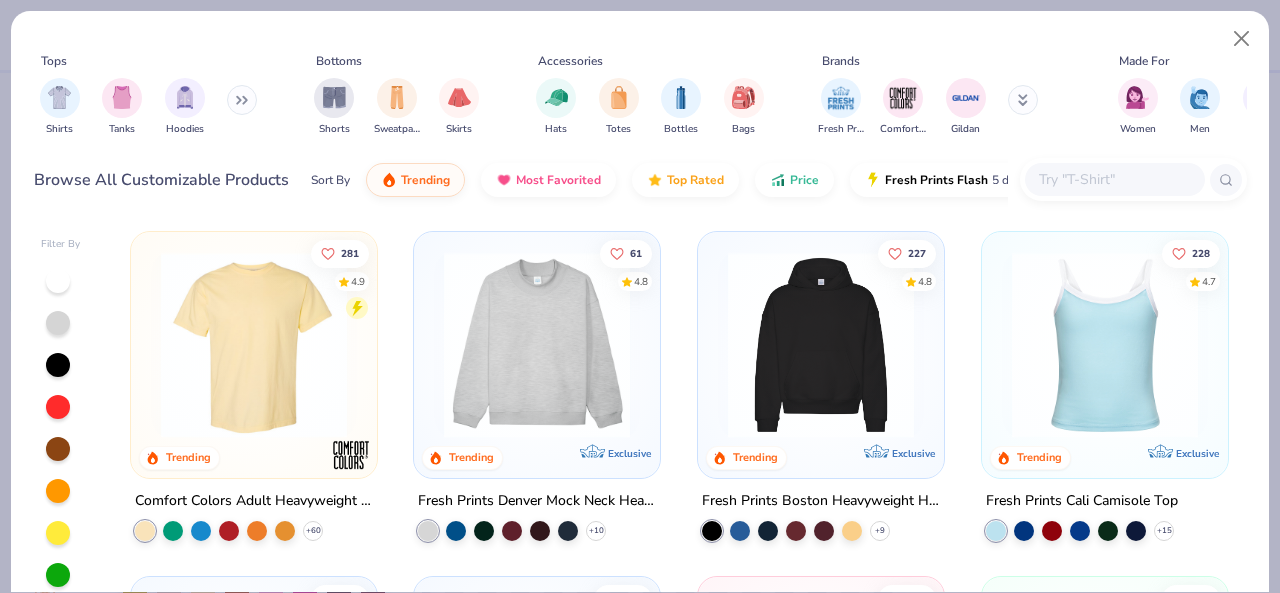 click at bounding box center (1114, 179) 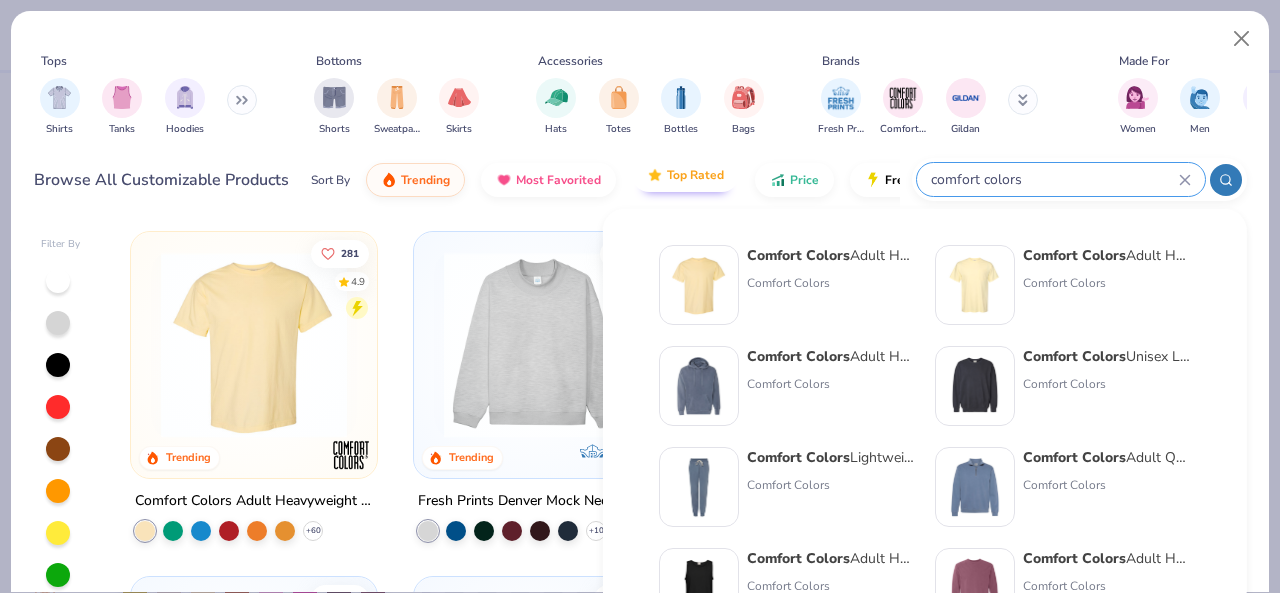 type on "comfort colors" 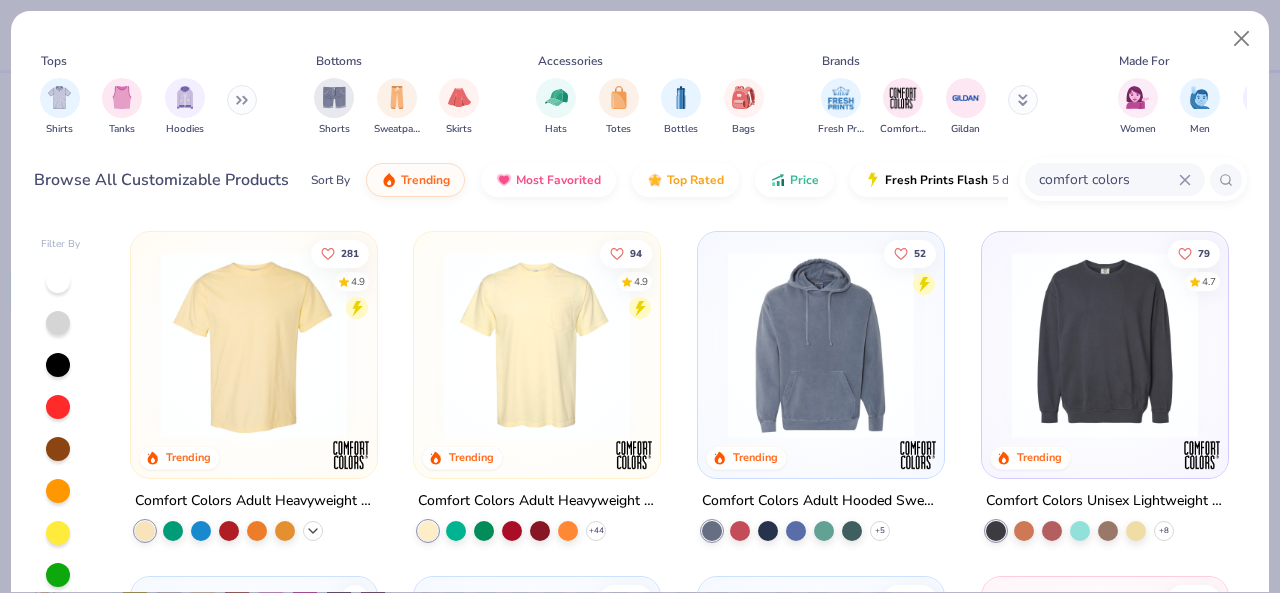 click 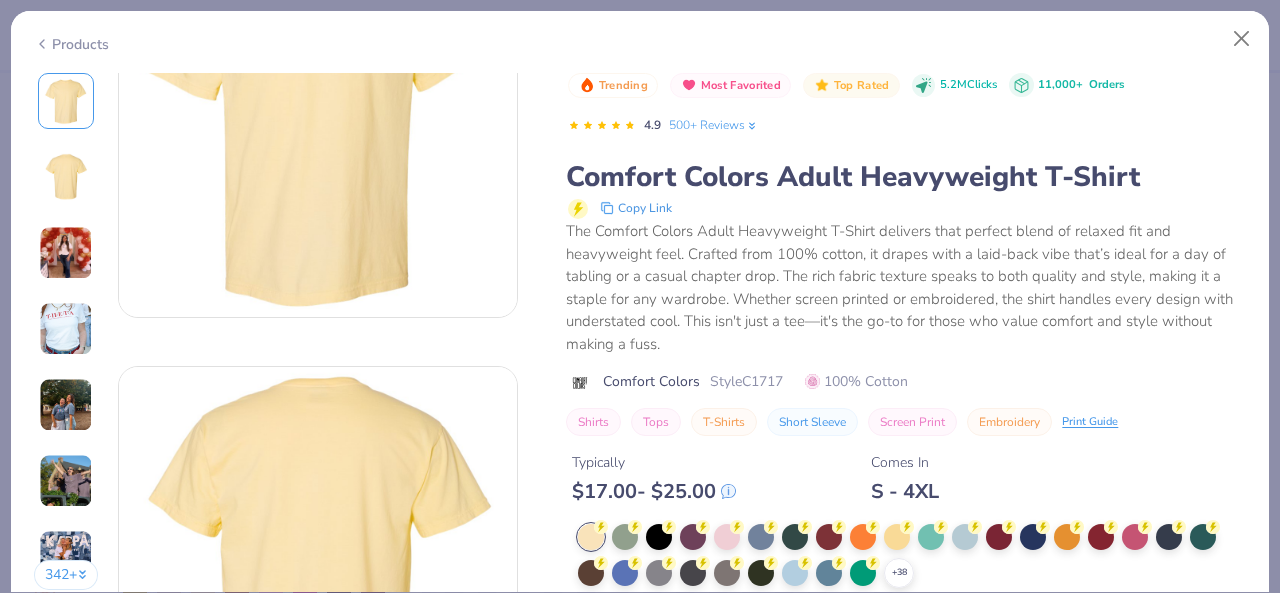 scroll, scrollTop: 333, scrollLeft: 0, axis: vertical 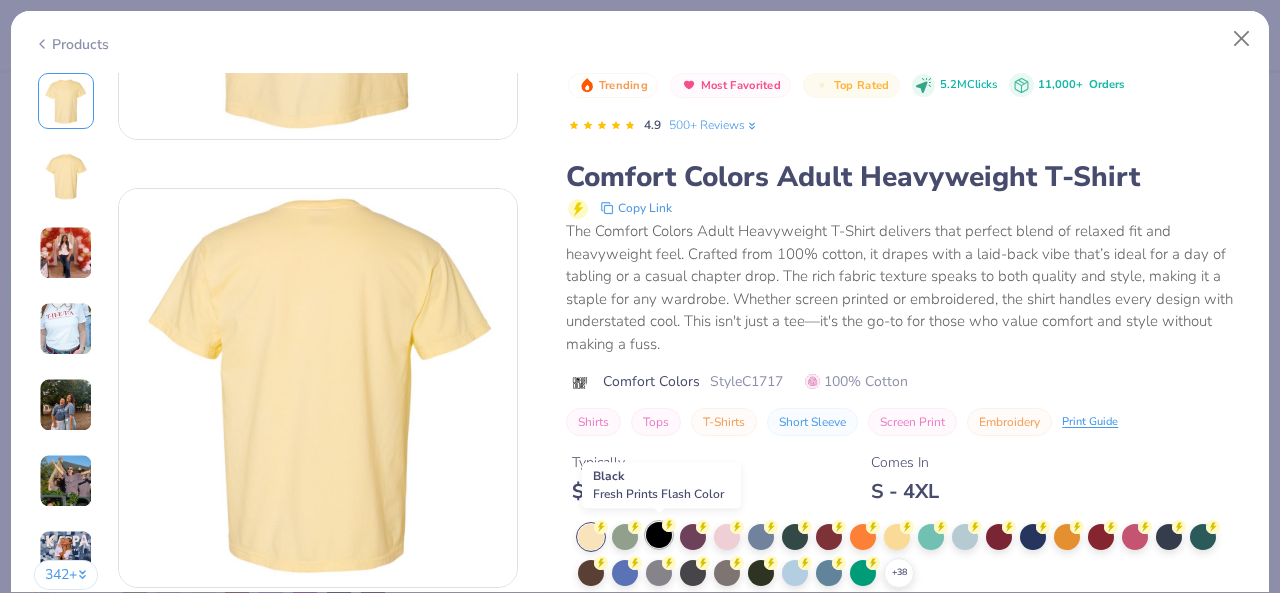 click at bounding box center [659, 535] 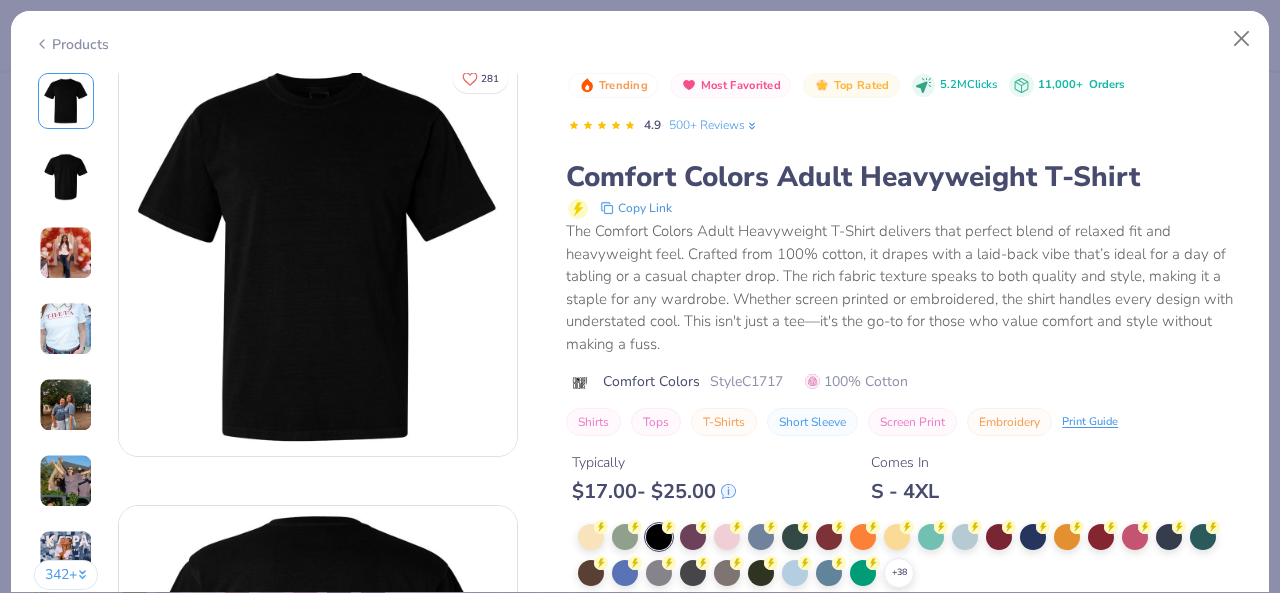 scroll, scrollTop: 0, scrollLeft: 0, axis: both 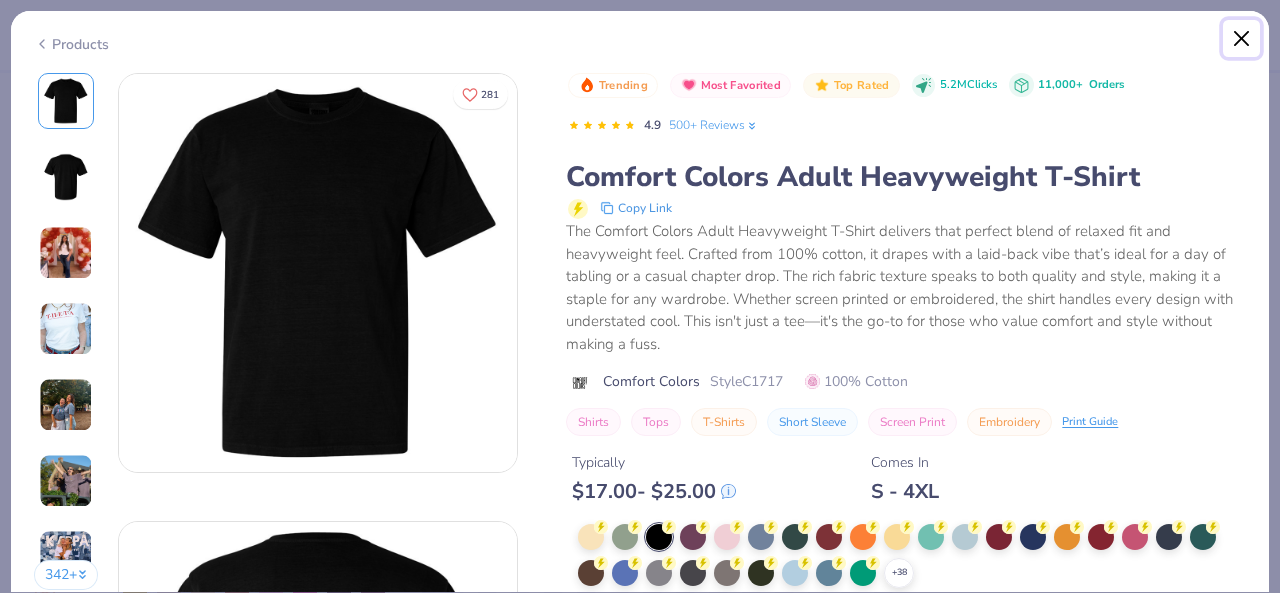 click at bounding box center (1242, 39) 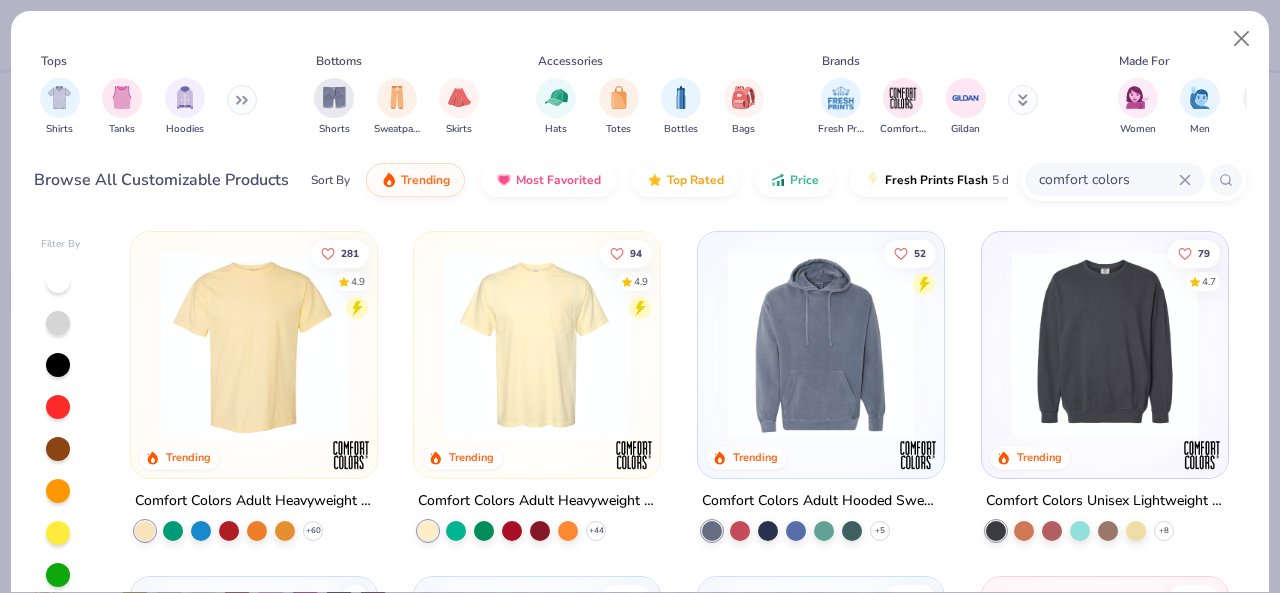 click at bounding box center (254, 345) 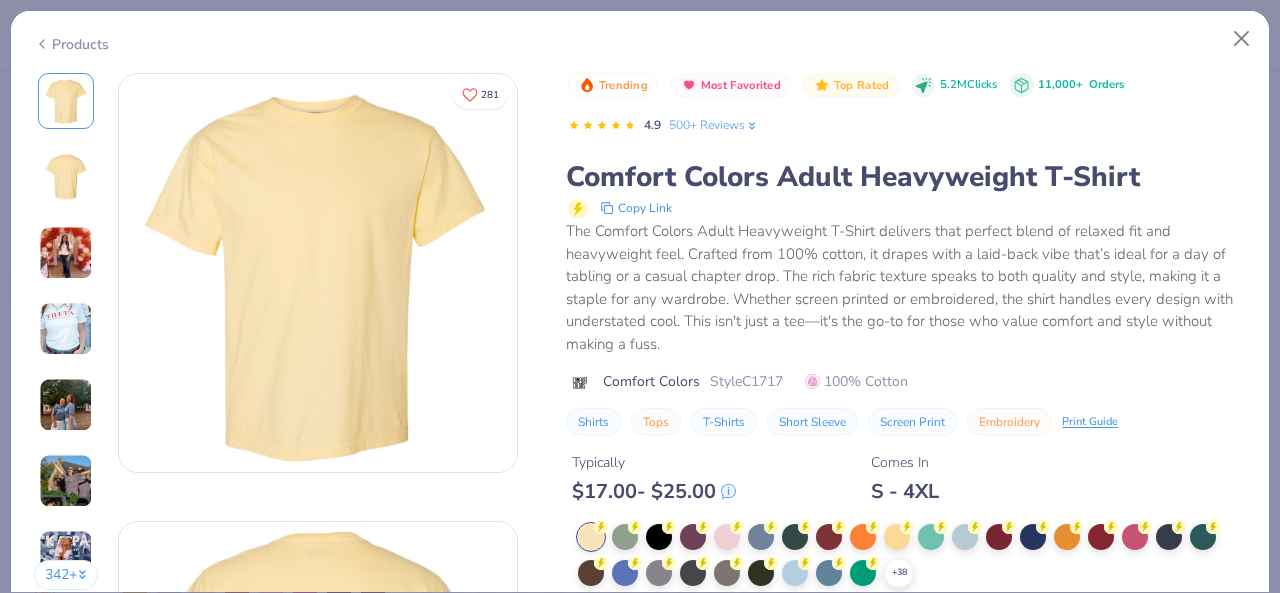 drag, startPoint x: 1051, startPoint y: 37, endPoint x: 1035, endPoint y: 0, distance: 40.311287 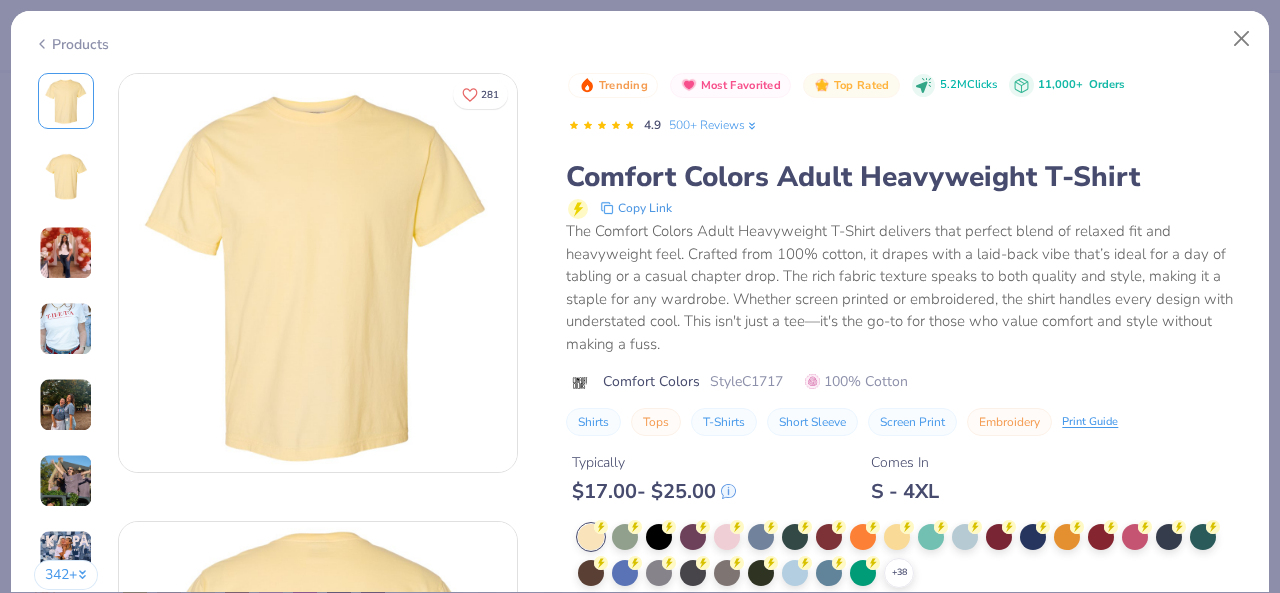 click on "Products 342 + 281 DU Delta Delta Delta, North Dakota State University KF Kappa Alpha Theta, University of Central Florida Megan Preston National Panhellenic Conference, University of Connecticut KM Kappa Alpha Theta, College of William & Mary KC Kappa Kappa Gamma, University of Minnesota, Twin Cities Trending Most Favorited Top Rated 5.2M  Clicks 11,000+    Orders 4.9 500+ Reviews Comfort Colors Adult Heavyweight T-Shirt Copy Link The Comfort Colors Adult Heavyweight T-Shirt delivers that perfect blend of relaxed fit and heavyweight feel. Crafted from 100% cotton, it drapes with a laid-back vibe that’s ideal for a day of tabling or a casual chapter drop. The rich fabric texture speaks to both quality and style, making it a staple for any wardrobe. Whether screen printed or embroidered, the shirt handles every design with understated cool. This isn't just a tee—it's the go-to for those who value comfort and style without making a fuss. Comfort Colors Style  C1717   100% Cotton Shirts Tops T-Shirts   $" at bounding box center [640, 296] 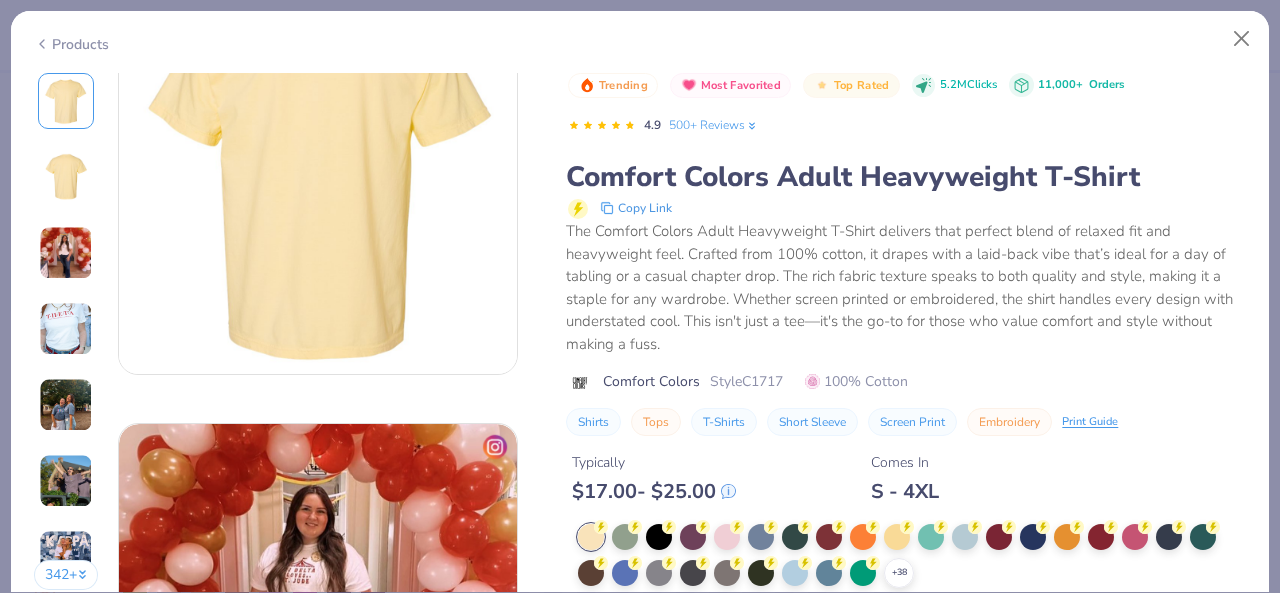 scroll, scrollTop: 626, scrollLeft: 0, axis: vertical 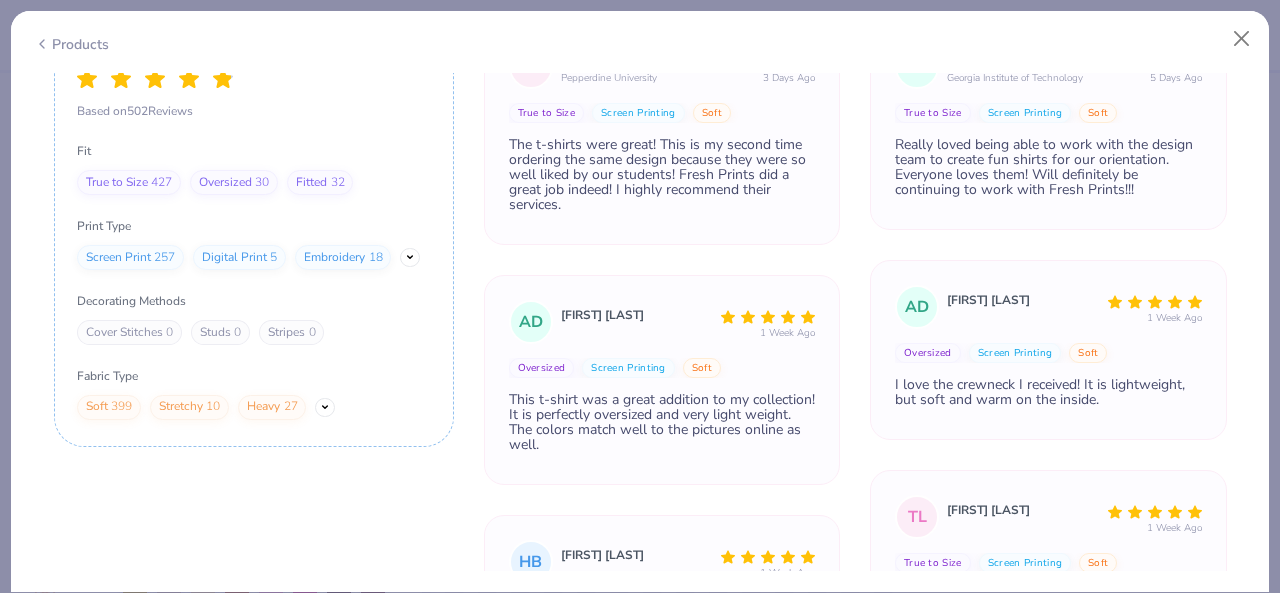 click on "342 + 281 DU Delta Delta Delta, North Dakota State University KF Kappa Alpha Theta, University of Central Florida [LAST] [LAST] National Panhellenic Conference, University of Connecticut KM Kappa Alpha Theta, College of William & Mary KC Kappa Kappa Gamma, University of Minnesota, Twin Cities Trending Most Favorited Top Rated 5.2M  Clicks 11,000+    Orders 4.9 500+ Reviews Comfort Colors Adult Heavyweight T-Shirt Copy Link The Comfort Colors Adult Heavyweight T-Shirt delivers that perfect blend of relaxed fit and heavyweight feel. Crafted from 100% cotton, it drapes with a laid-back vibe that’s ideal for a day of tabling or a casual chapter drop. The rich fabric texture speaks to both quality and style, making it a staple for any wardrobe. Whether screen printed or embroidered, the shirt handles every design with understated cool. This isn't just a tee—it's the go-to for those who value comfort and style without making a fuss. Comfort Colors Style  C1717   100% Cotton Shirts Tops T-Shirts Short Sleeve" at bounding box center [640, 333] 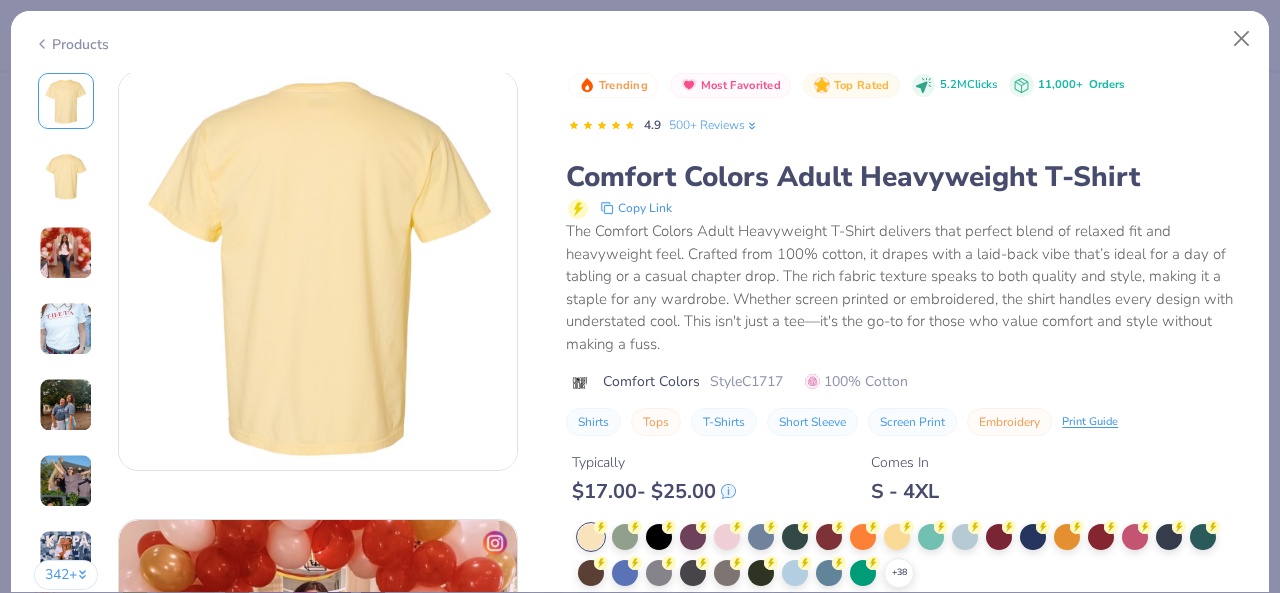 scroll, scrollTop: 0, scrollLeft: 0, axis: both 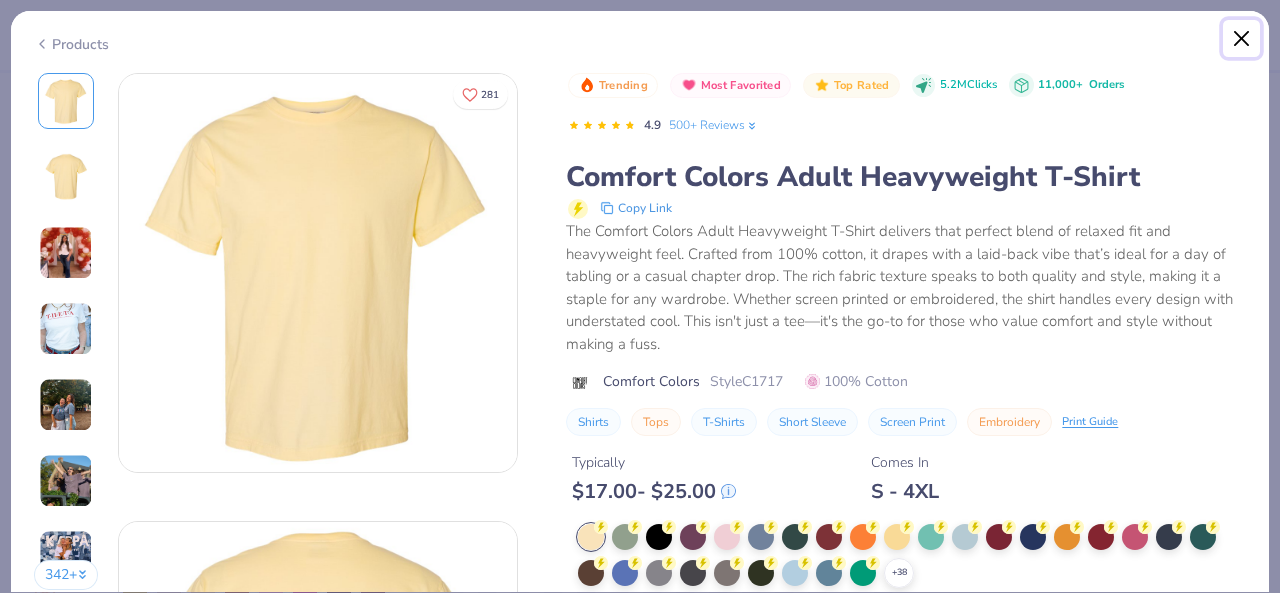 click at bounding box center [1242, 39] 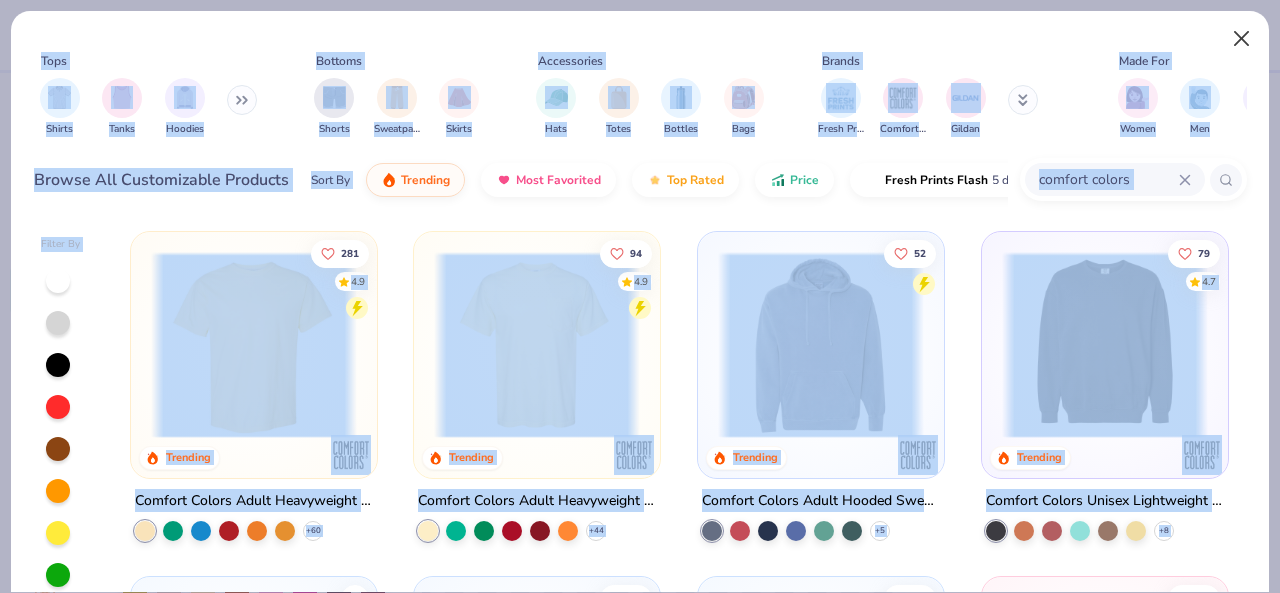 click at bounding box center (1242, 39) 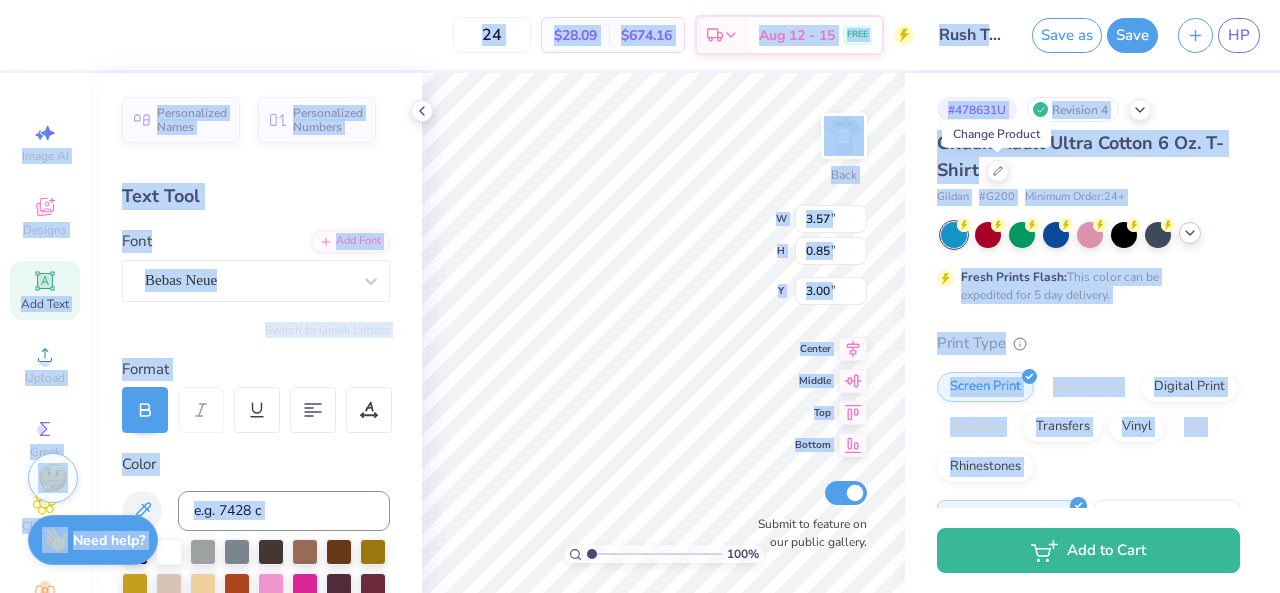 click on "Gildan # G200 Minimum Order:  24 +" at bounding box center (1088, 197) 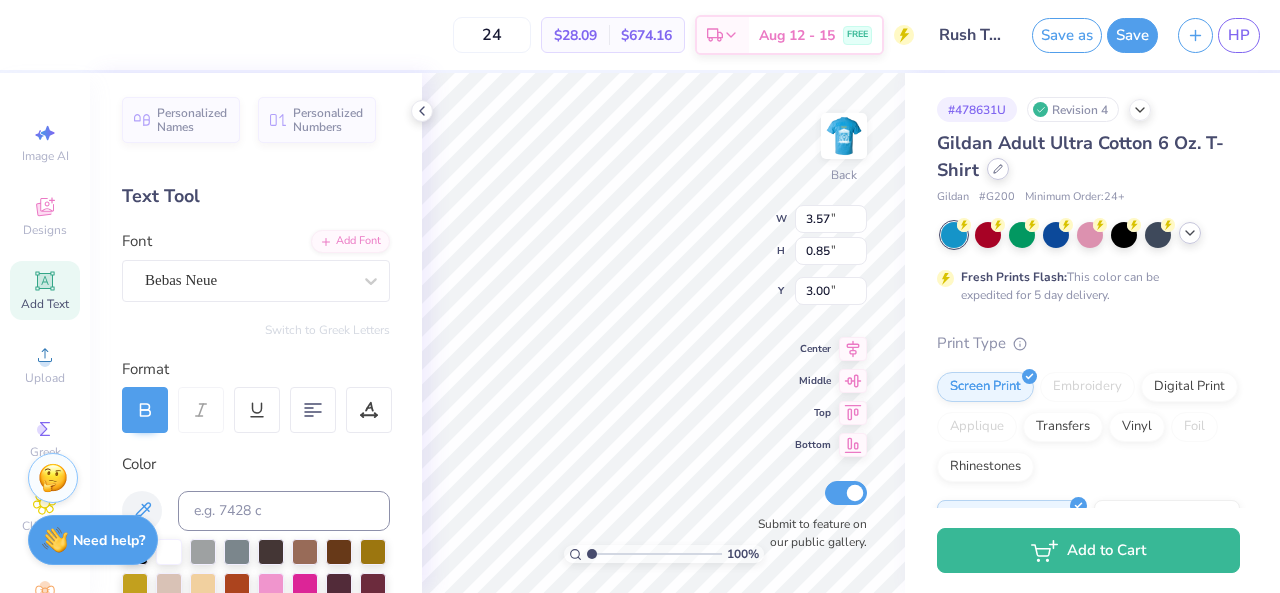 click 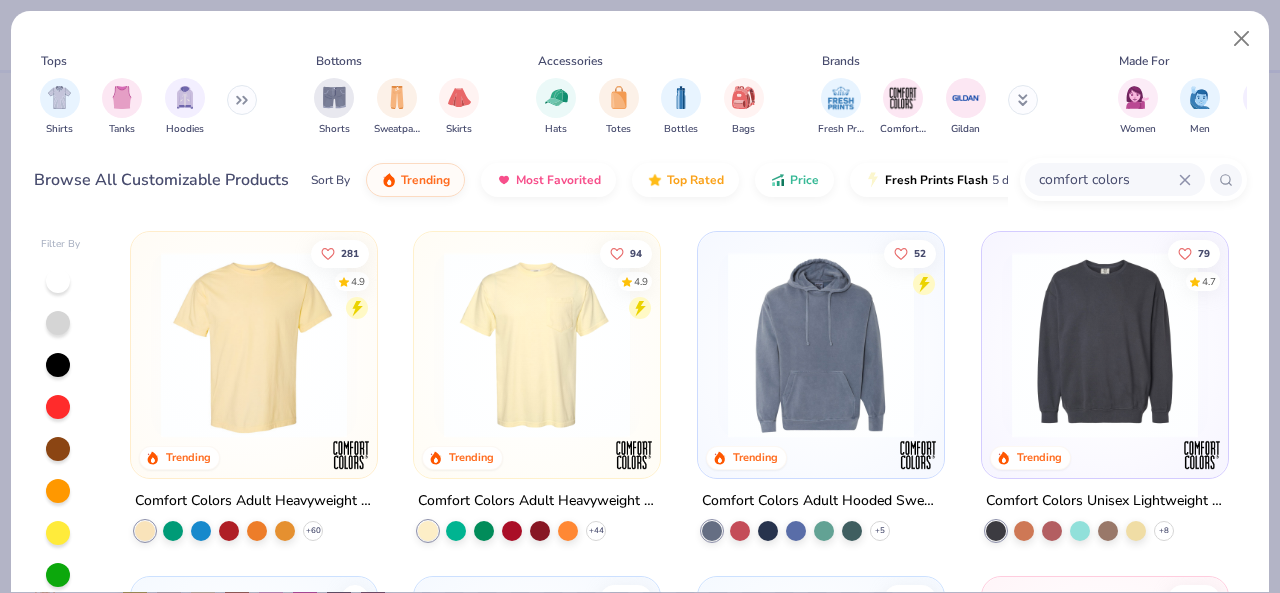 drag, startPoint x: 44, startPoint y: 351, endPoint x: 52, endPoint y: 359, distance: 11.313708 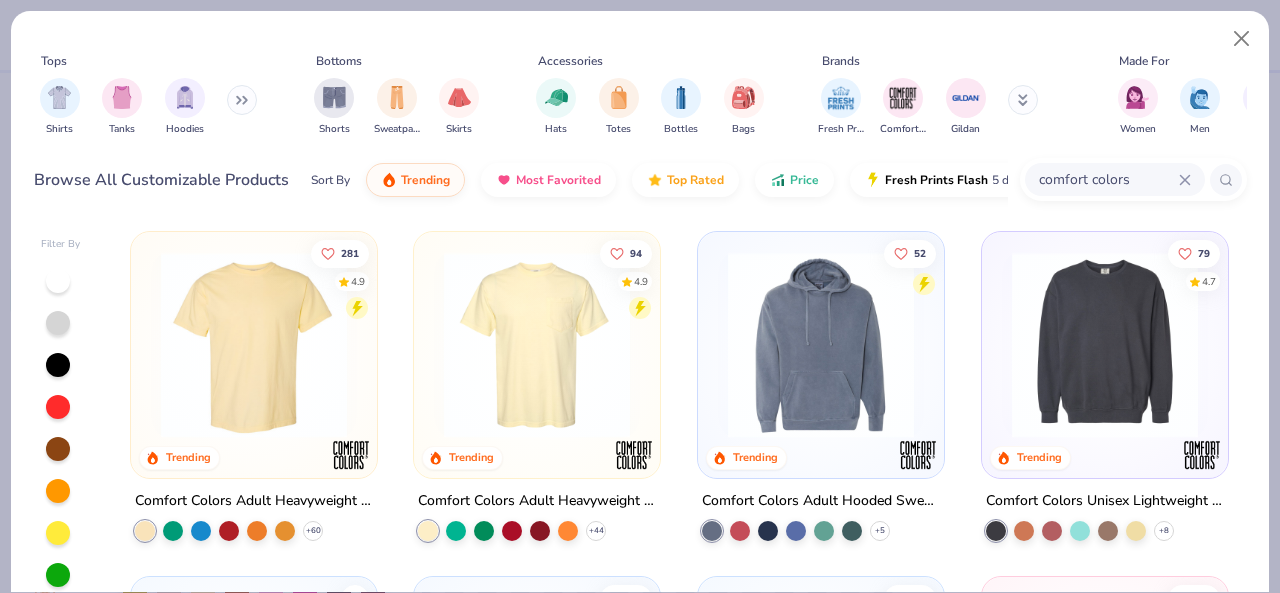 click at bounding box center (61, 491) 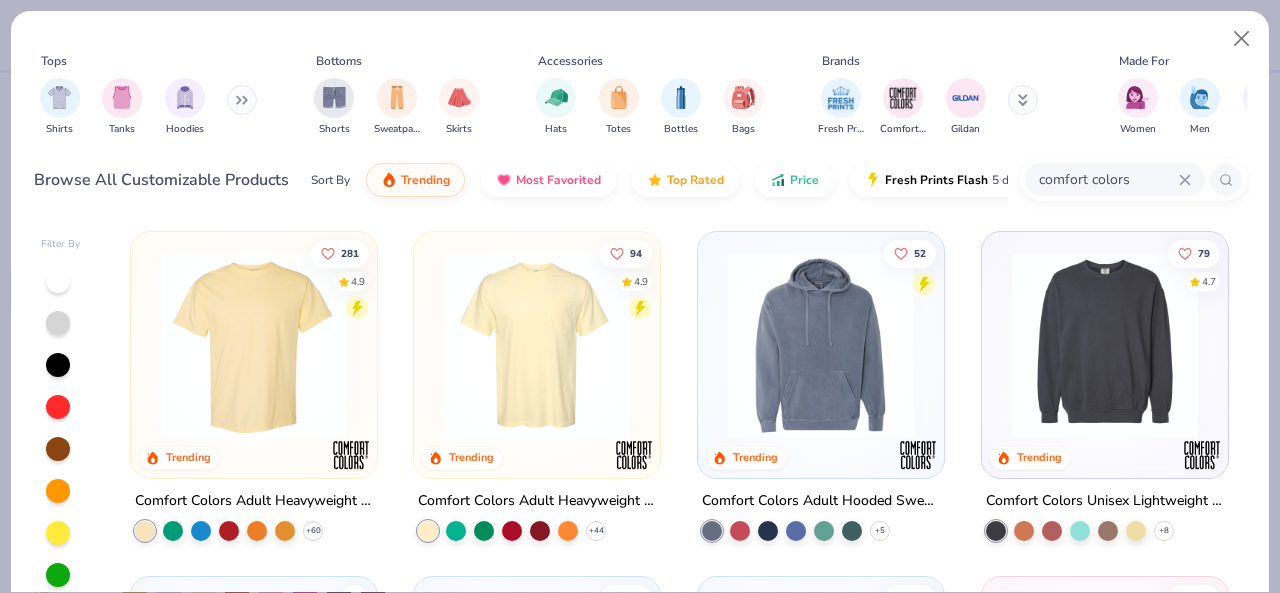 click at bounding box center (58, 365) 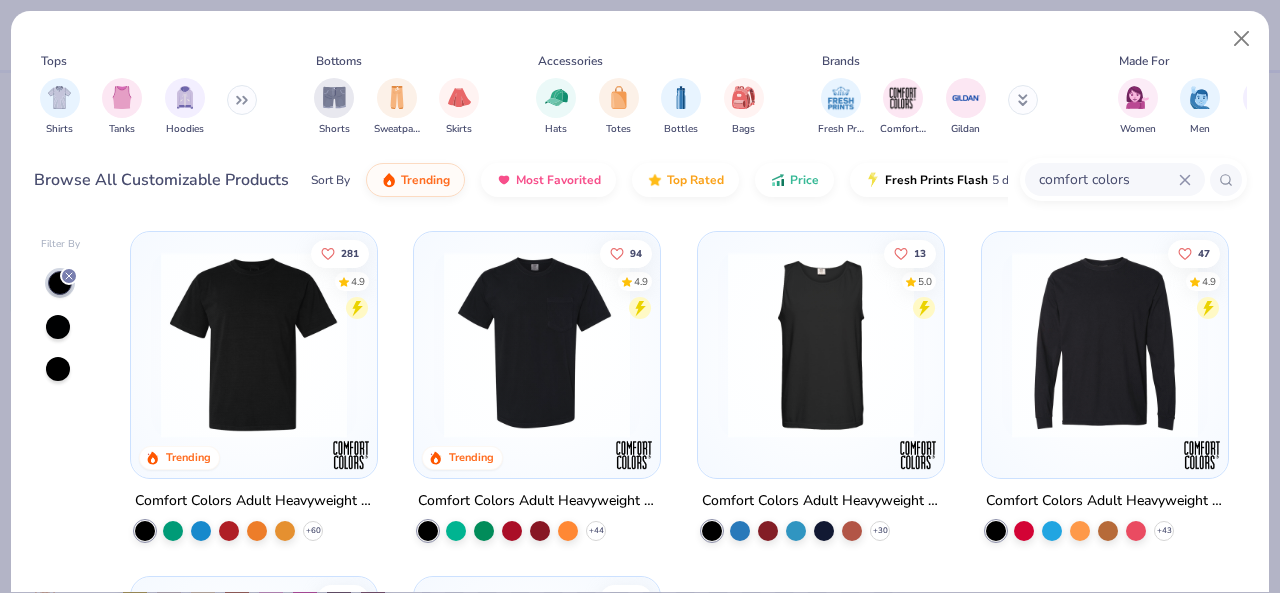 click at bounding box center (254, 345) 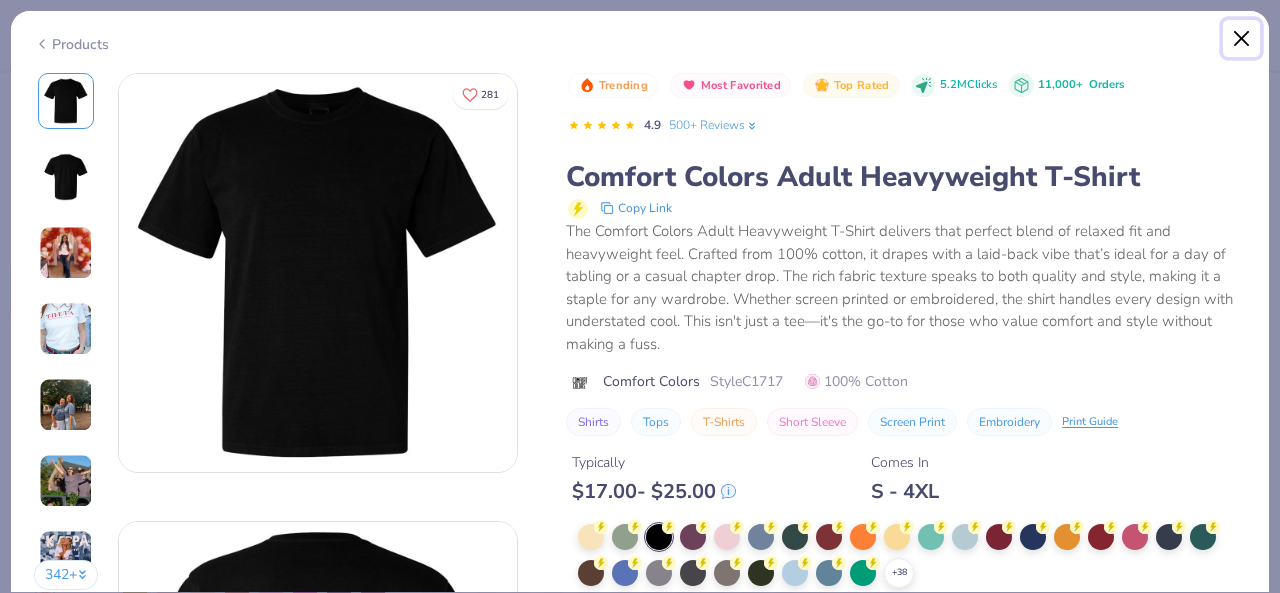 click at bounding box center [1242, 39] 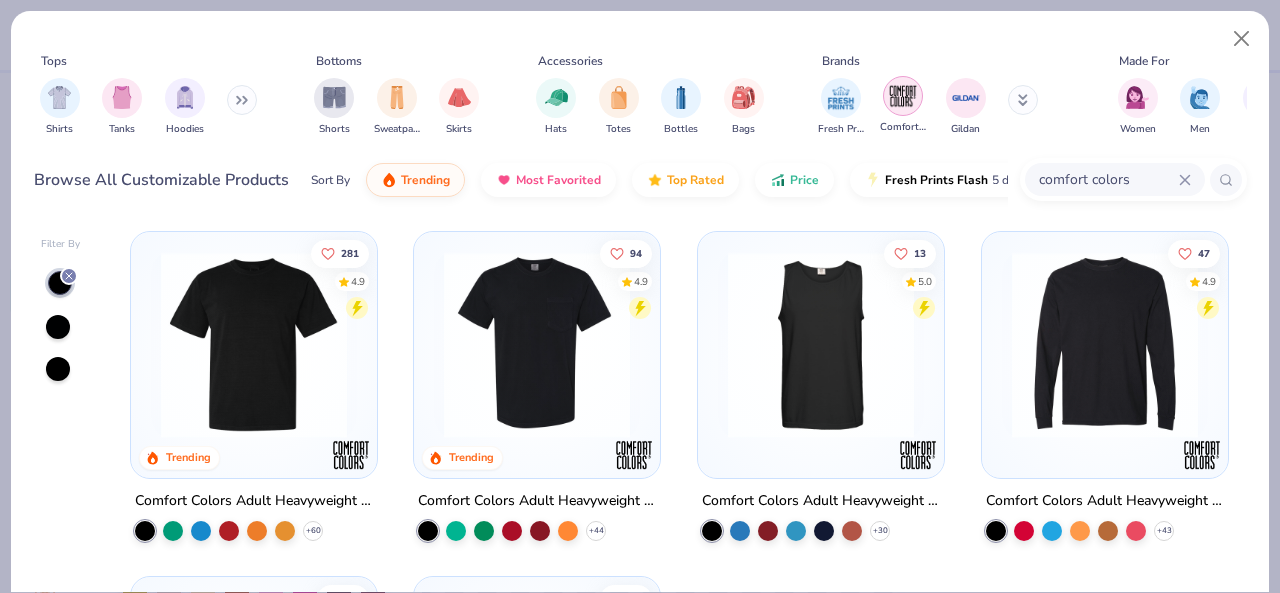 click at bounding box center [903, 96] 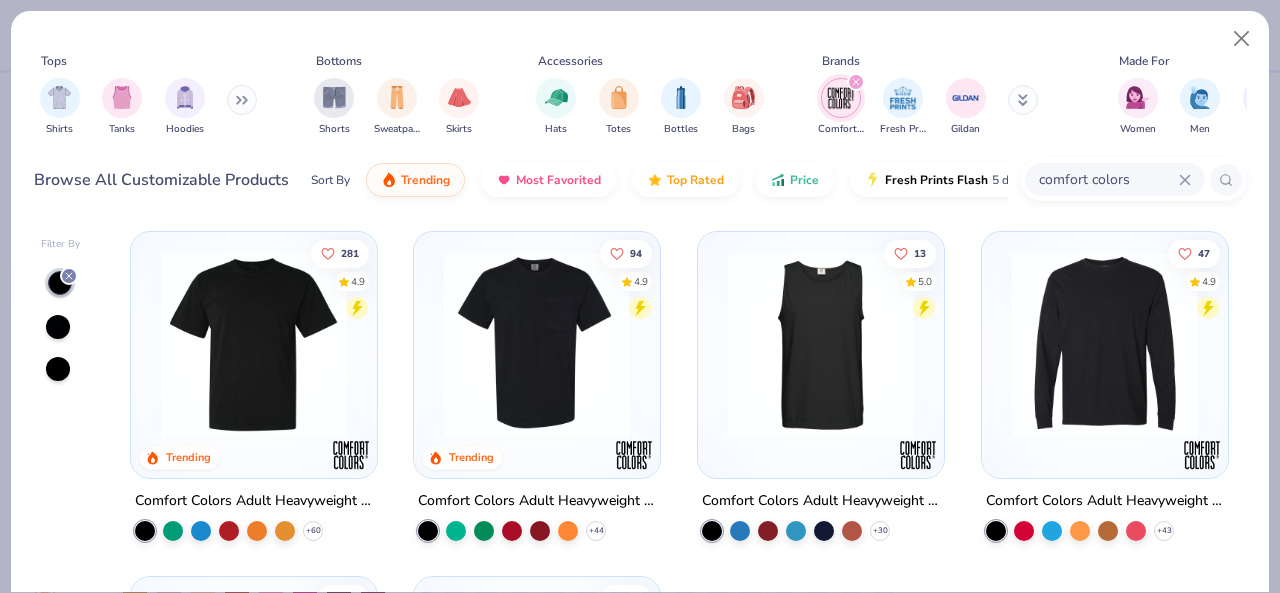 click at bounding box center (254, 345) 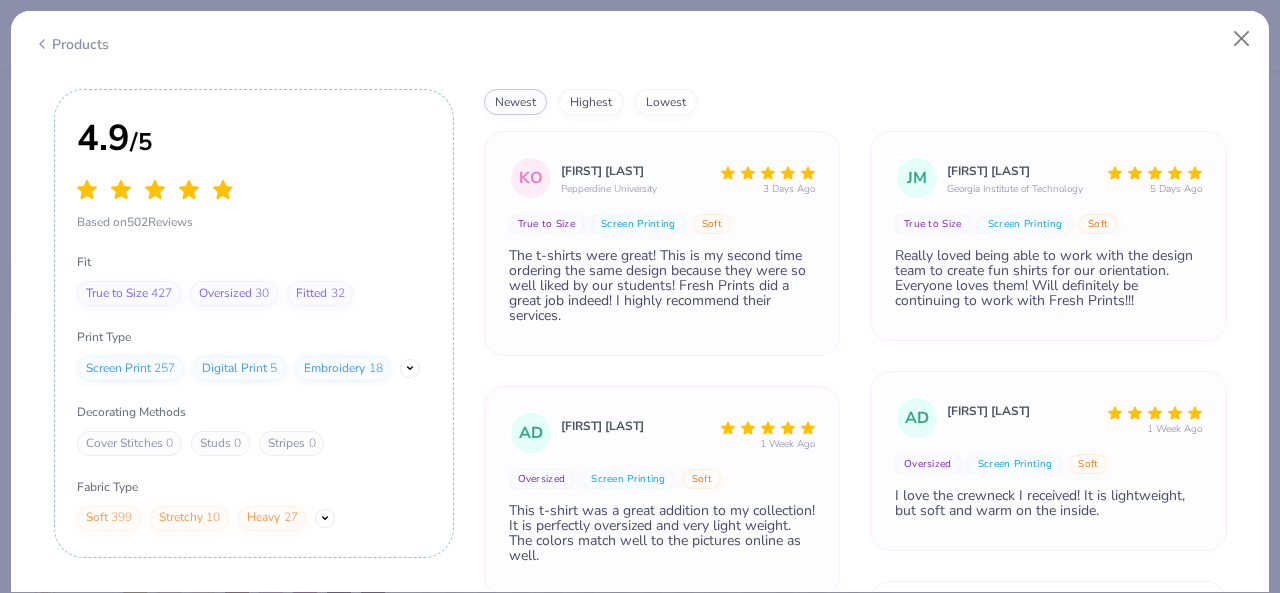 scroll, scrollTop: 6444, scrollLeft: 0, axis: vertical 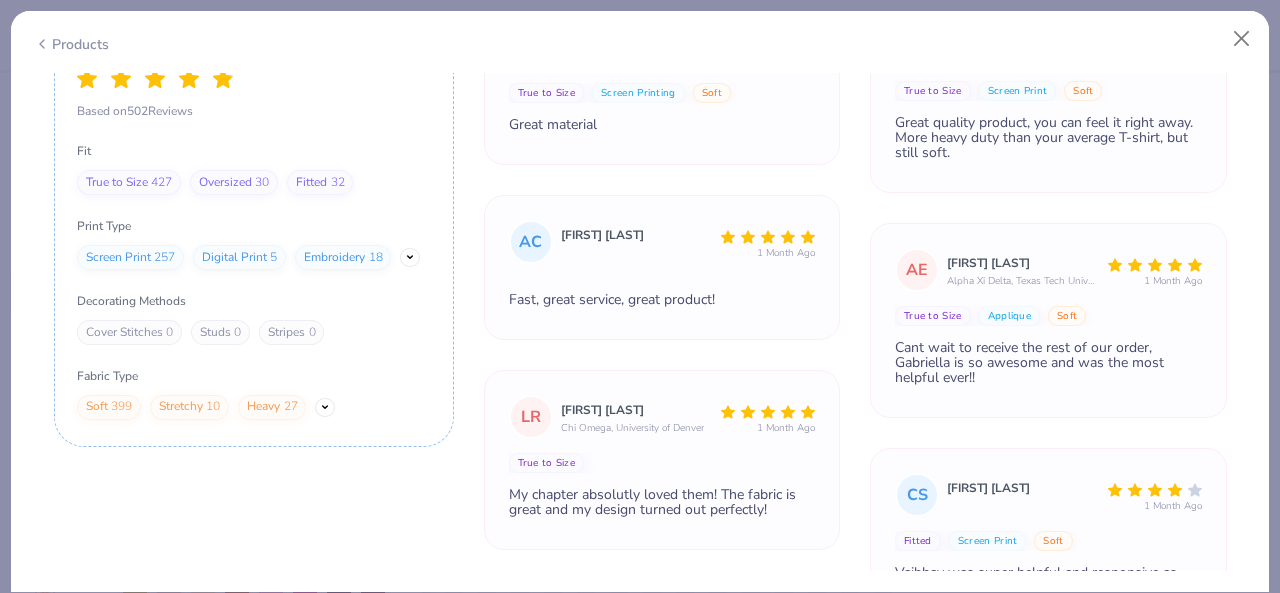 drag, startPoint x: 342, startPoint y: 505, endPoint x: 360, endPoint y: 469, distance: 40.24922 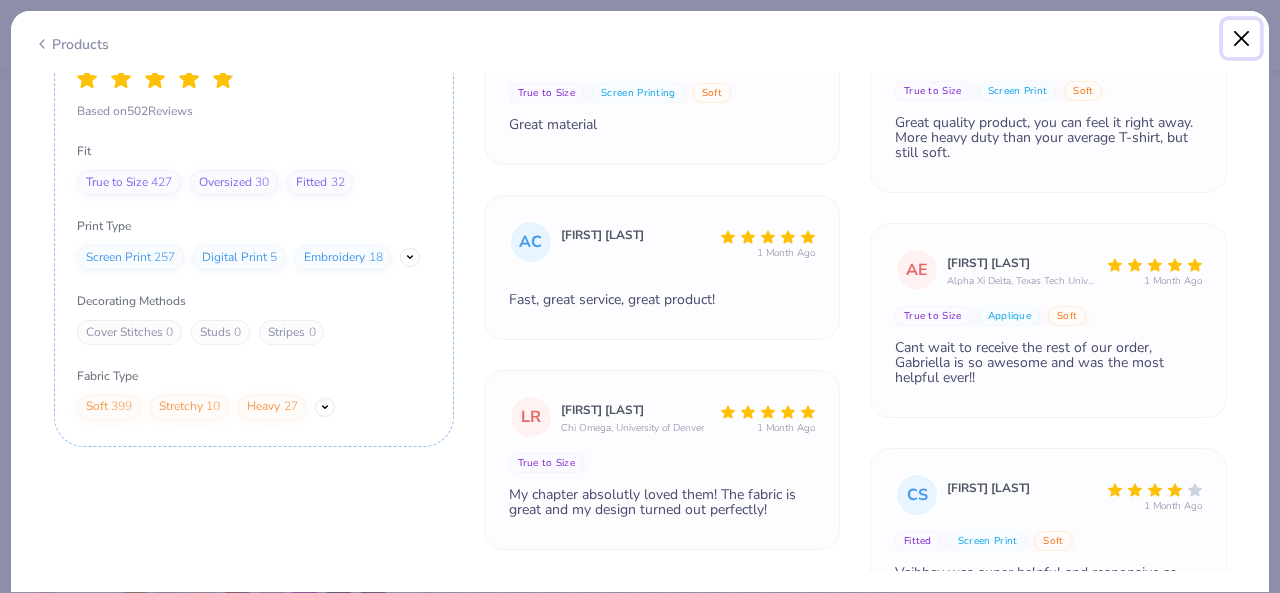 click at bounding box center (1242, 39) 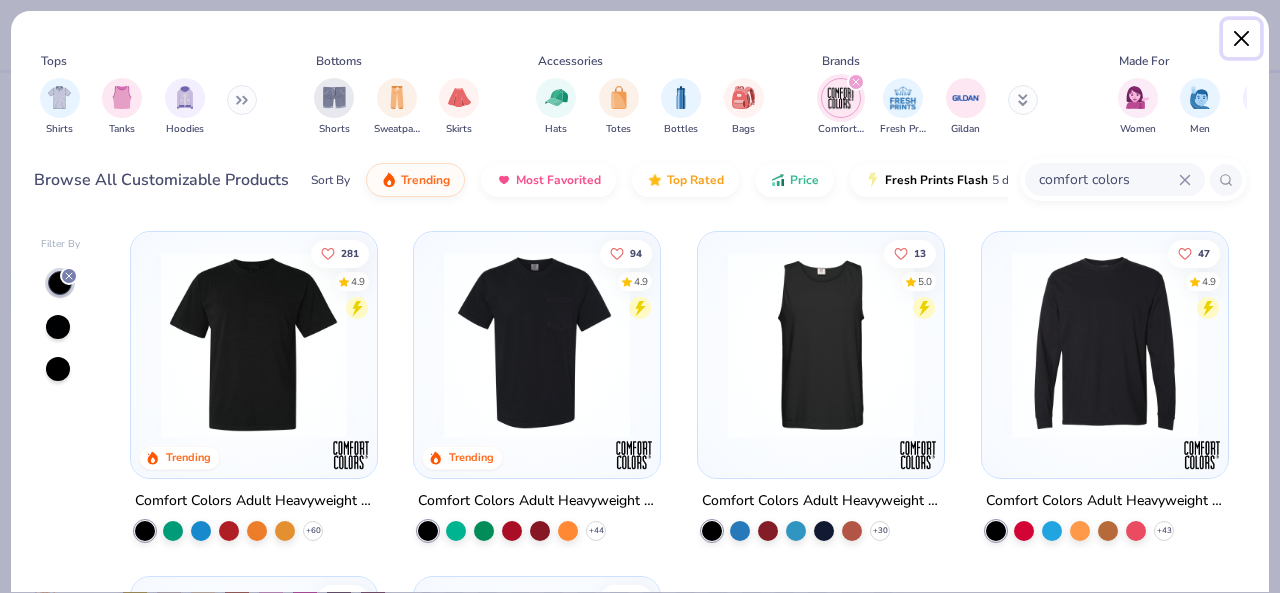 click at bounding box center [1242, 39] 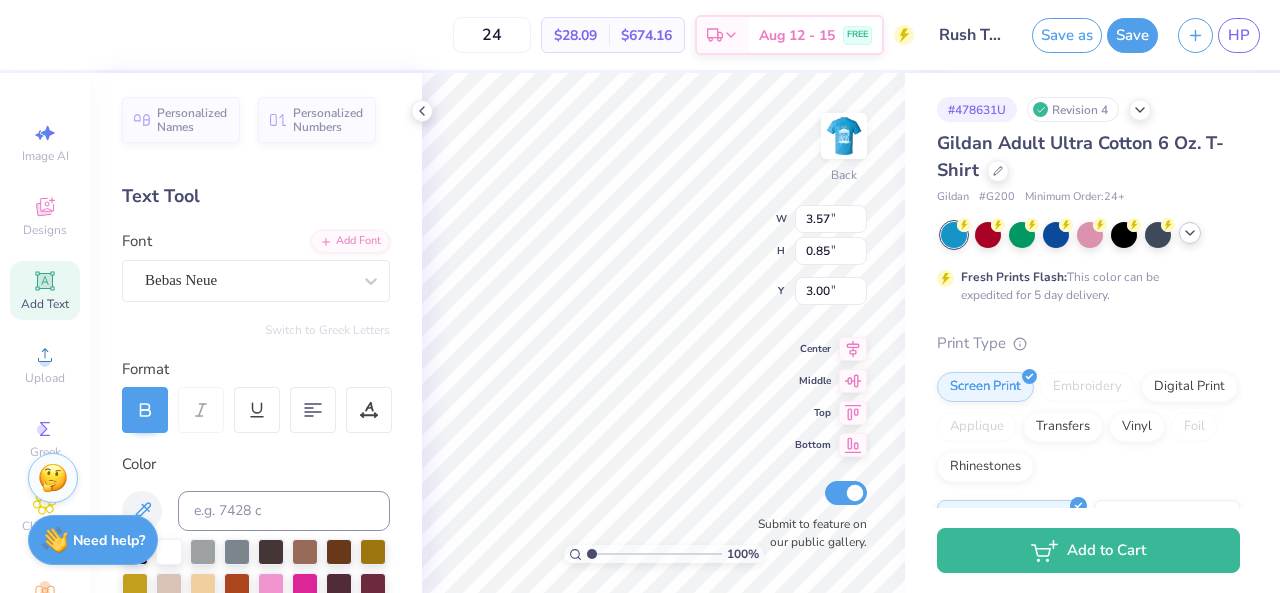 click on "Gildan Adult Ultra Cotton 6 Oz. T-Shirt Gildan # G200 Minimum Order: 24 + Fresh Prints Flash: This color can be expedited for 5 day delivery. Print Type Screen Print Embroidery Digital Print Applique Transfers Vinyl Foil Rhinestones Standard Puff Ink Neon Ink Metallic & Glitter Ink Glow in the Dark Ink Water based Ink" at bounding box center (1088, 541) 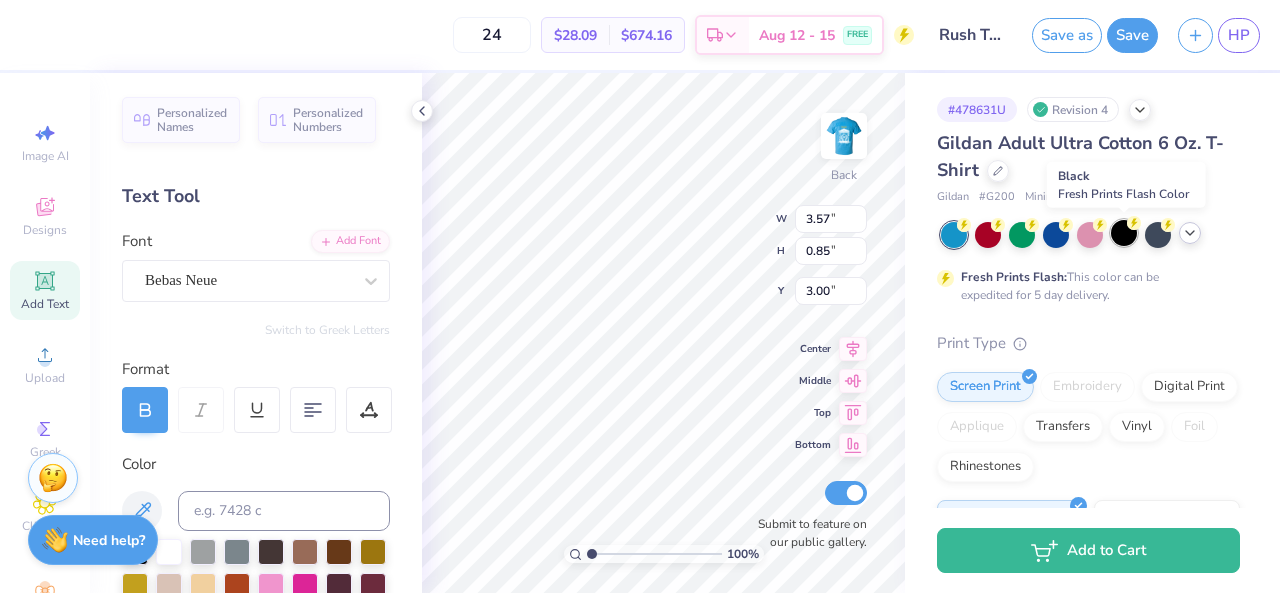 click at bounding box center [1124, 233] 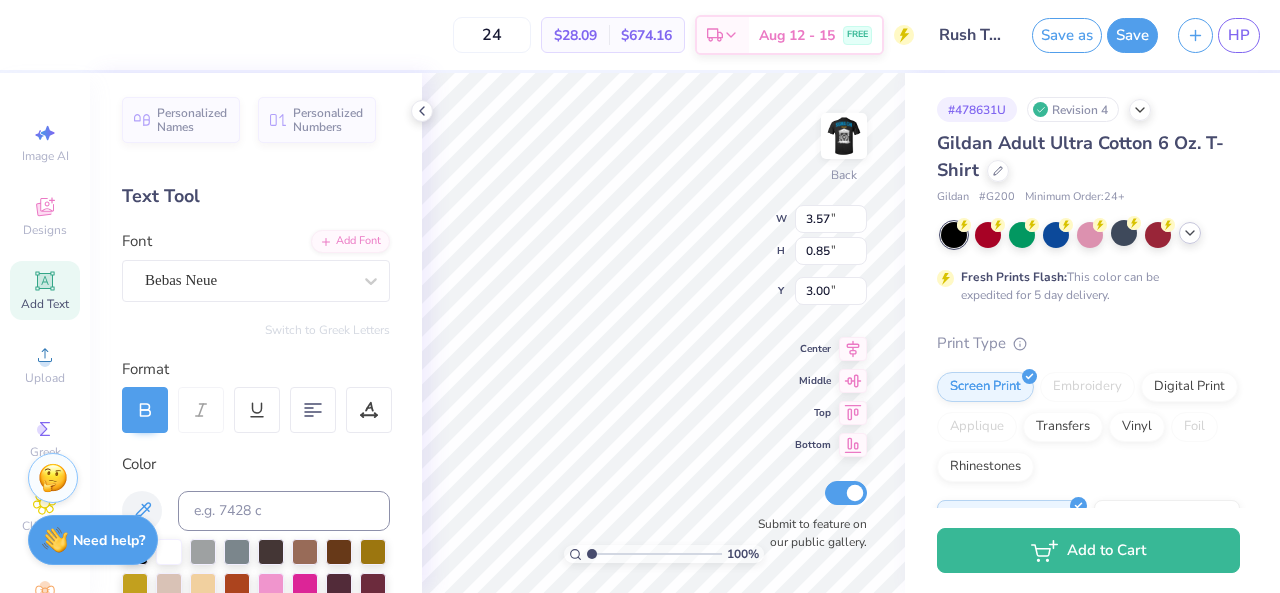 click 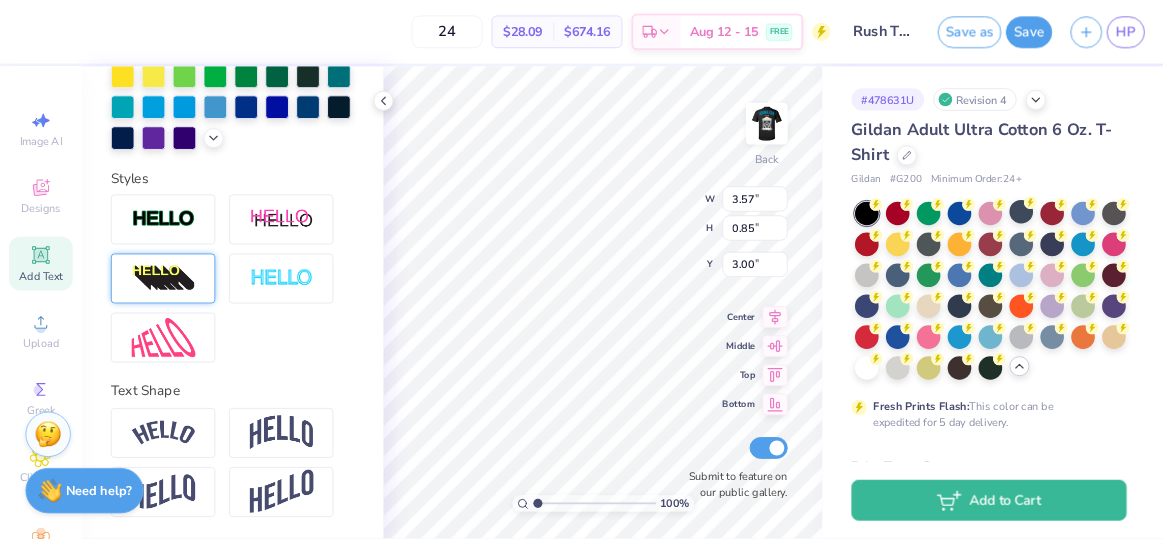 scroll, scrollTop: 435, scrollLeft: 0, axis: vertical 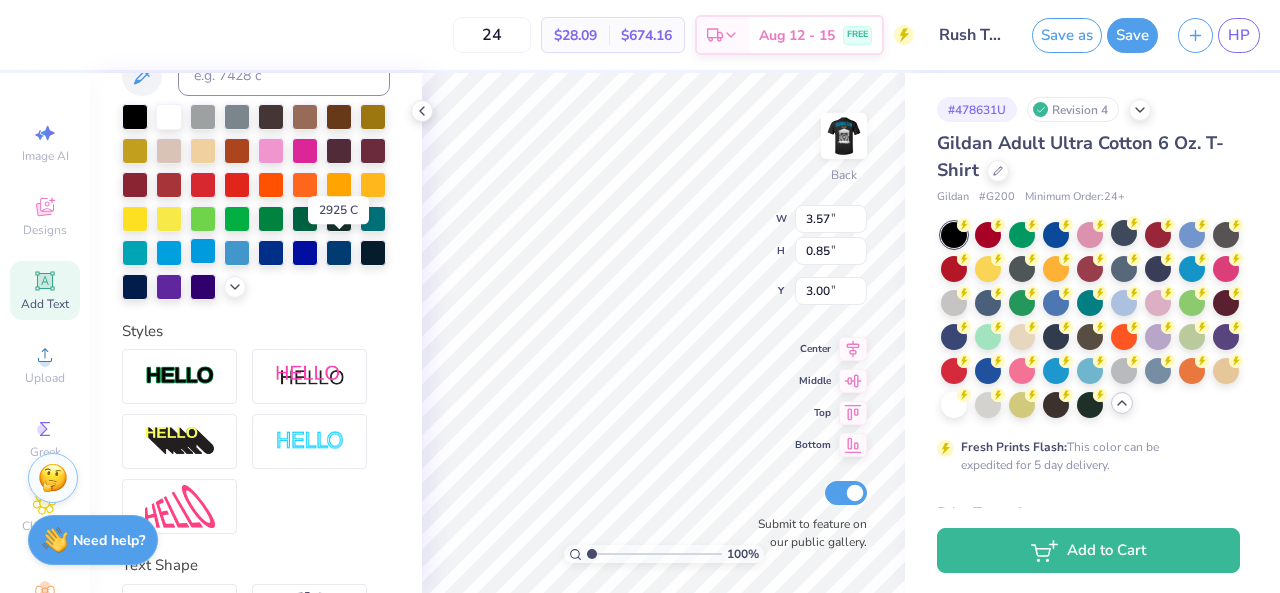 click at bounding box center (203, 251) 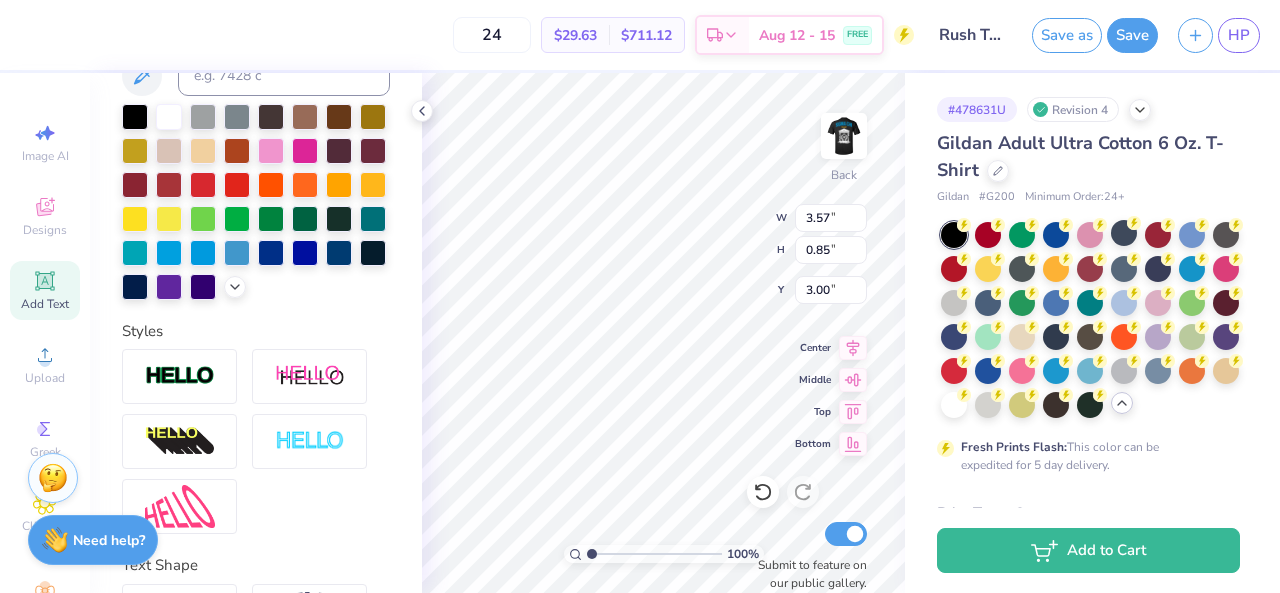 type on "1.99" 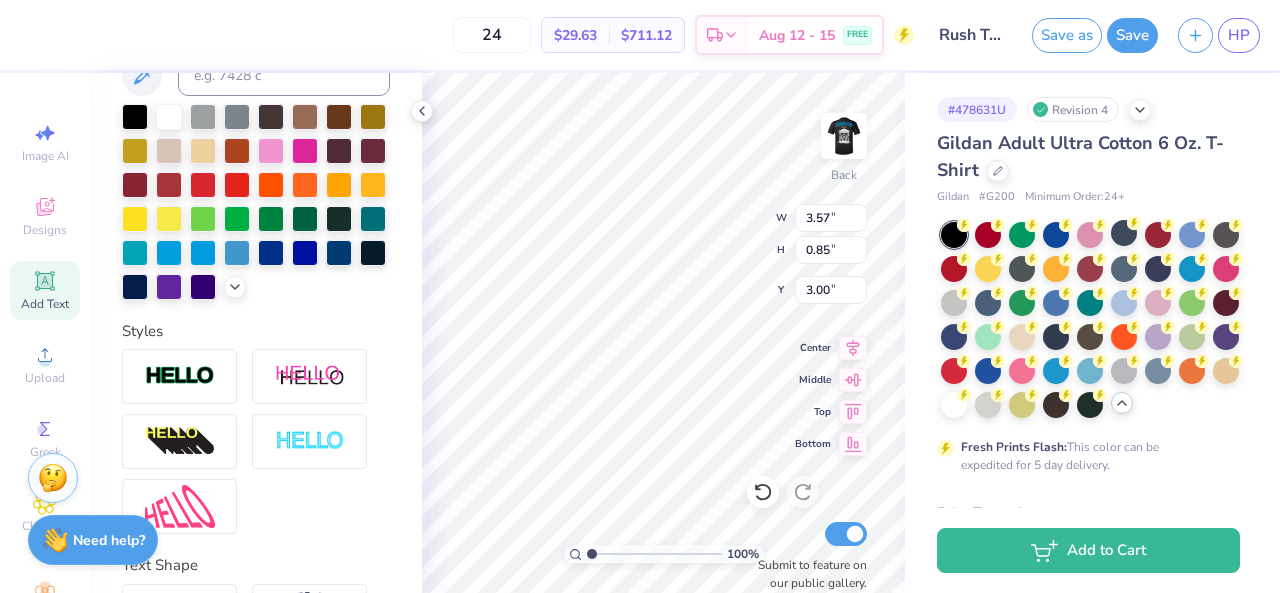 type on "0.46" 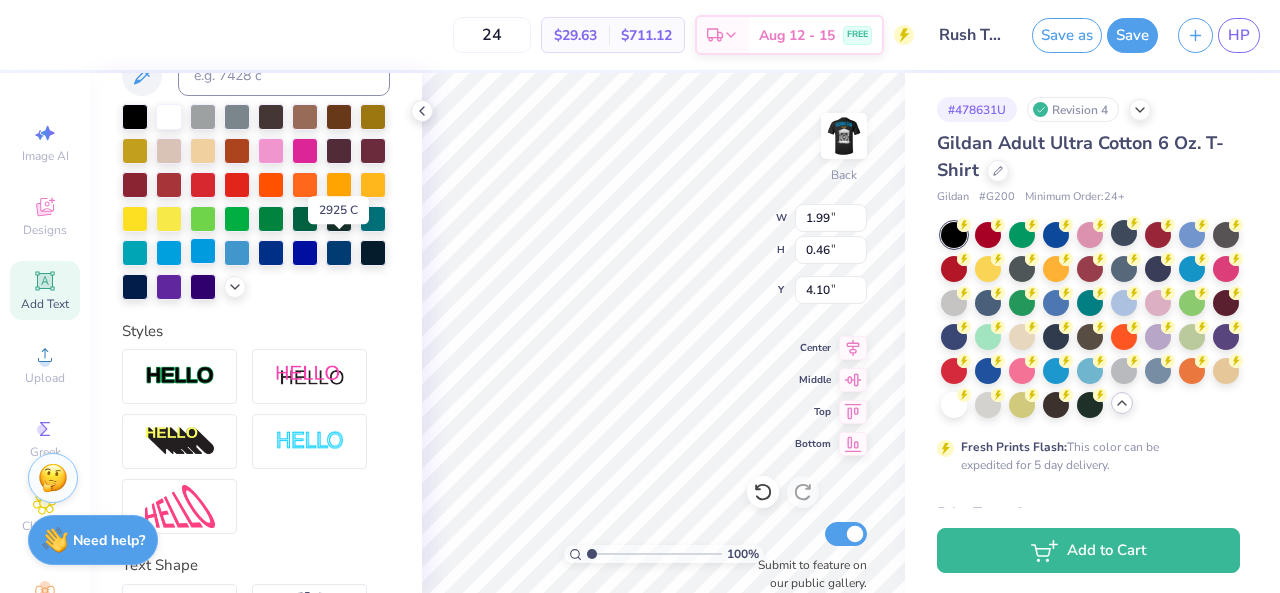 click at bounding box center [203, 251] 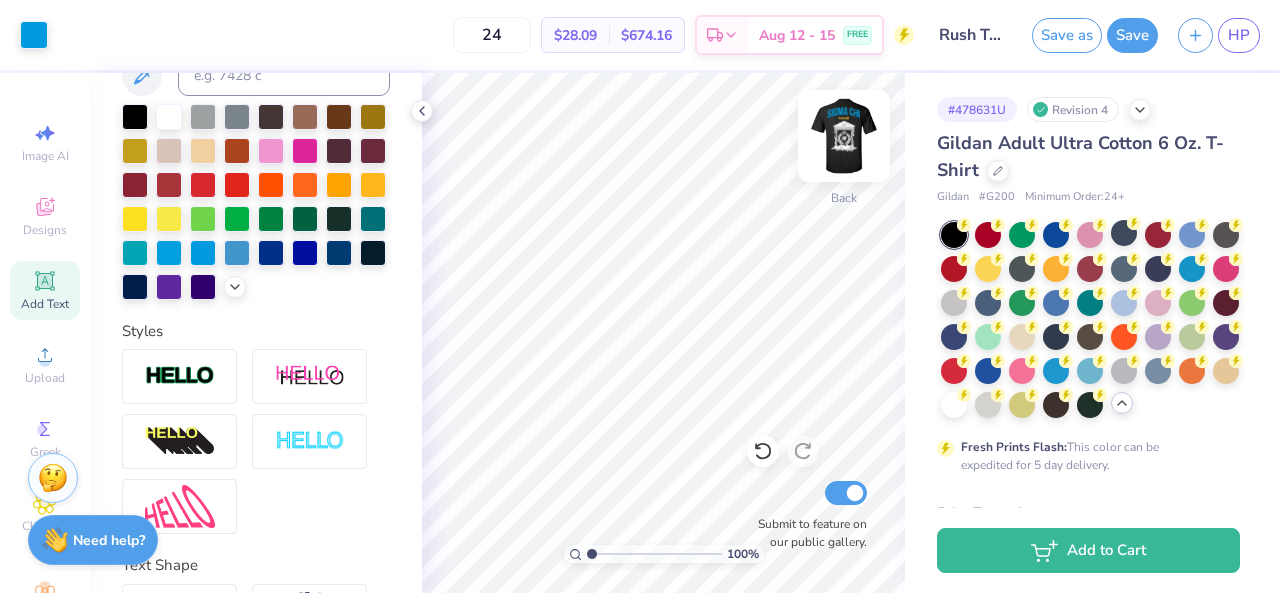 click at bounding box center (844, 136) 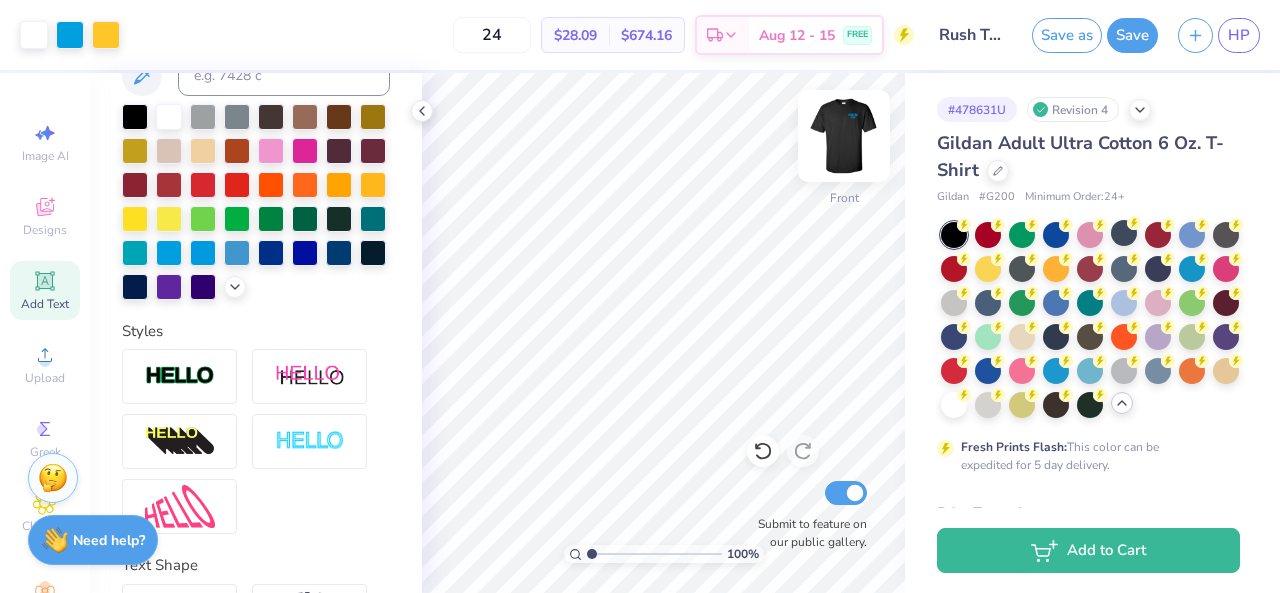 click at bounding box center (844, 136) 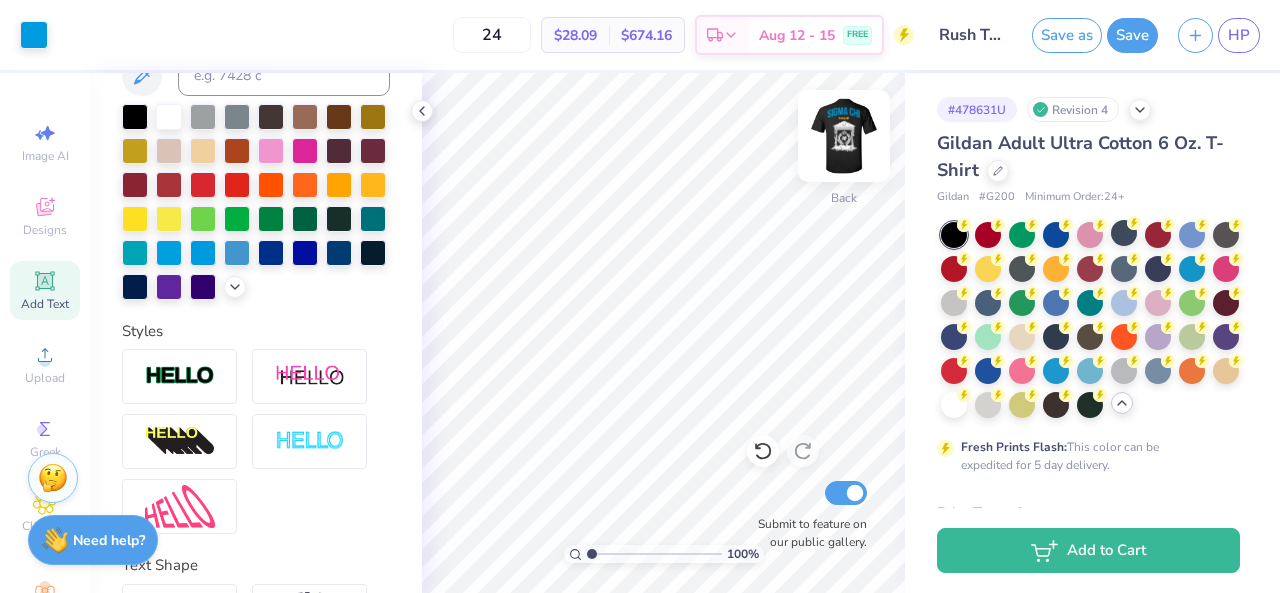 click at bounding box center [844, 136] 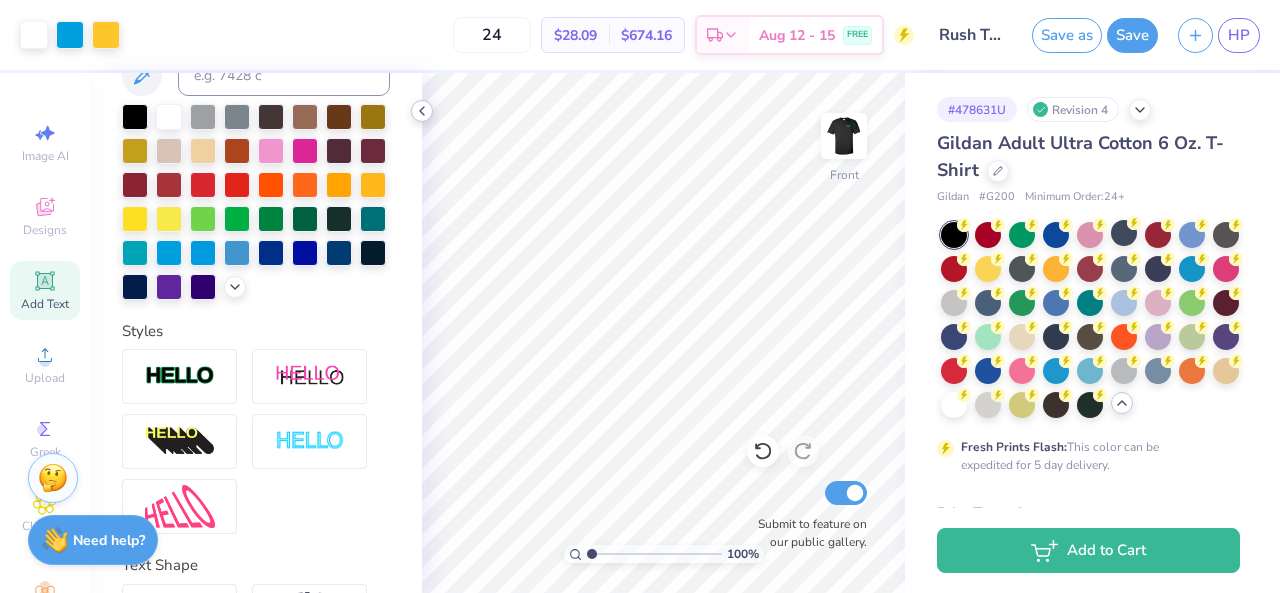 click 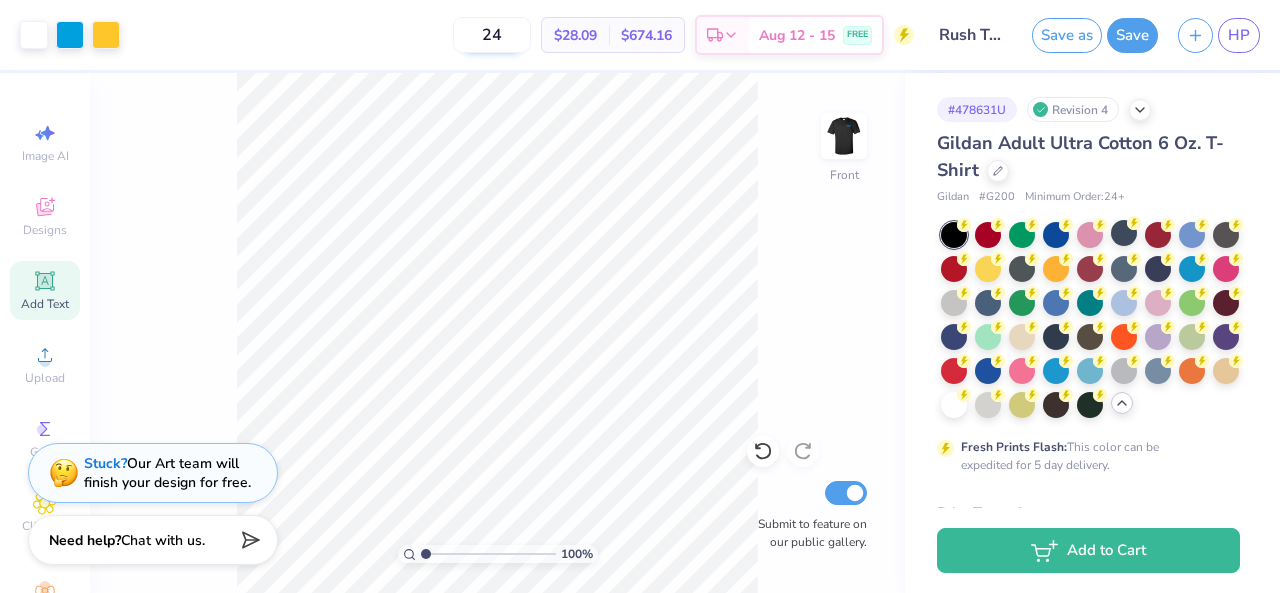 click on "24" at bounding box center (492, 35) 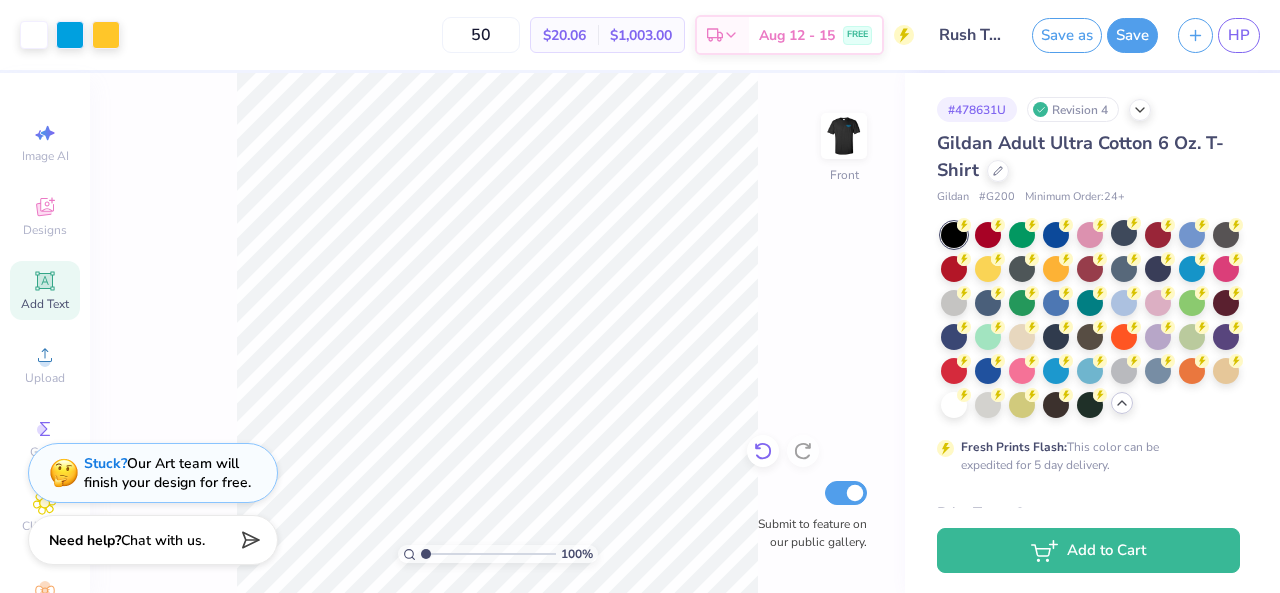 type on "50" 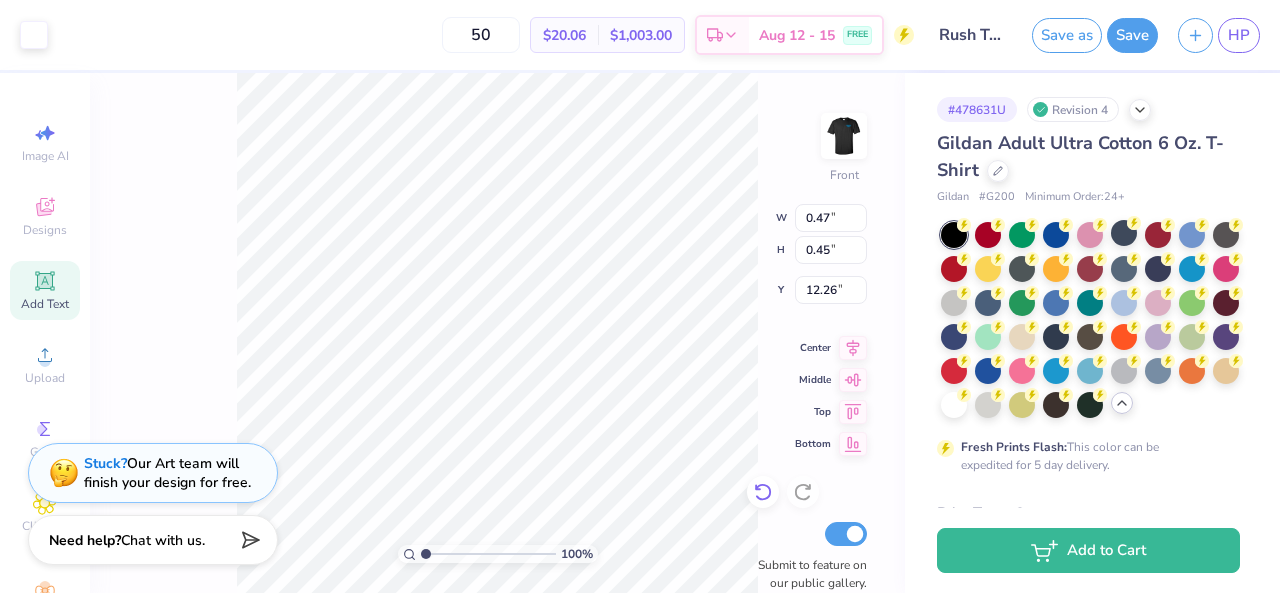 type on "0.47" 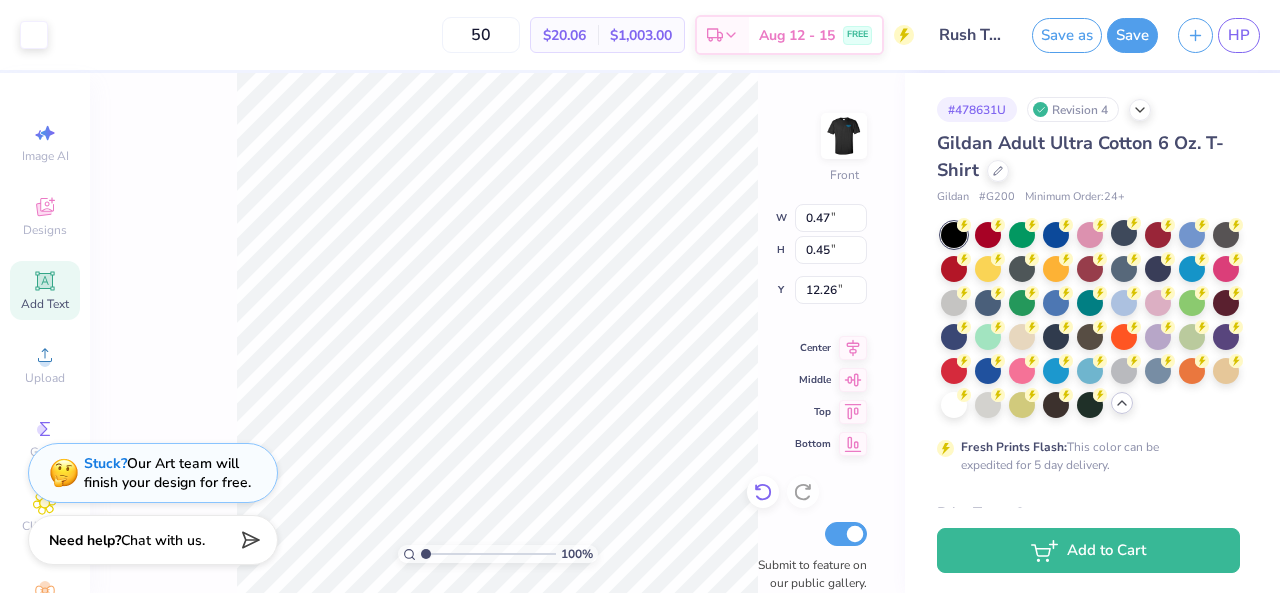 type on "0.45" 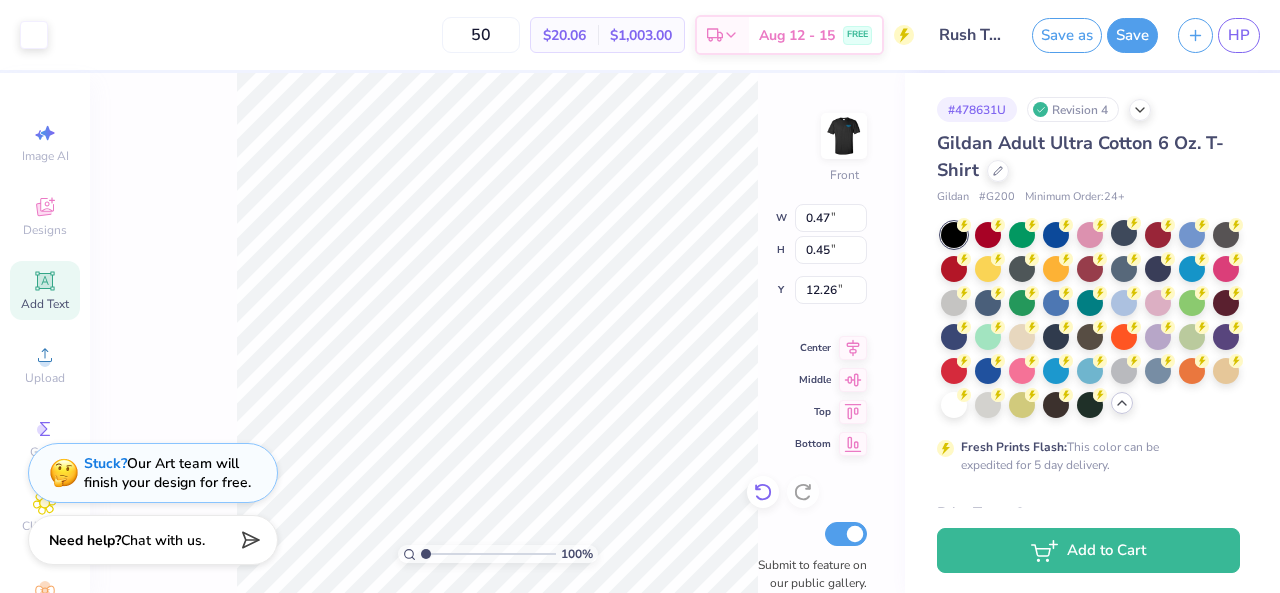 type on "12.26" 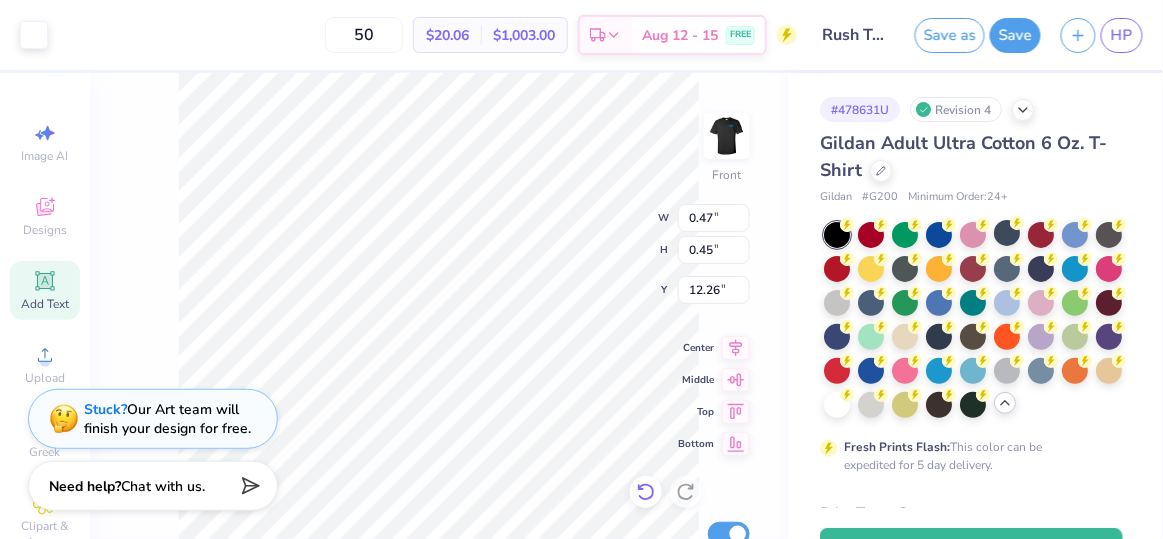 scroll, scrollTop: 435, scrollLeft: 0, axis: vertical 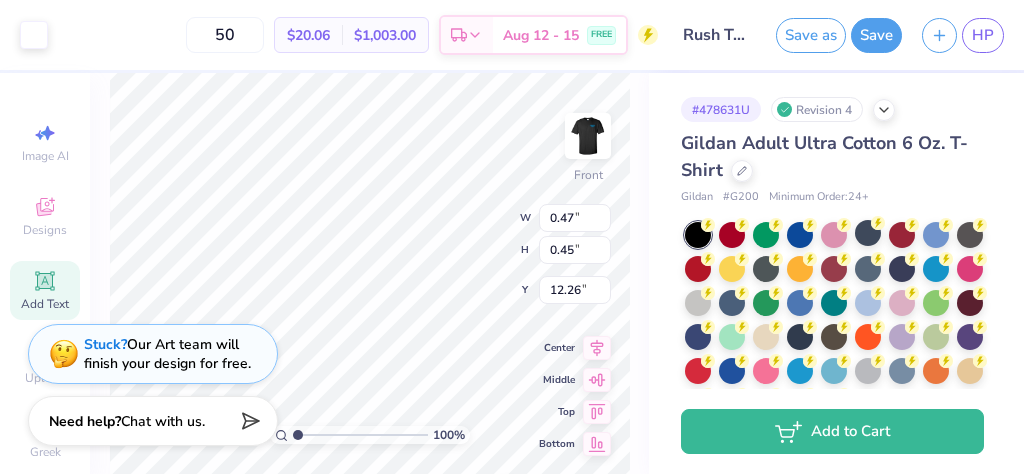 type on "2.24" 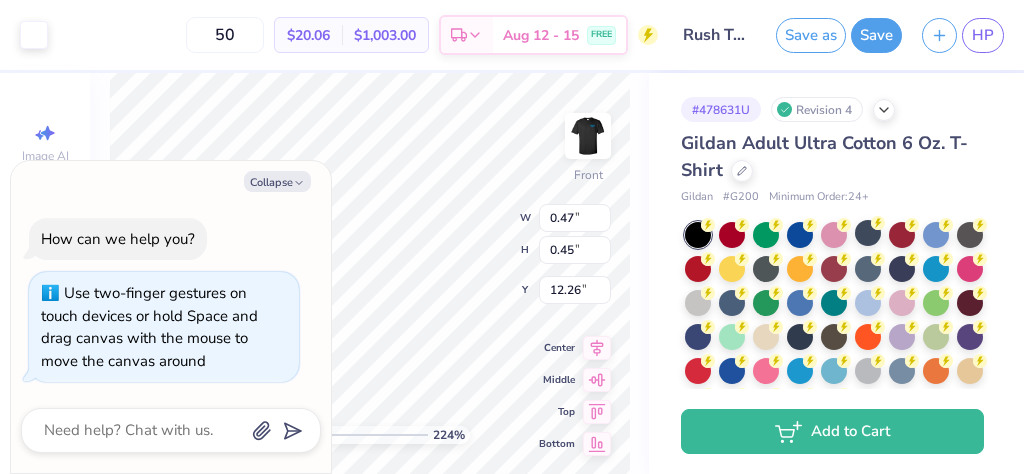 type on "x" 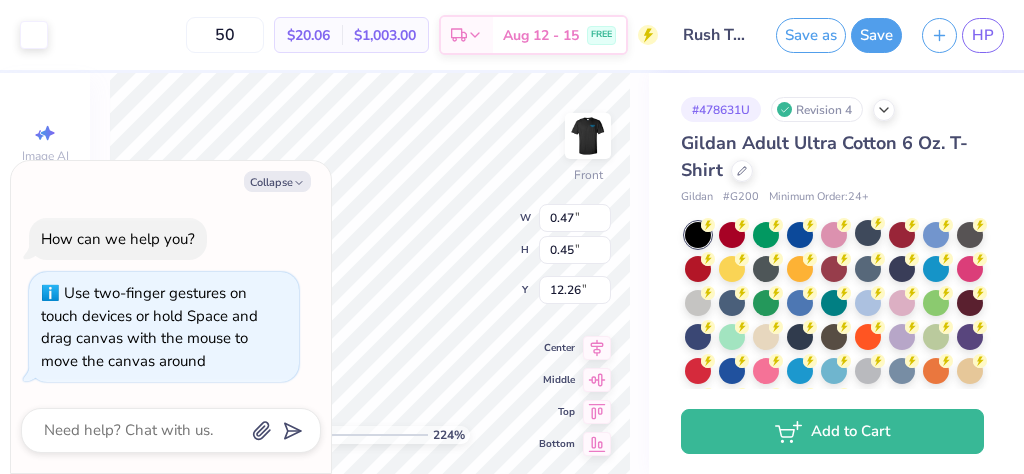 type on "4.11" 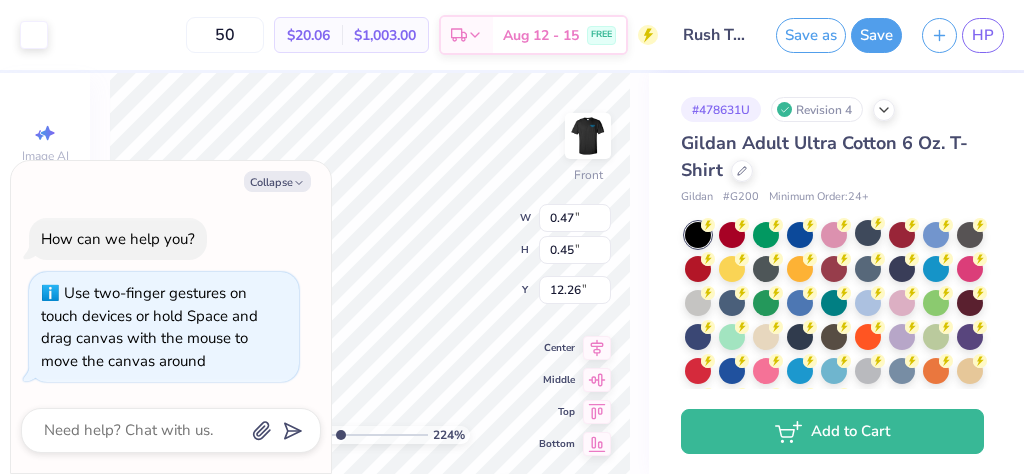click at bounding box center (360, 435) 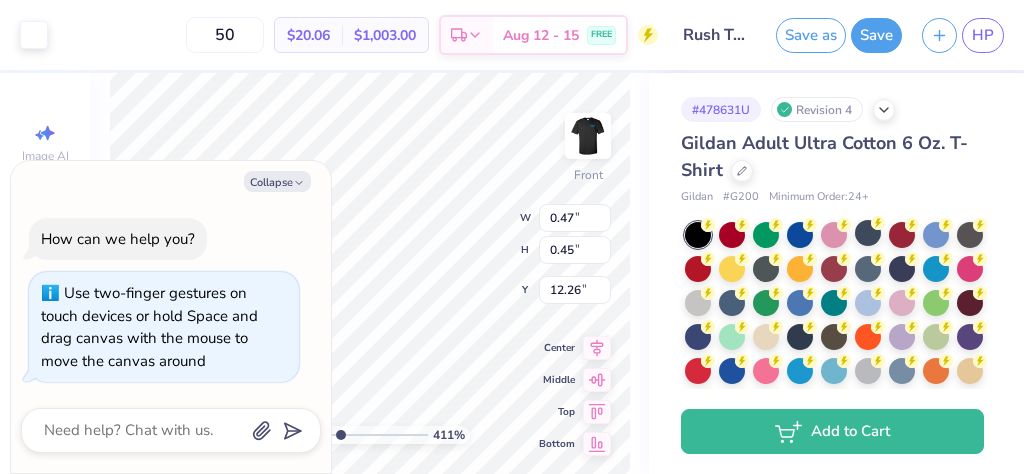 type on "5.90" 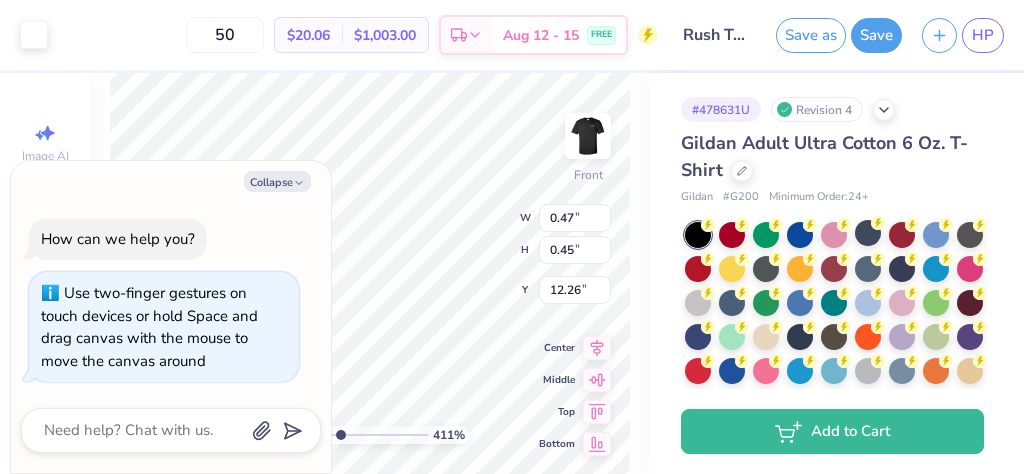 type on "1.36" 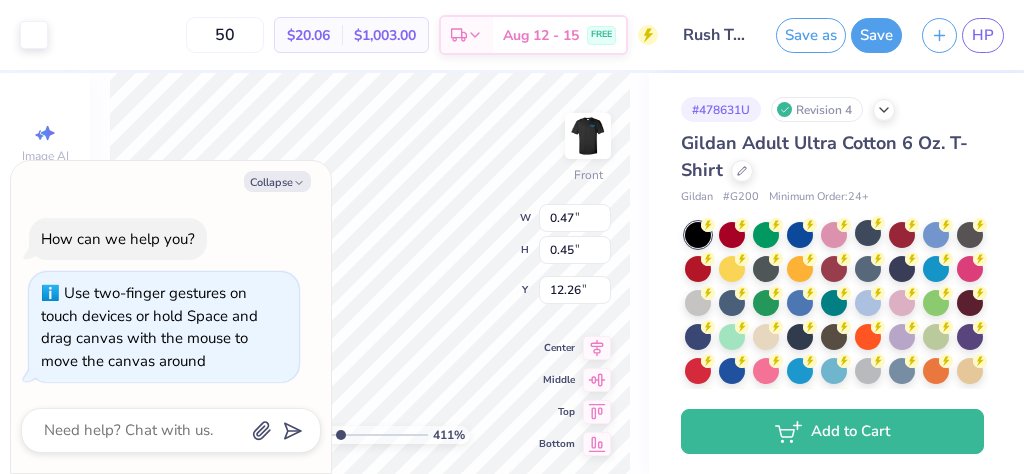 type on "8.56" 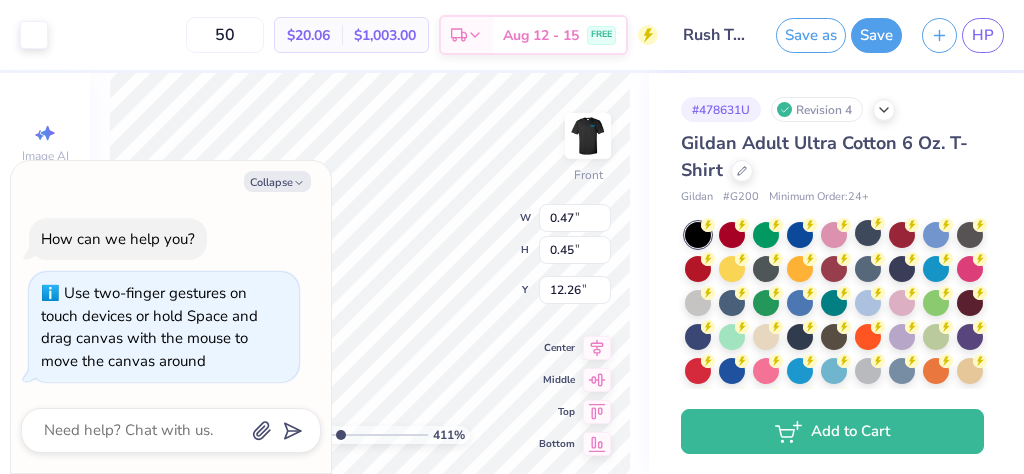 type on "x" 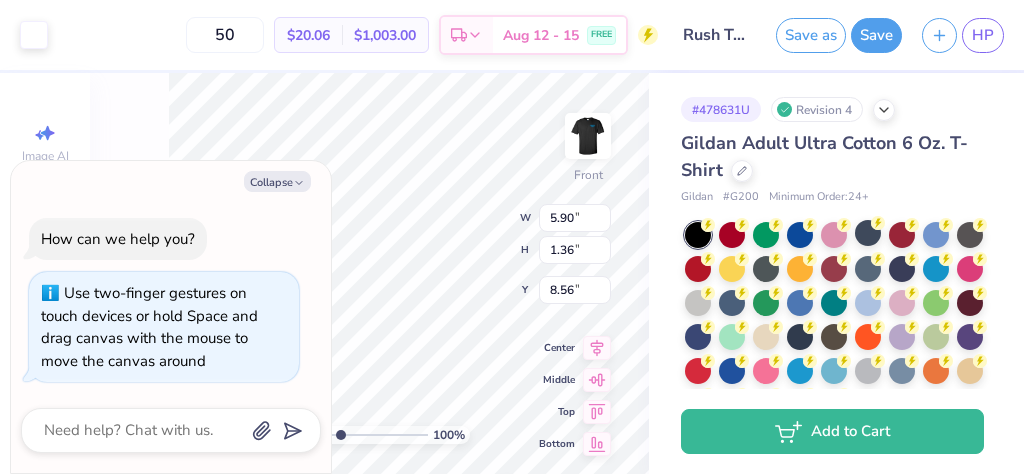 type on "1" 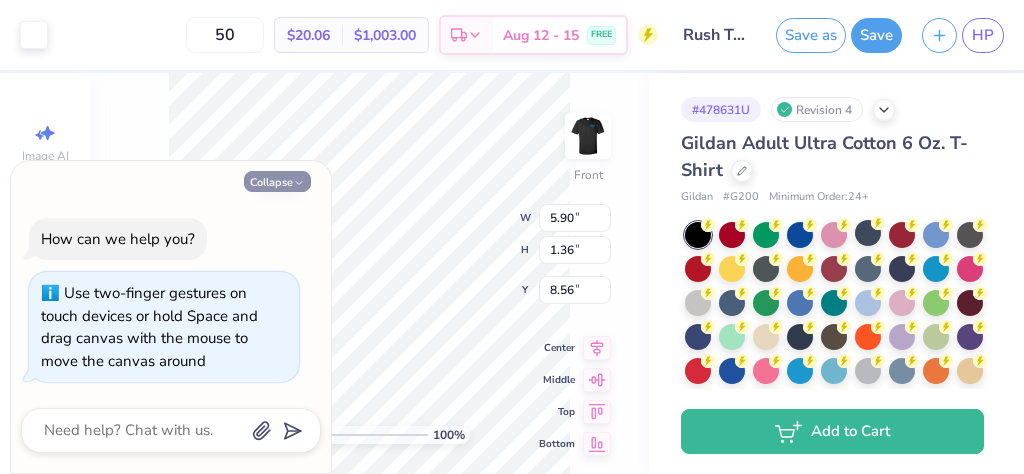click on "Collapse" at bounding box center (277, 181) 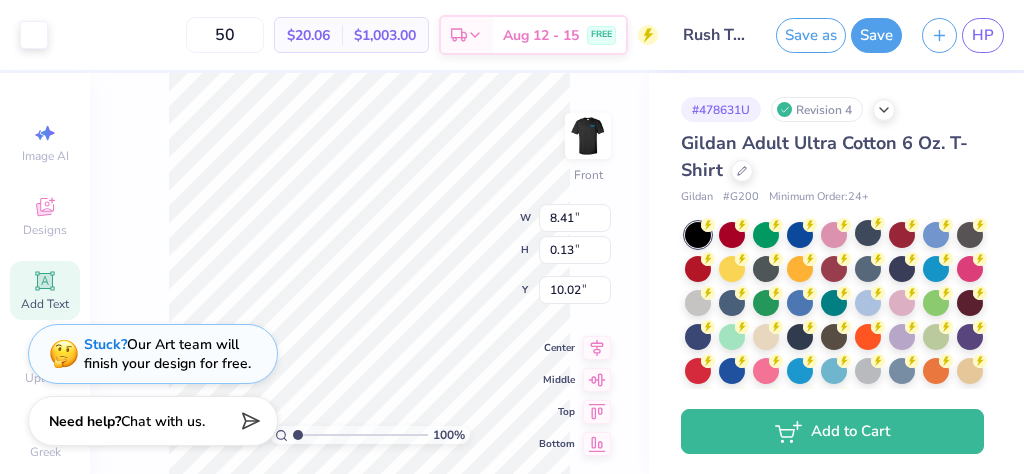 type on "9.27" 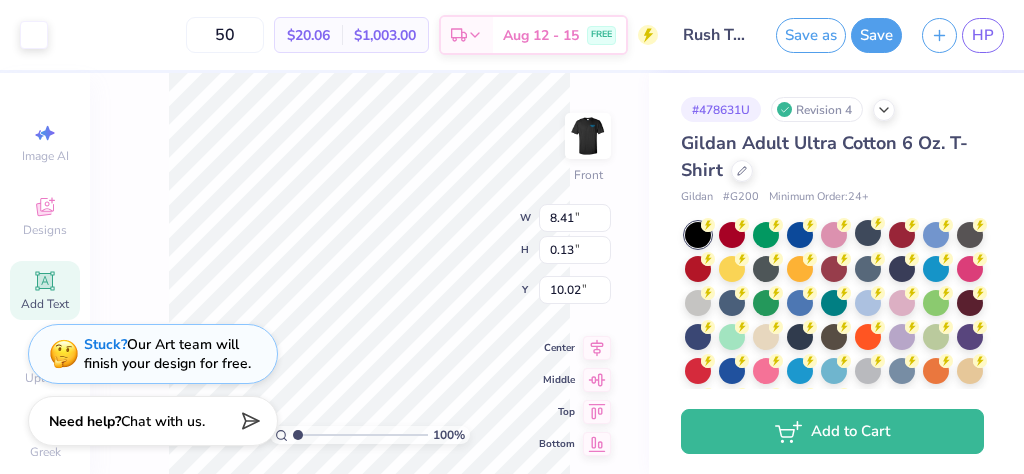 type on "2.41" 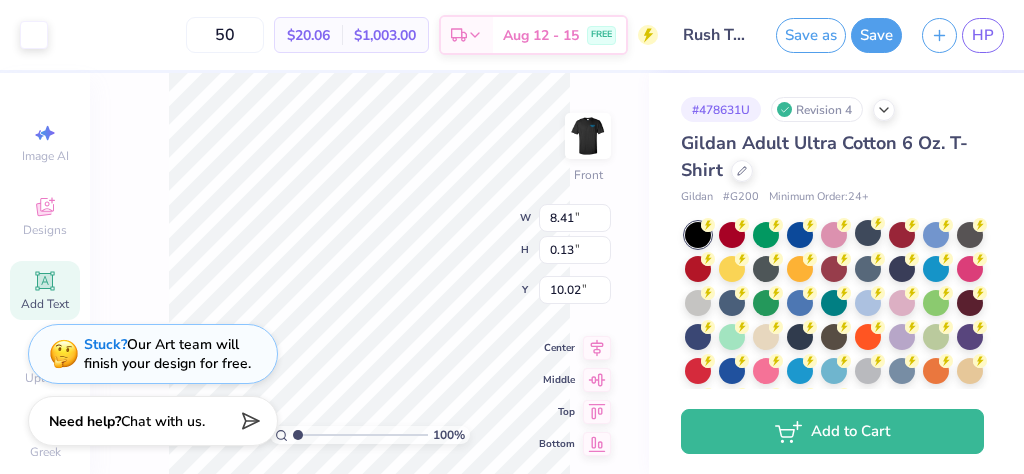 type on "17.13" 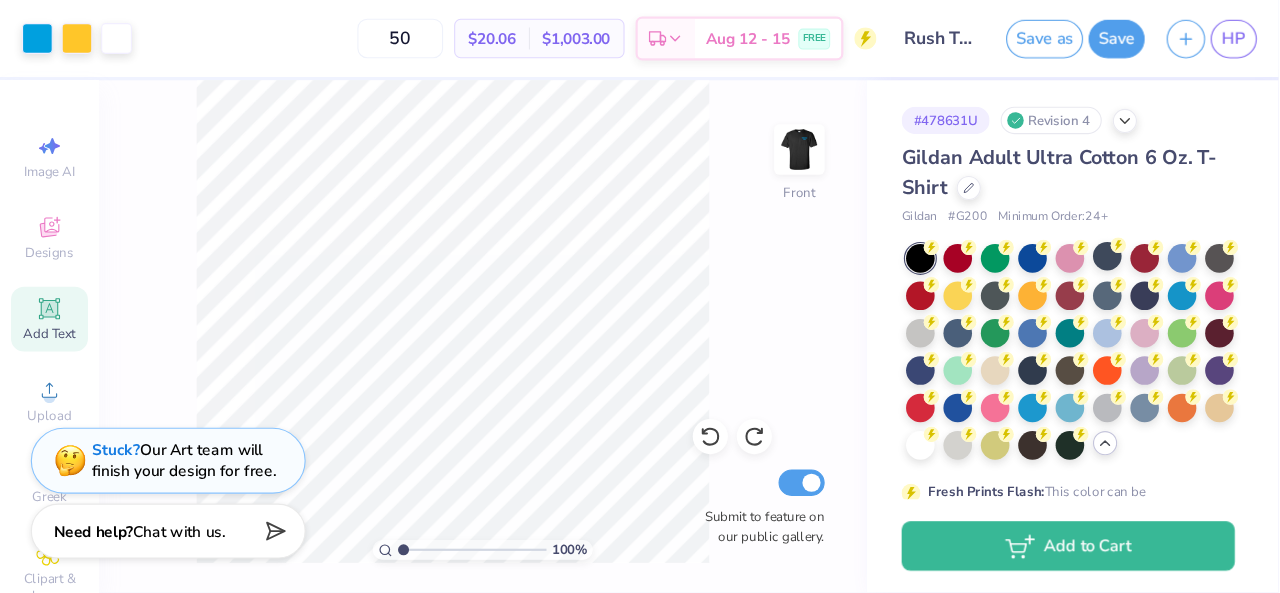 scroll, scrollTop: 435, scrollLeft: 0, axis: vertical 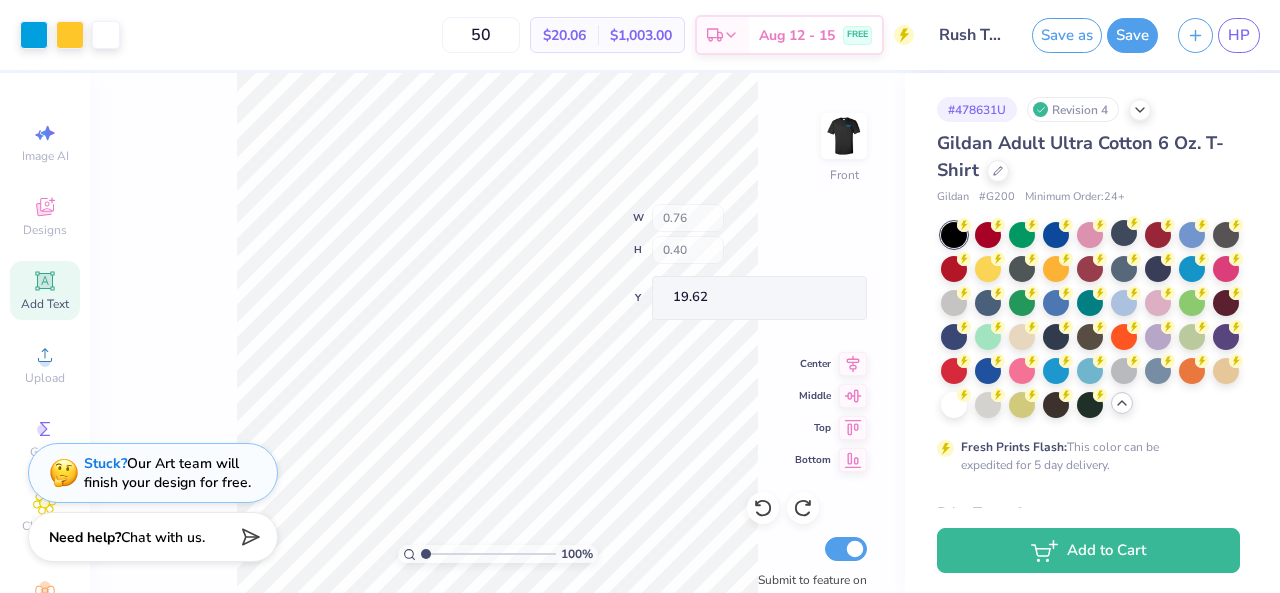 type on "0.76" 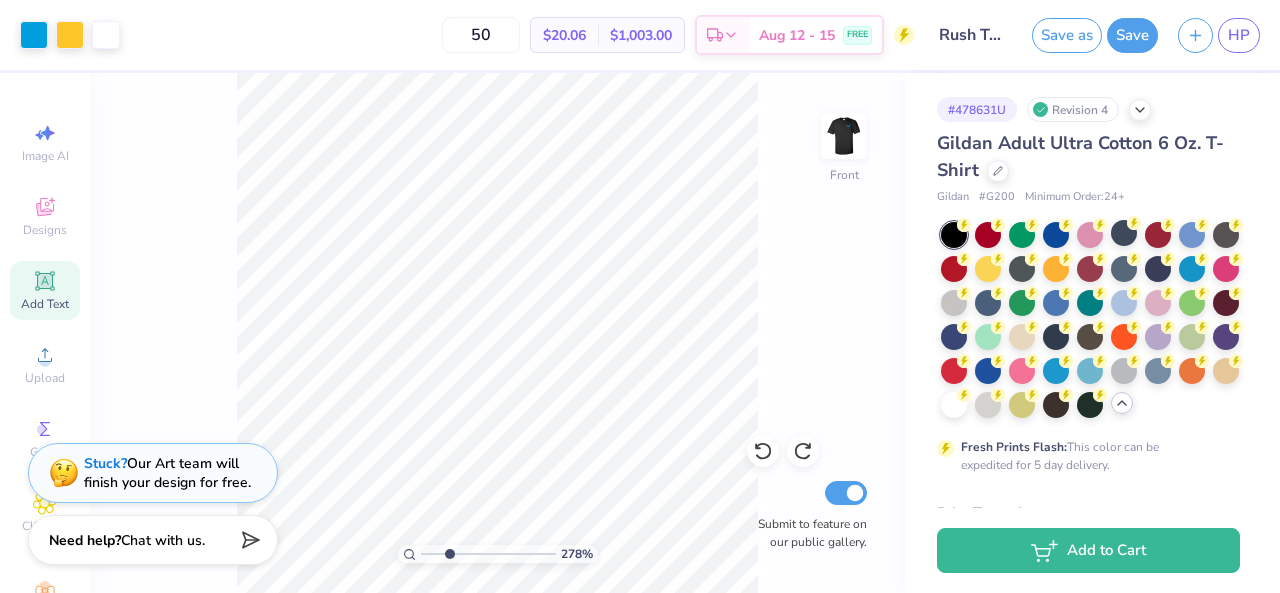drag, startPoint x: 426, startPoint y: 553, endPoint x: 449, endPoint y: 563, distance: 25.079872 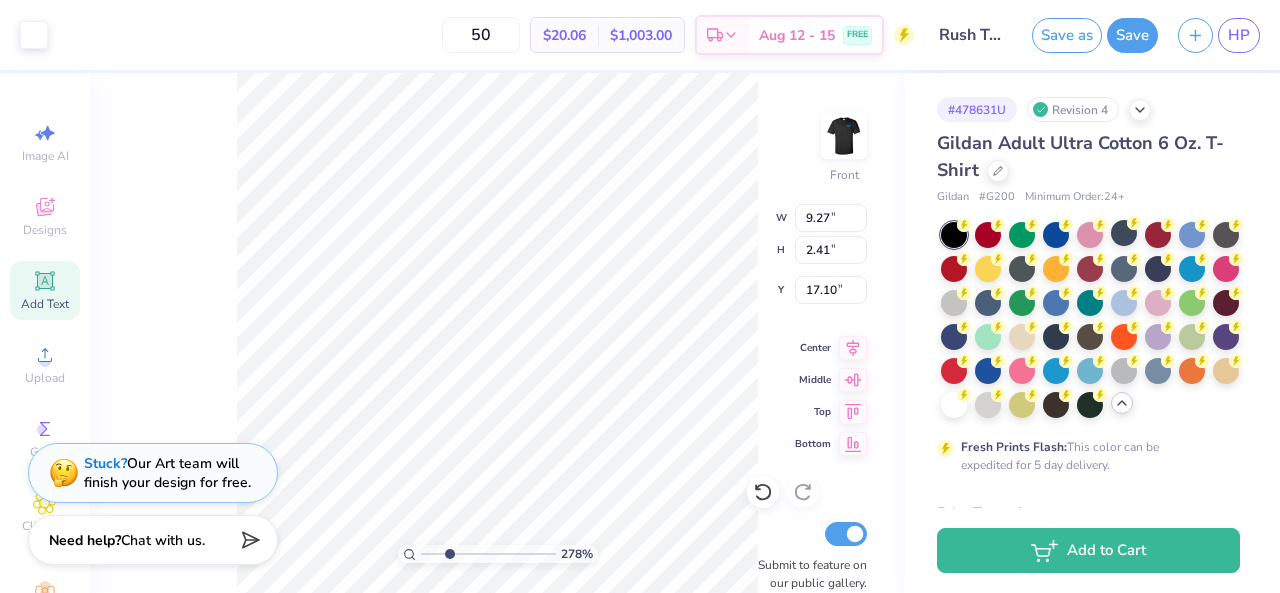 type on "17.10" 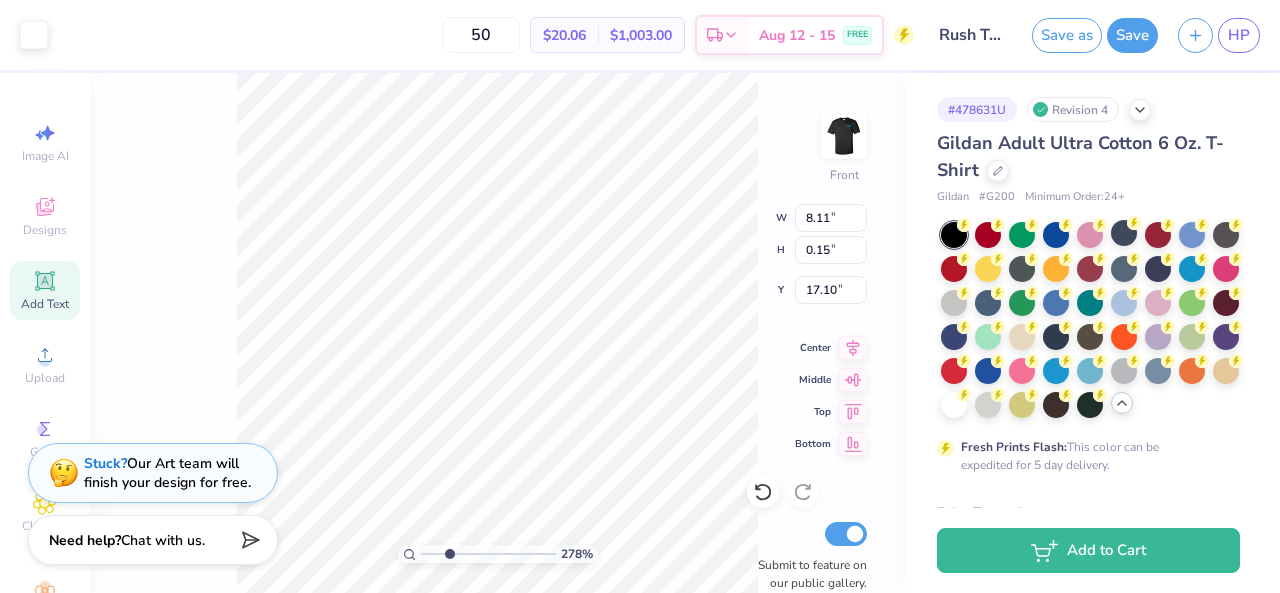 type on "8.11" 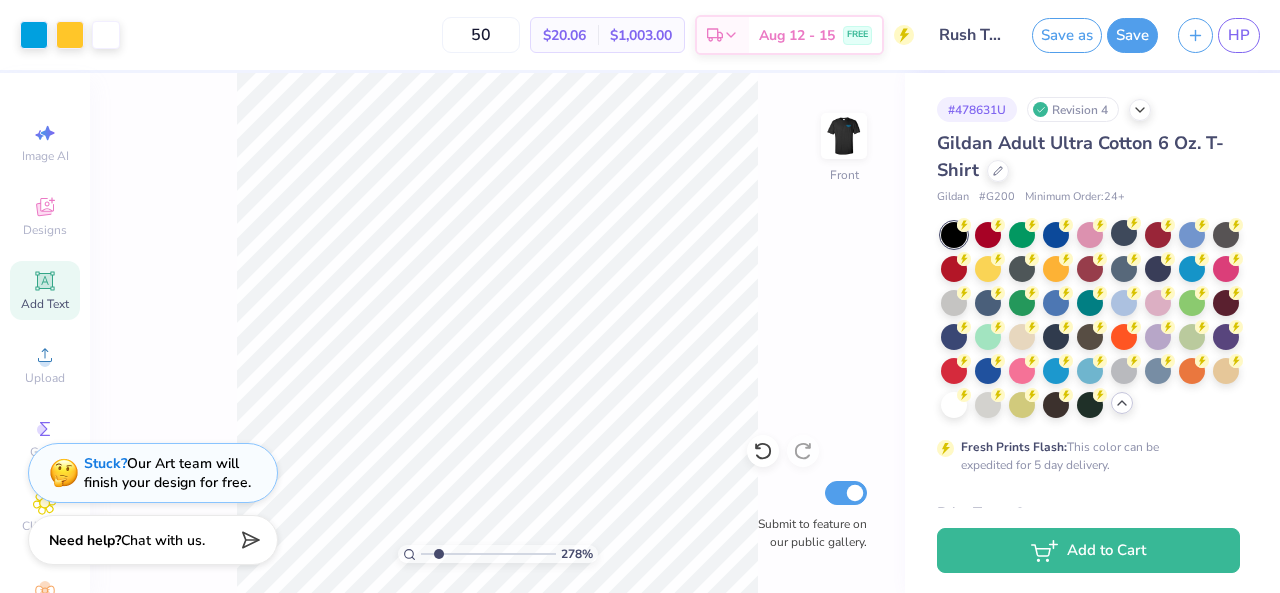 click at bounding box center (488, 554) 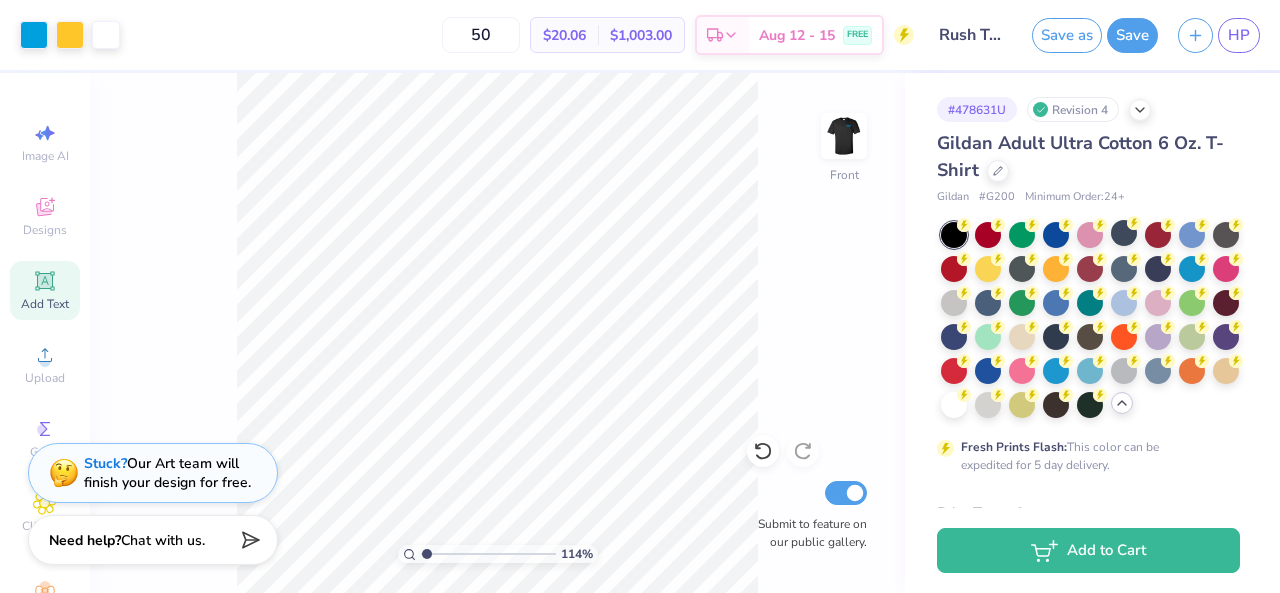 type on "1.14" 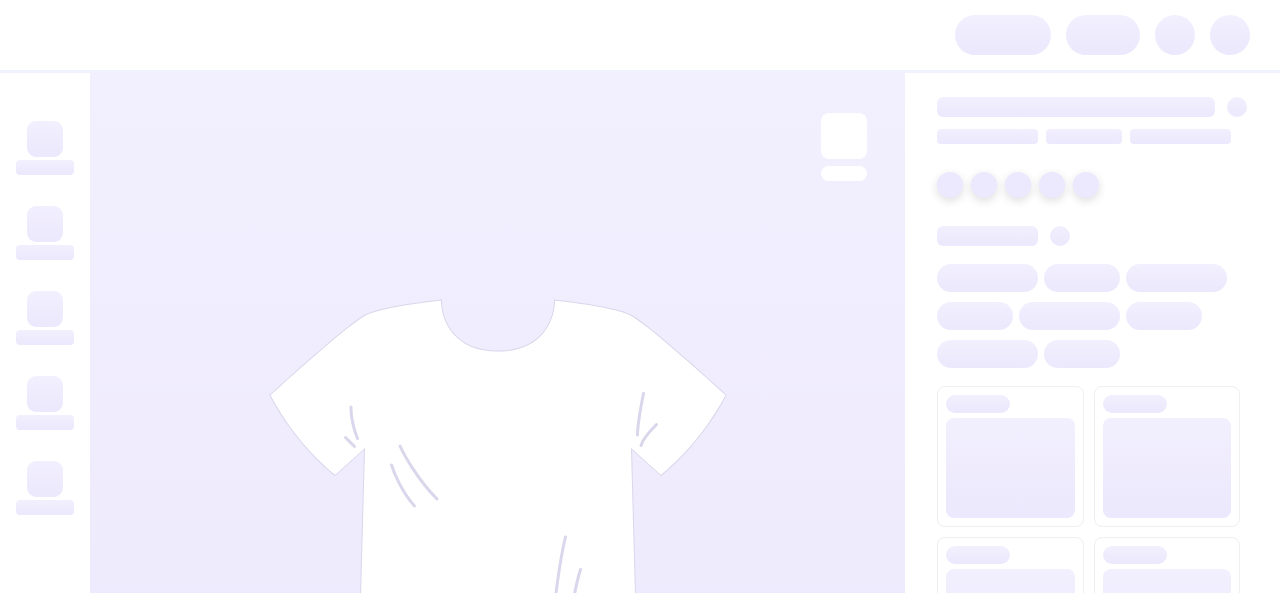 scroll, scrollTop: 0, scrollLeft: 0, axis: both 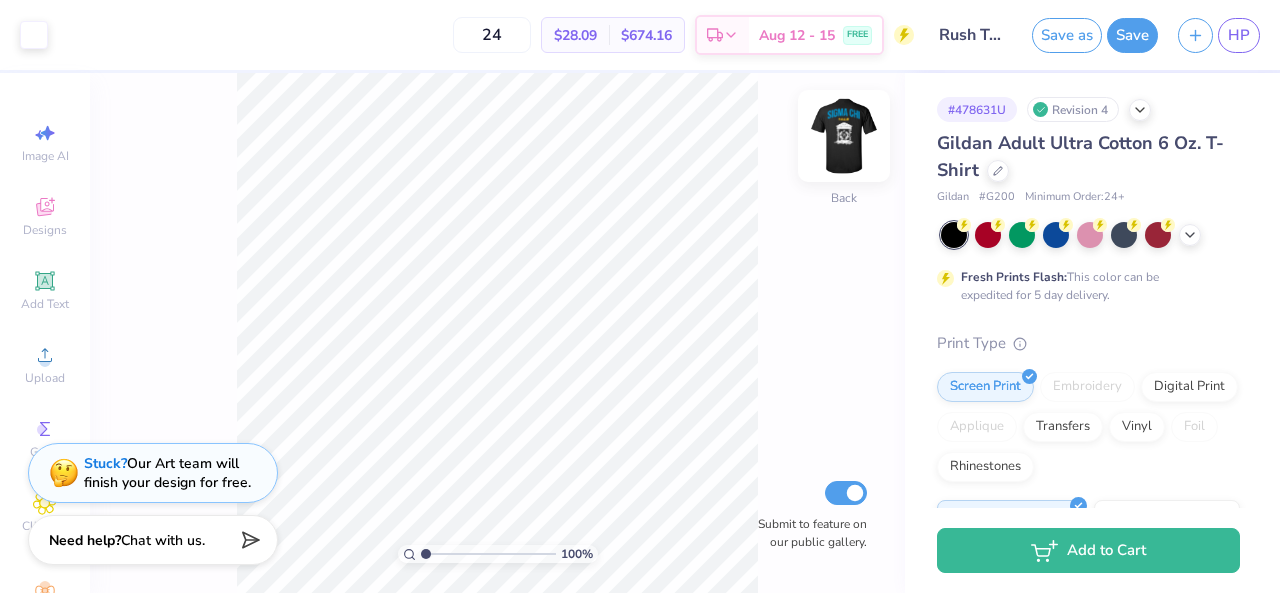 click at bounding box center [844, 136] 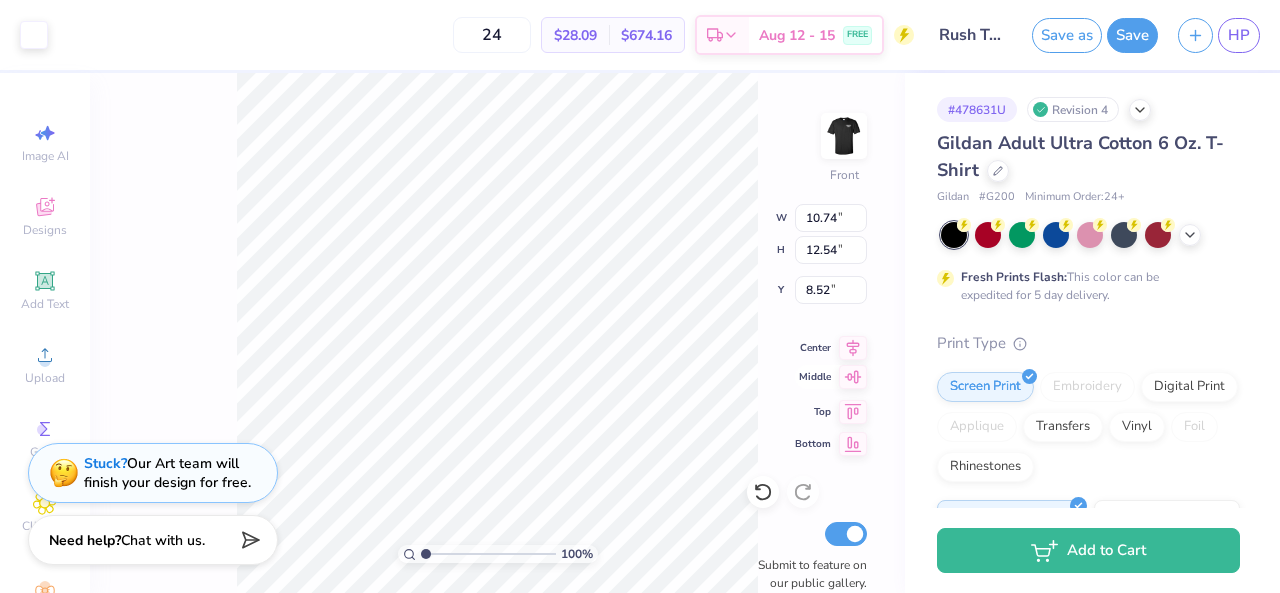 type on "10.74" 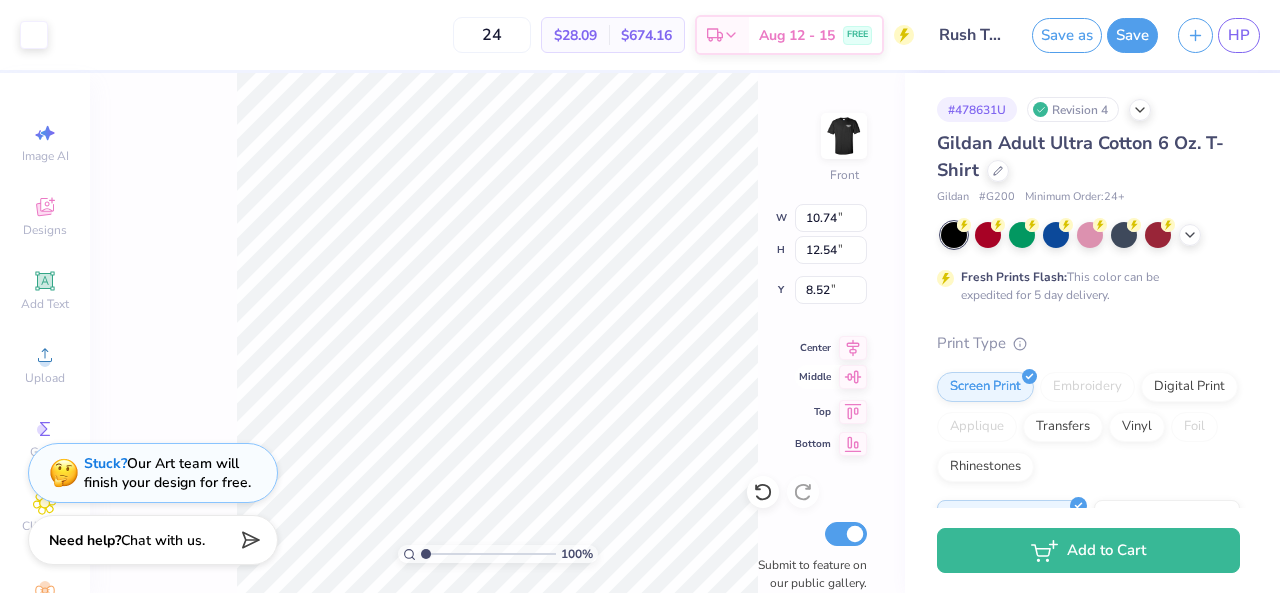 type on "12.54" 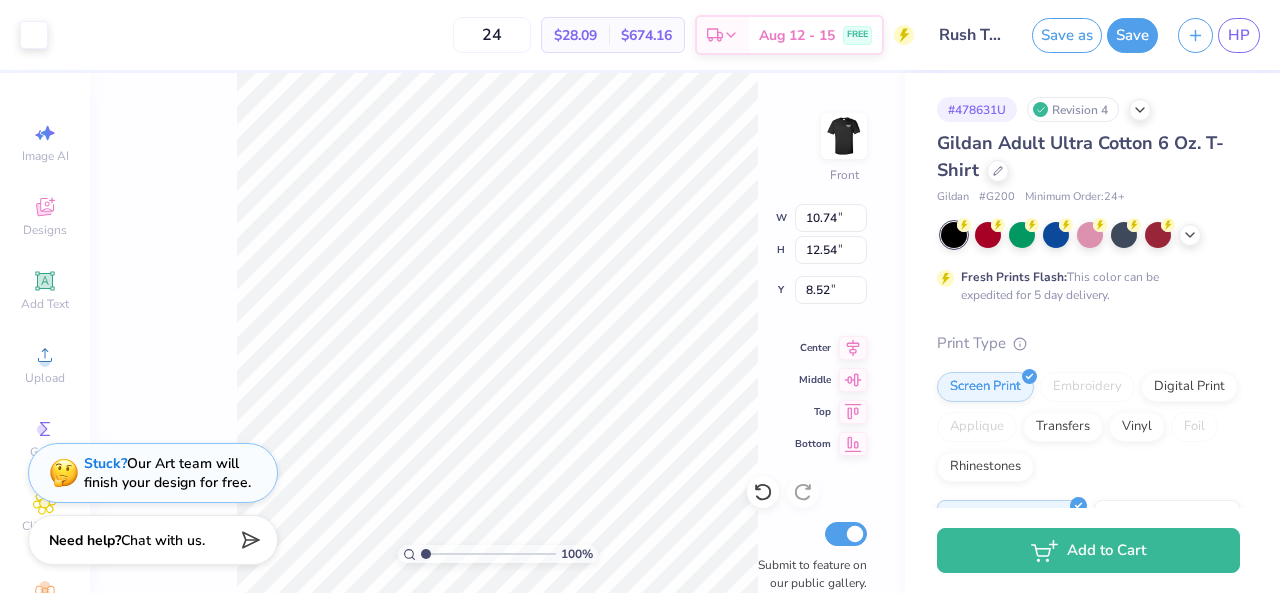 drag, startPoint x: 850, startPoint y: 365, endPoint x: 864, endPoint y: 325, distance: 42.379242 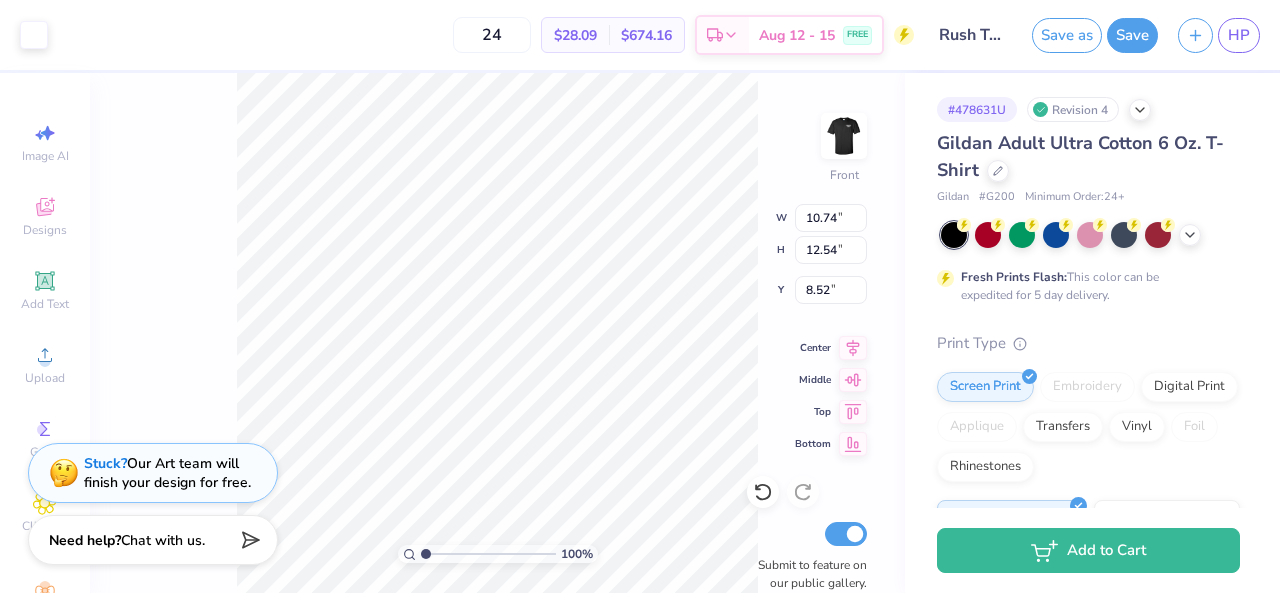 click 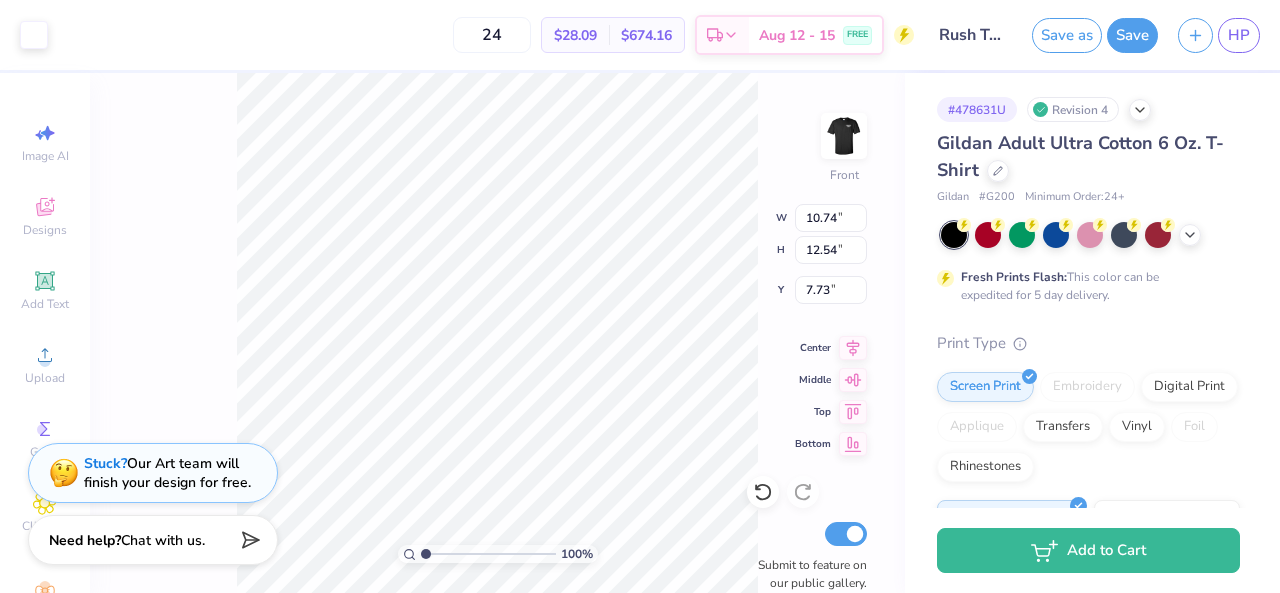 type on "7.73" 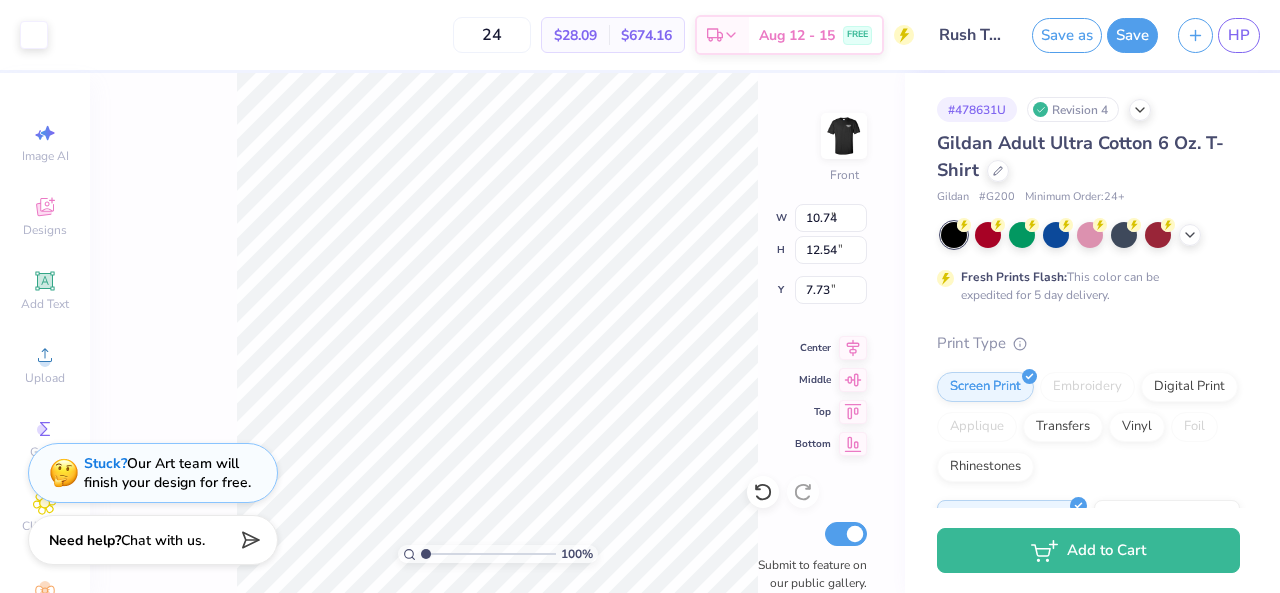 type on "9.66" 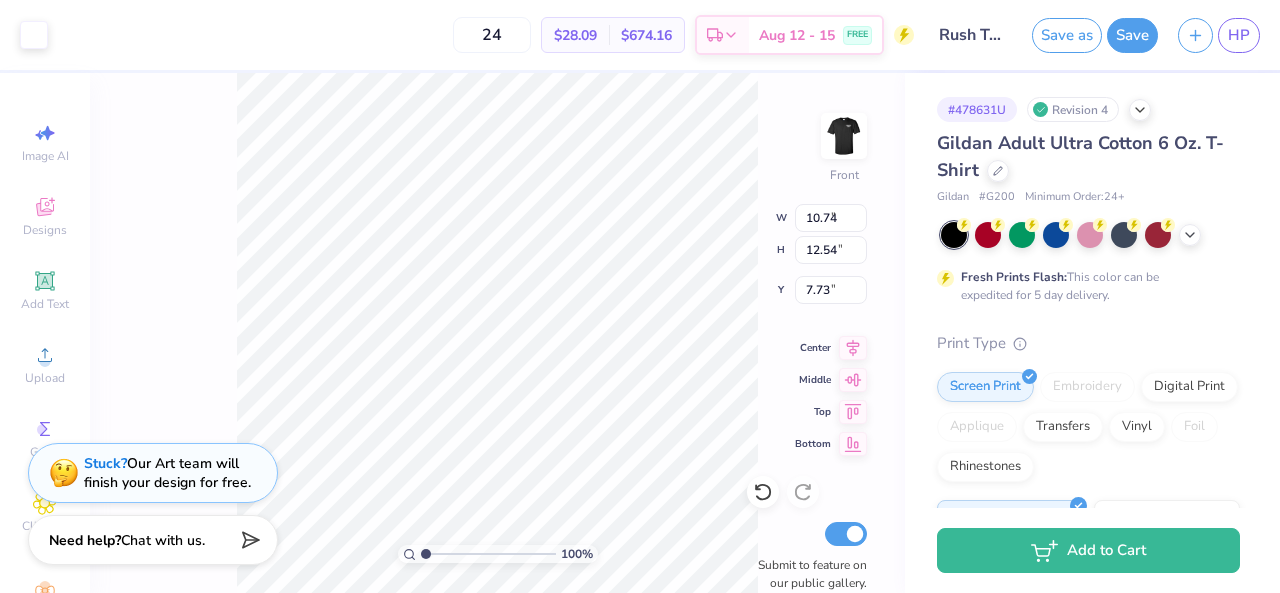 type on "11.28" 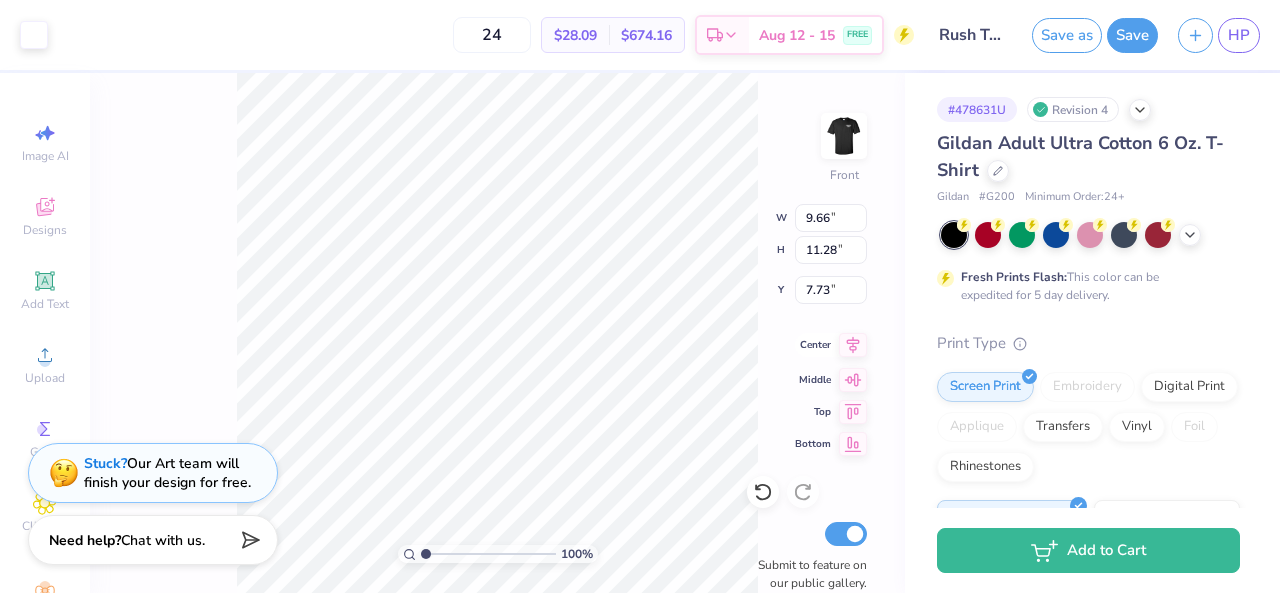 drag, startPoint x: 848, startPoint y: 354, endPoint x: 816, endPoint y: 345, distance: 33.24154 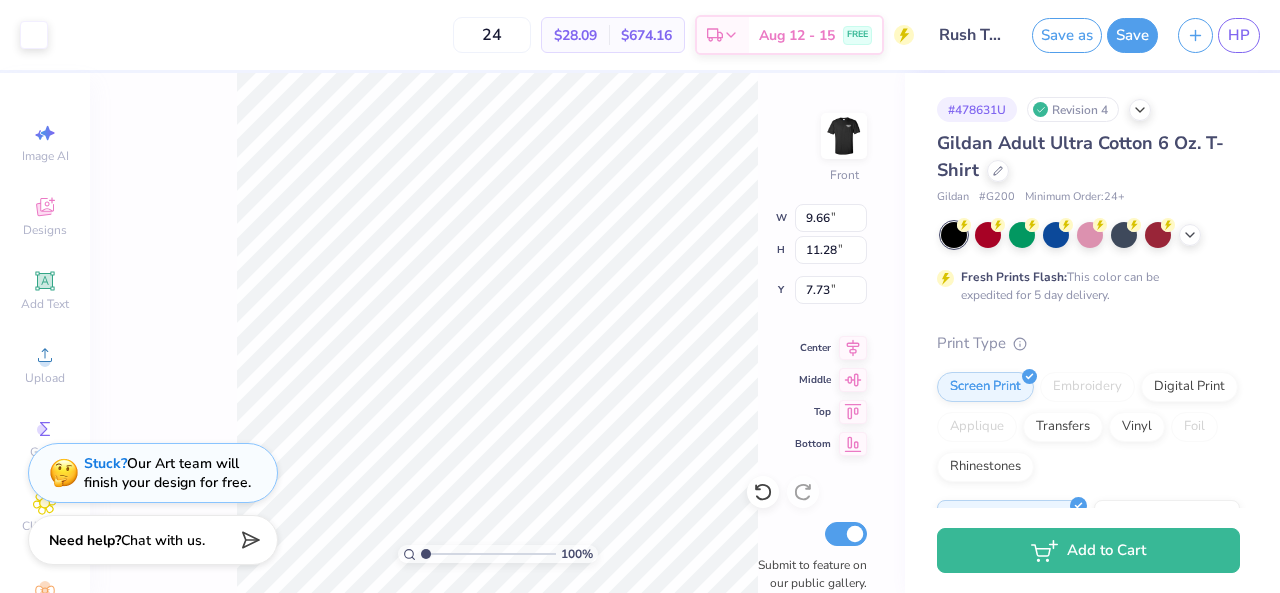 type on "9.94" 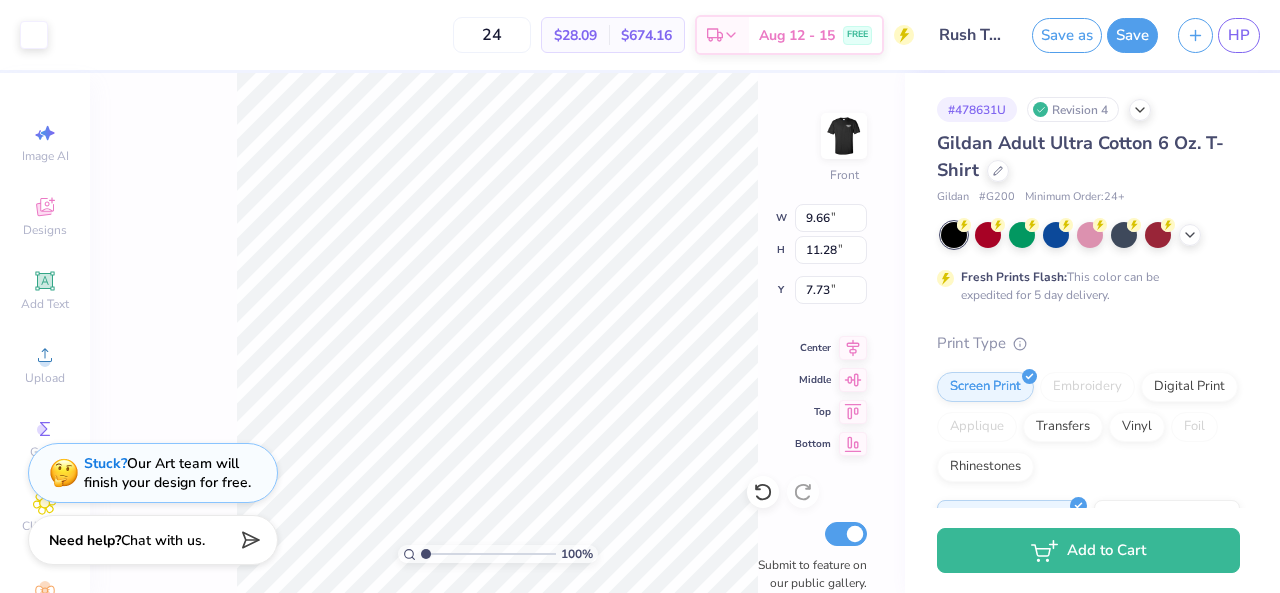 type on "11.61" 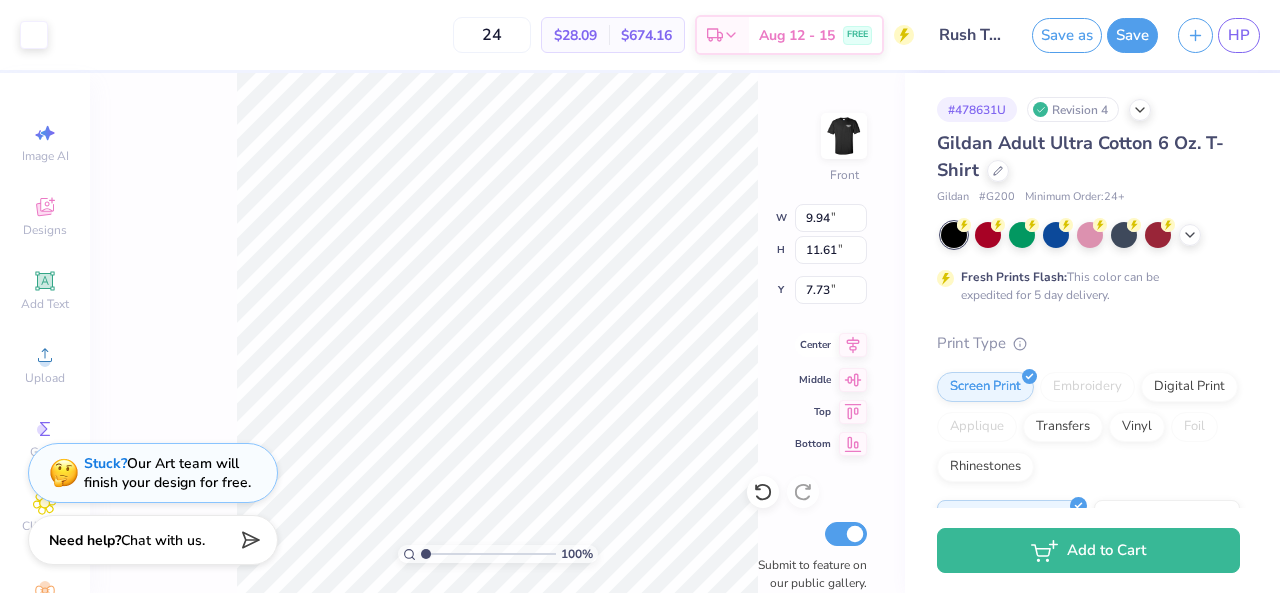 click 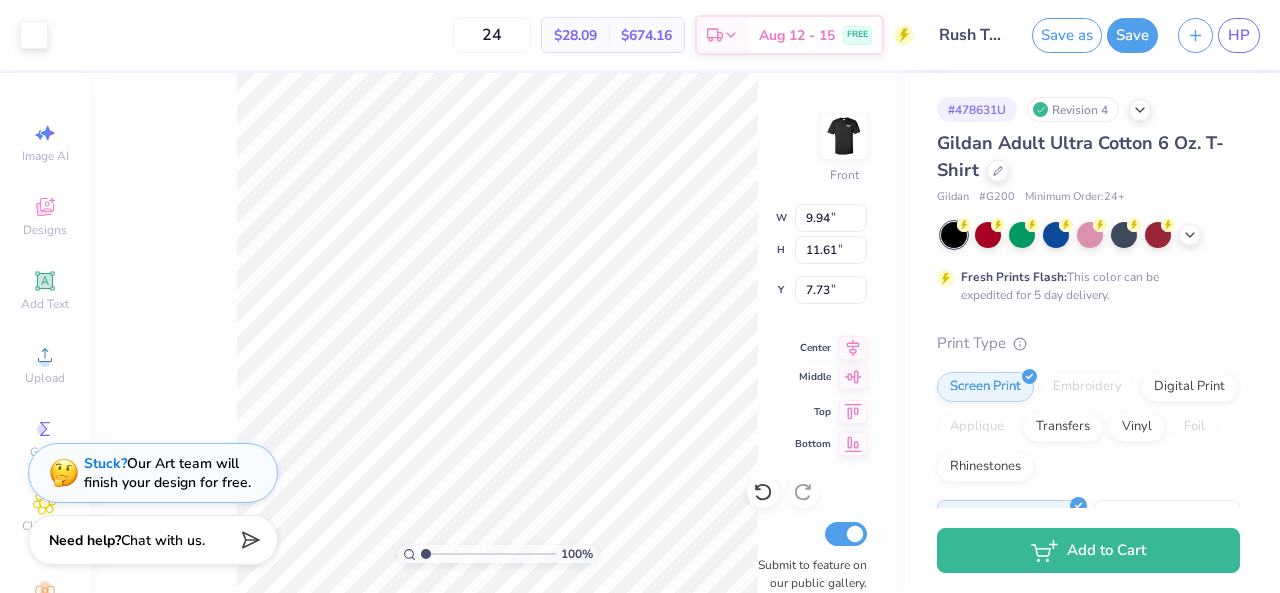 click 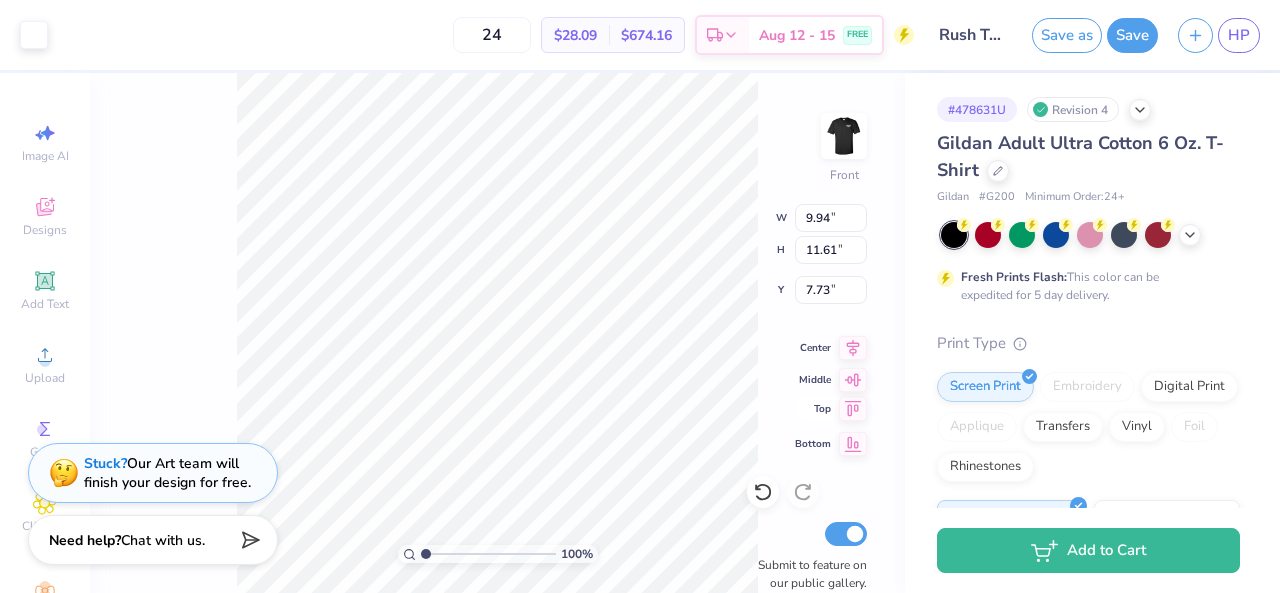 type on "8.20" 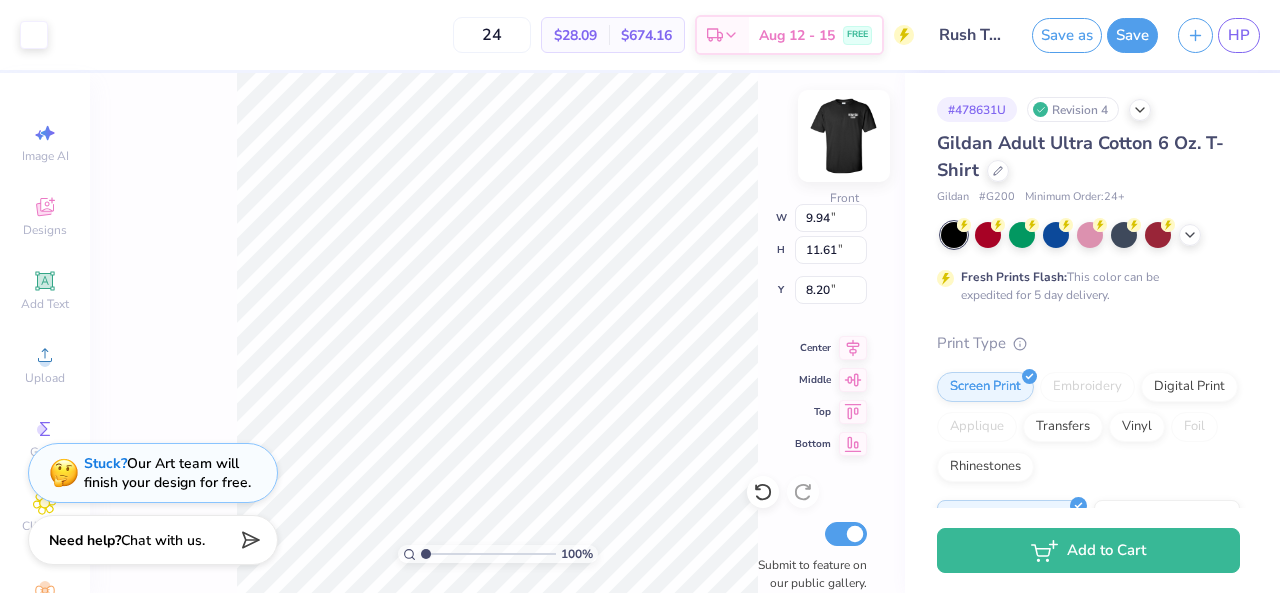 click at bounding box center [844, 136] 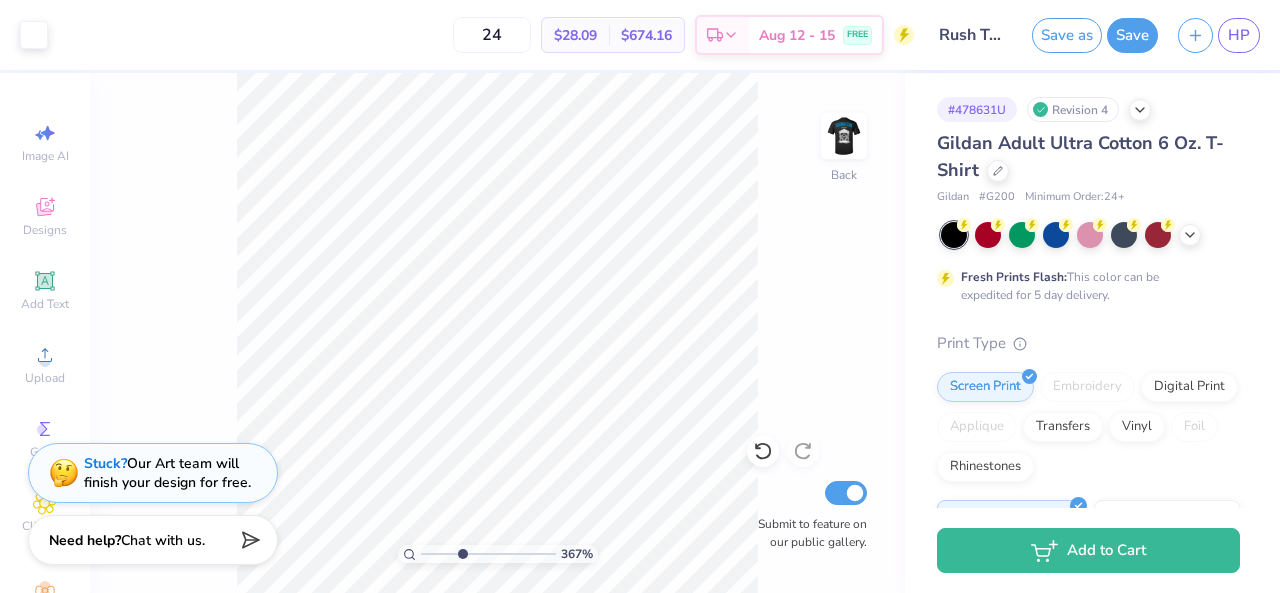 drag, startPoint x: 426, startPoint y: 552, endPoint x: 462, endPoint y: 550, distance: 36.05551 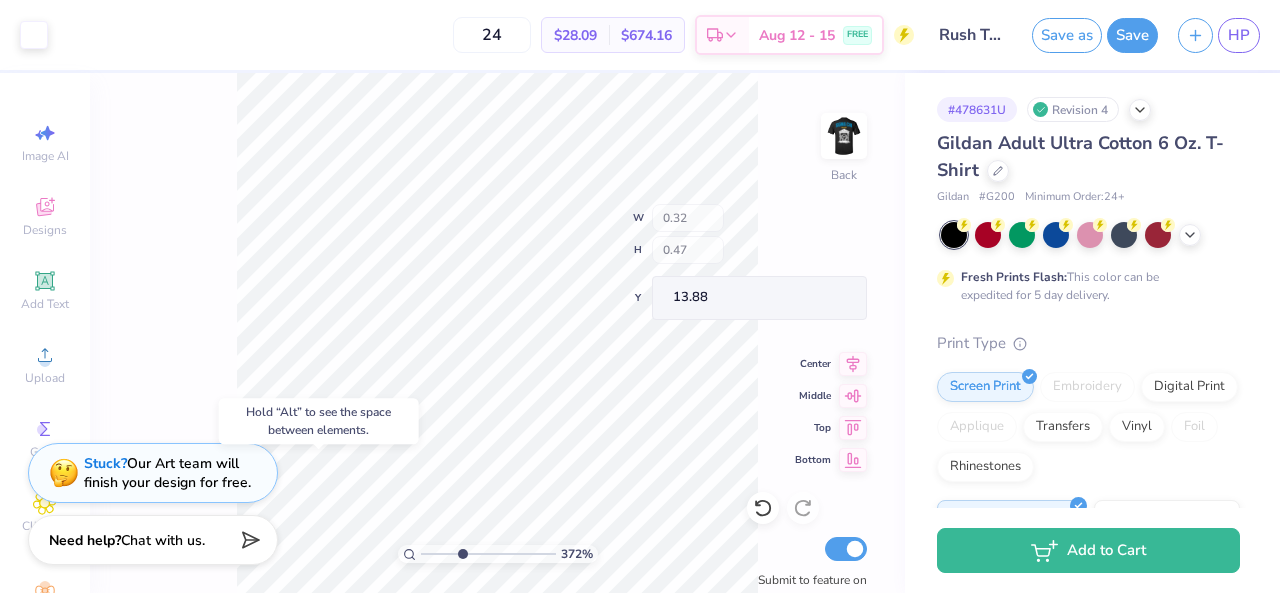 type on "13.88" 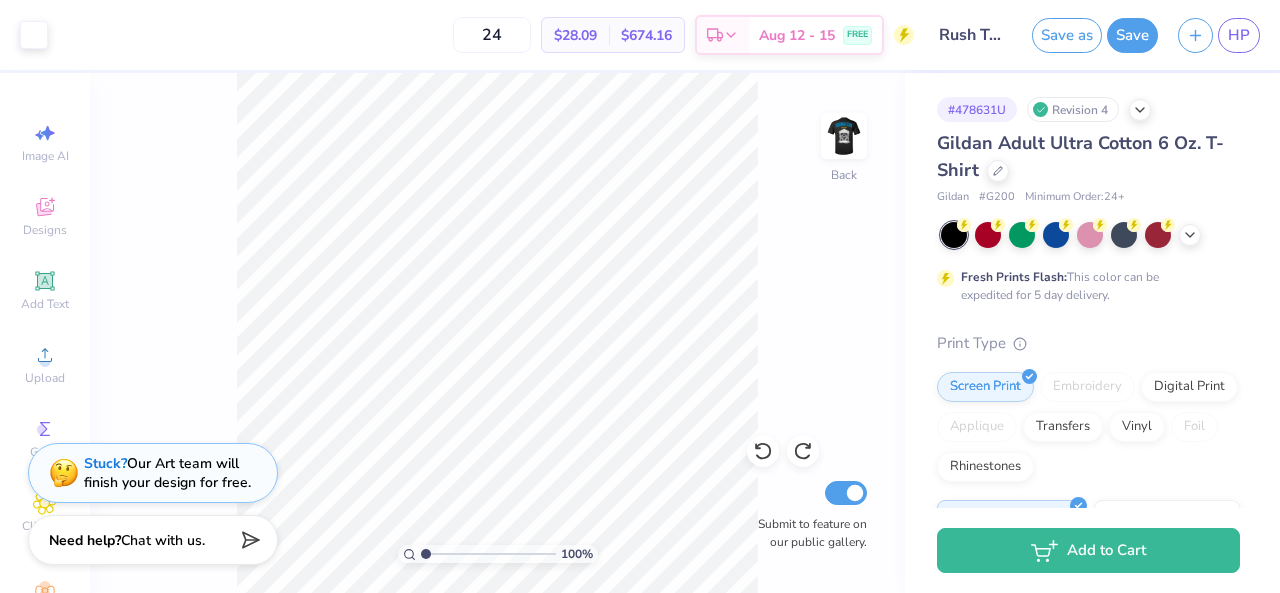 drag, startPoint x: 460, startPoint y: 553, endPoint x: 401, endPoint y: 552, distance: 59.008472 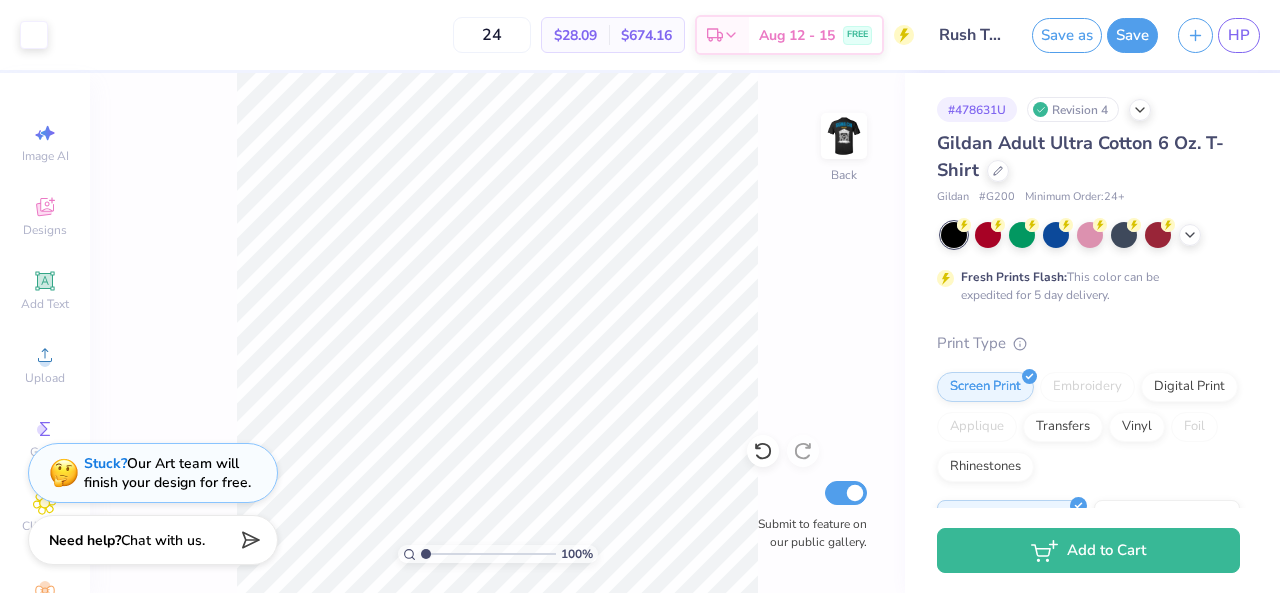 click on "Rush T-Shirt" at bounding box center (973, 35) 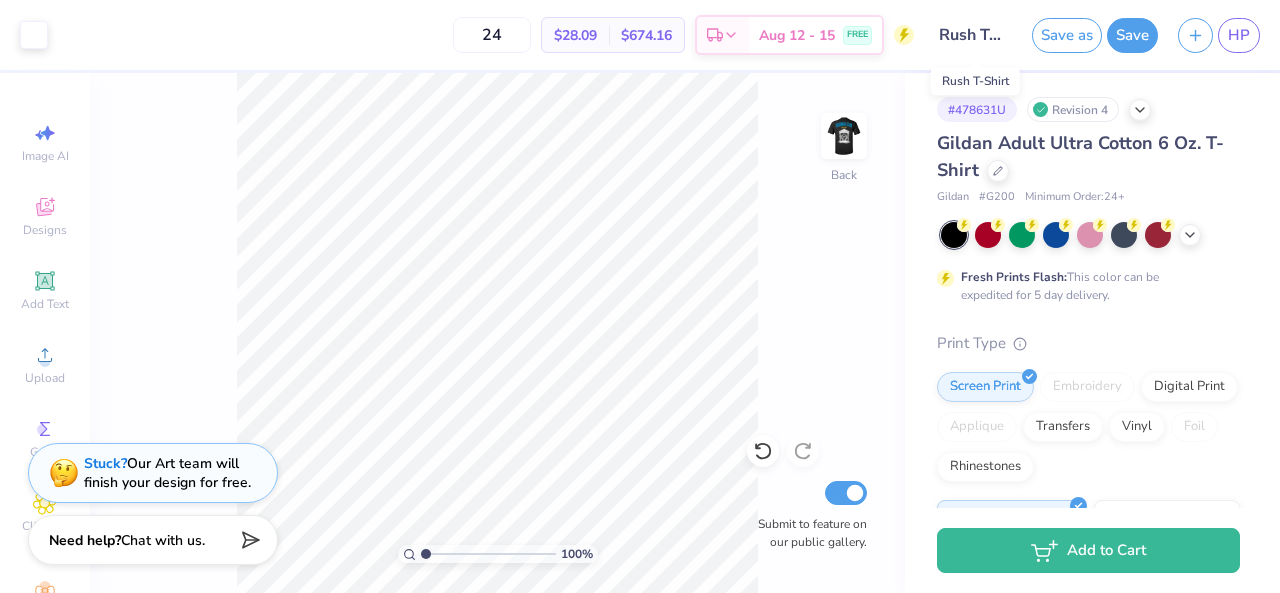 click on "Rush T-Shirt" at bounding box center (973, 35) 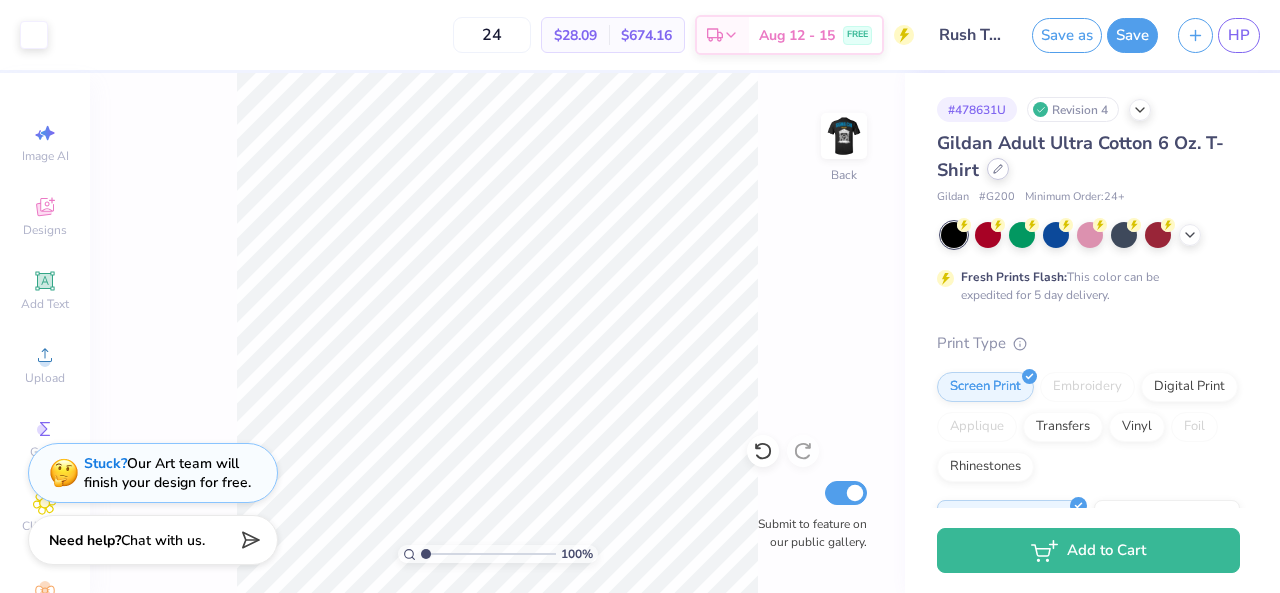 click 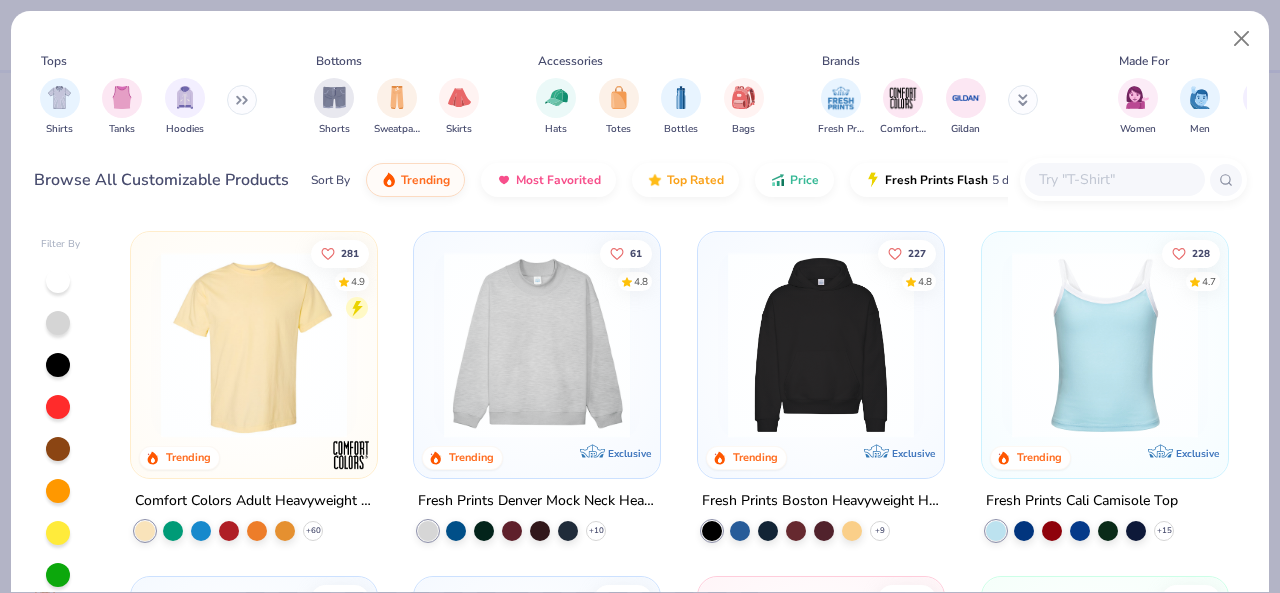 click at bounding box center [254, 345] 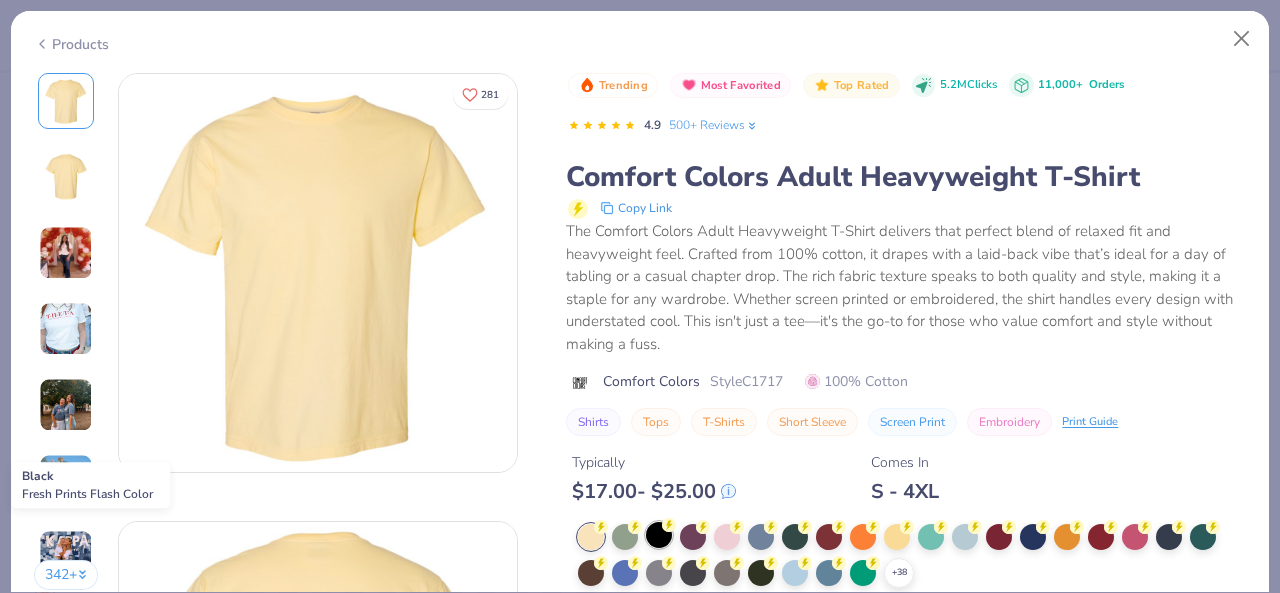 click at bounding box center [659, 535] 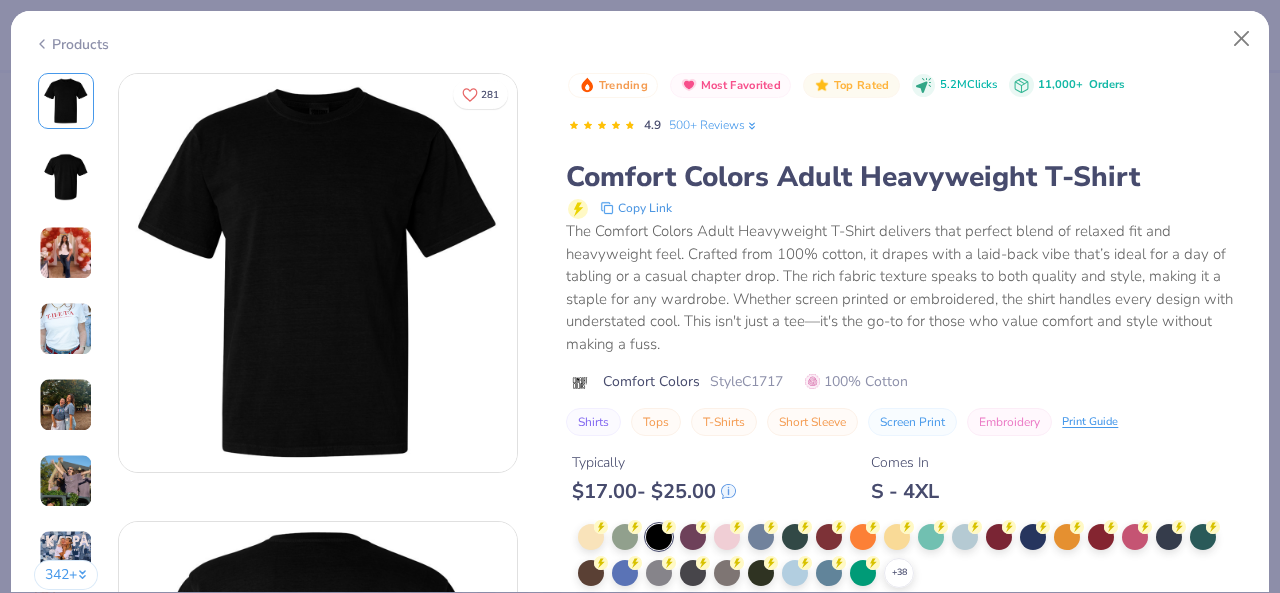 click at bounding box center [318, 273] 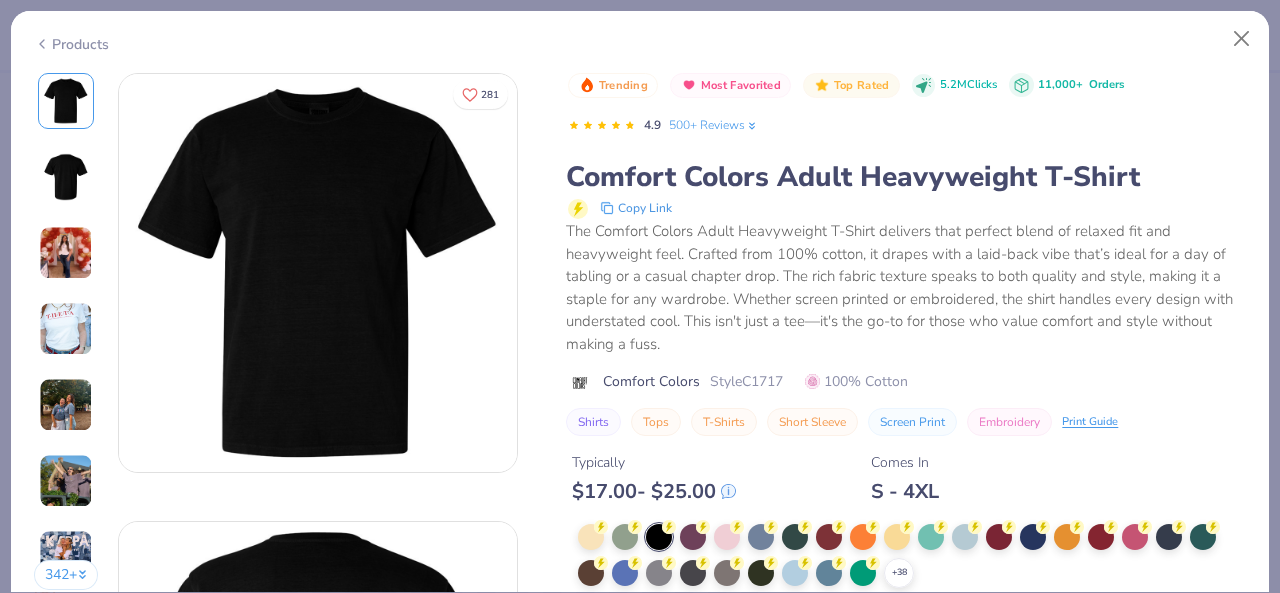 click at bounding box center (318, 273) 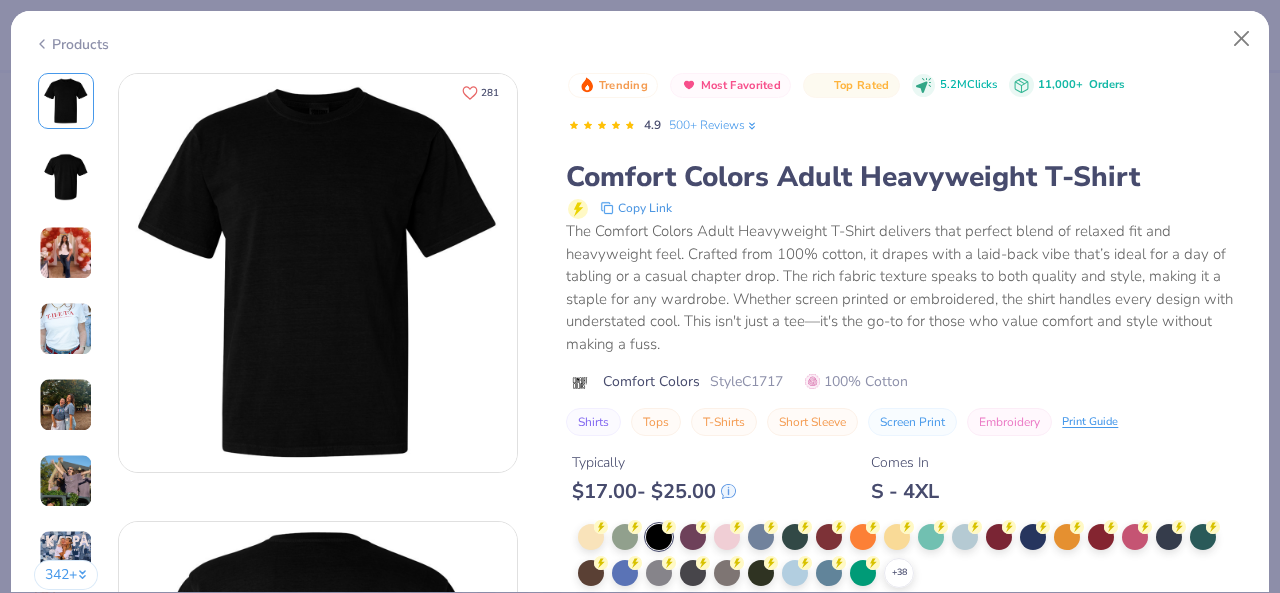 click on "281" at bounding box center [490, 93] 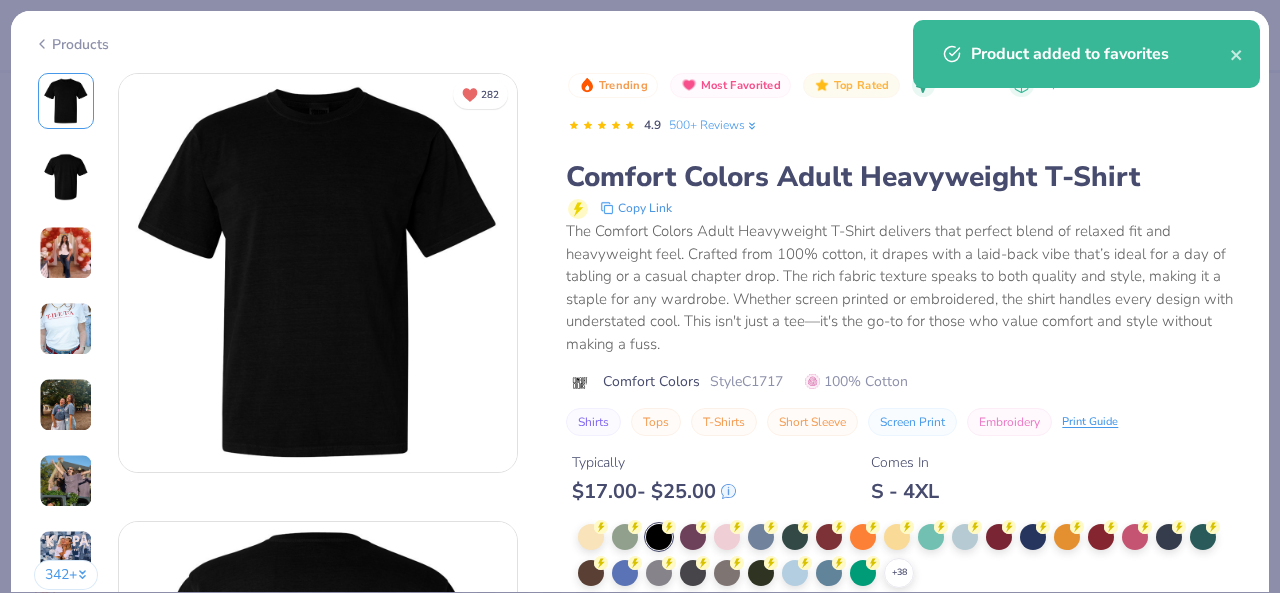scroll, scrollTop: 833, scrollLeft: 0, axis: vertical 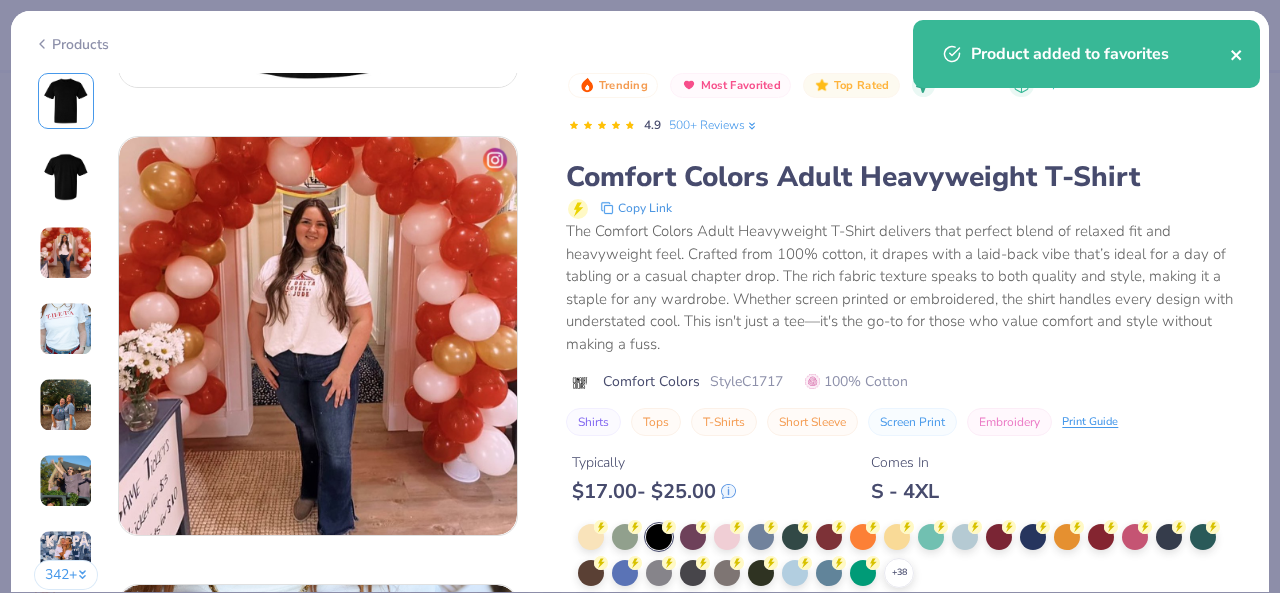 click 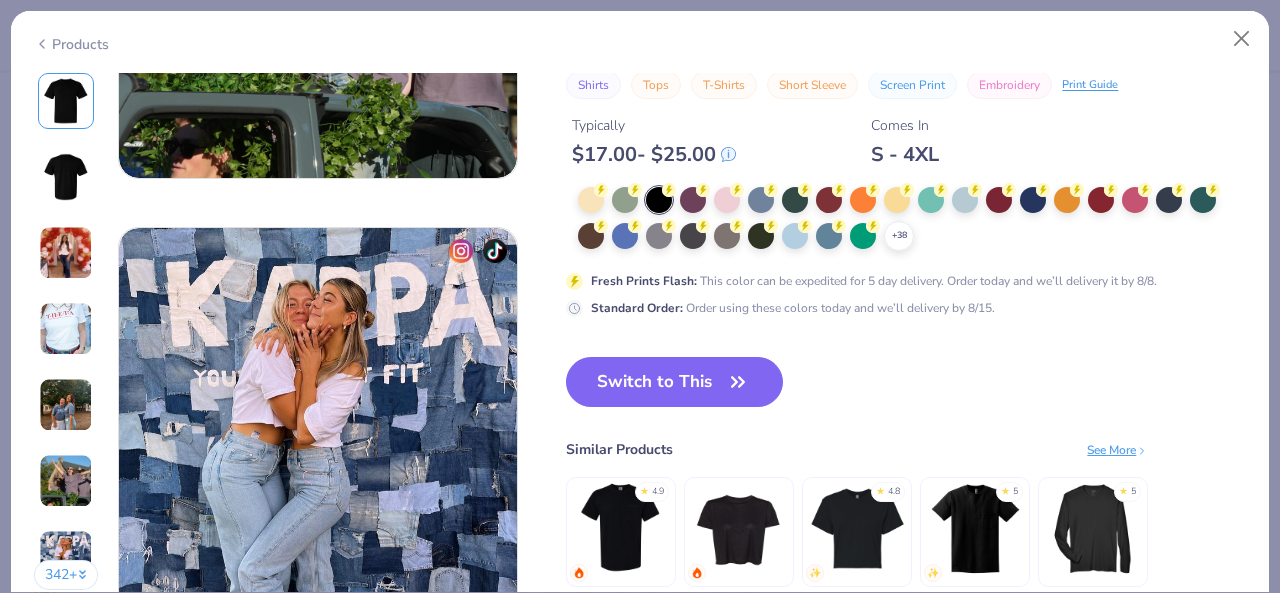 scroll, scrollTop: 2666, scrollLeft: 0, axis: vertical 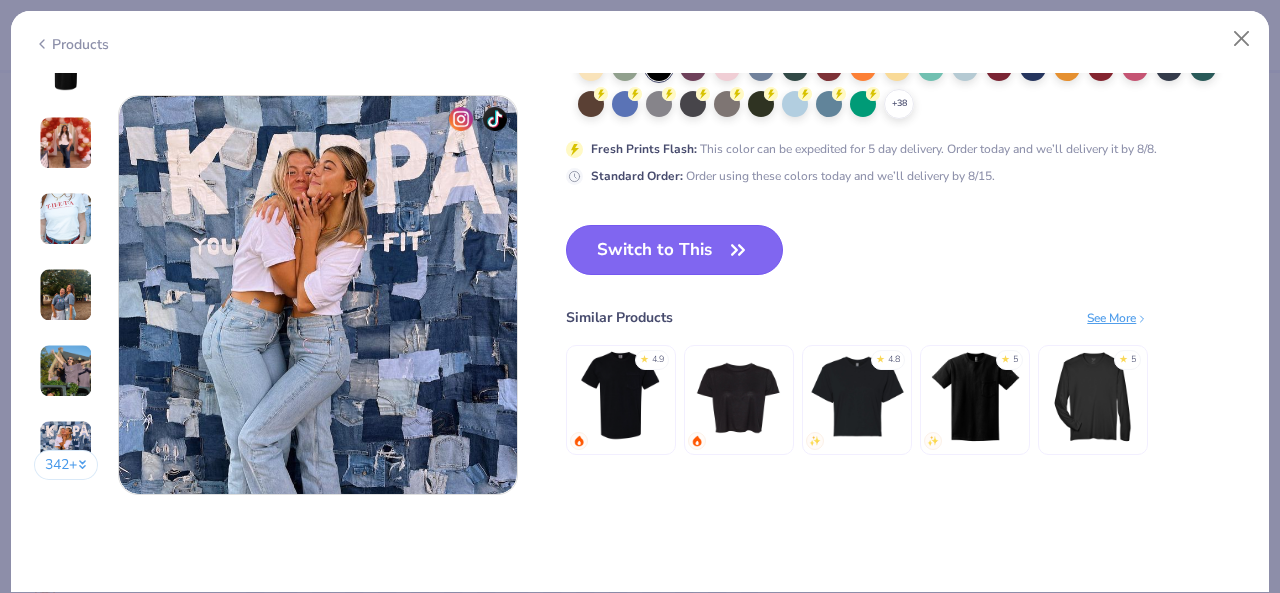 click on "Switch to This" at bounding box center (674, 250) 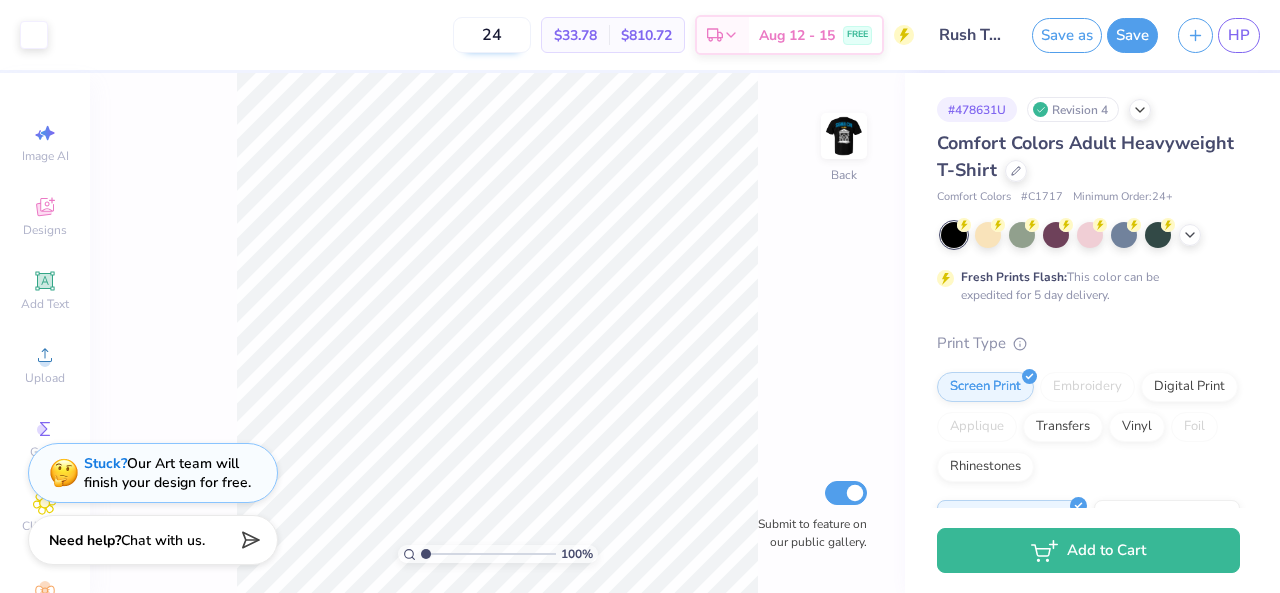 click on "24" at bounding box center (492, 35) 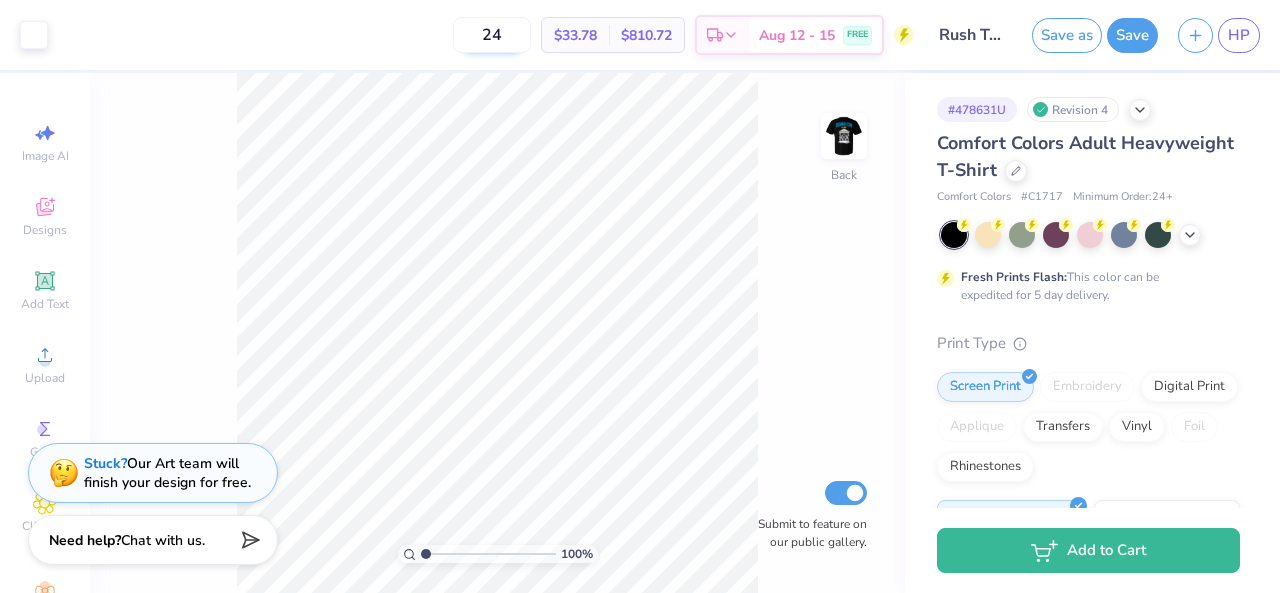 type on "2" 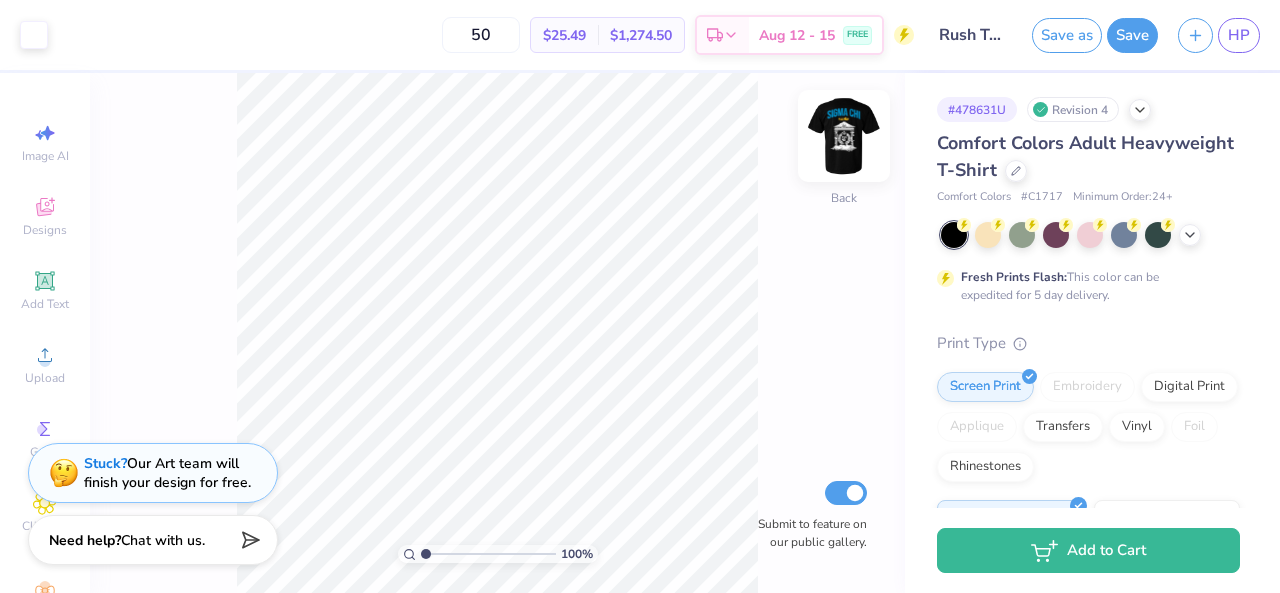 type on "50" 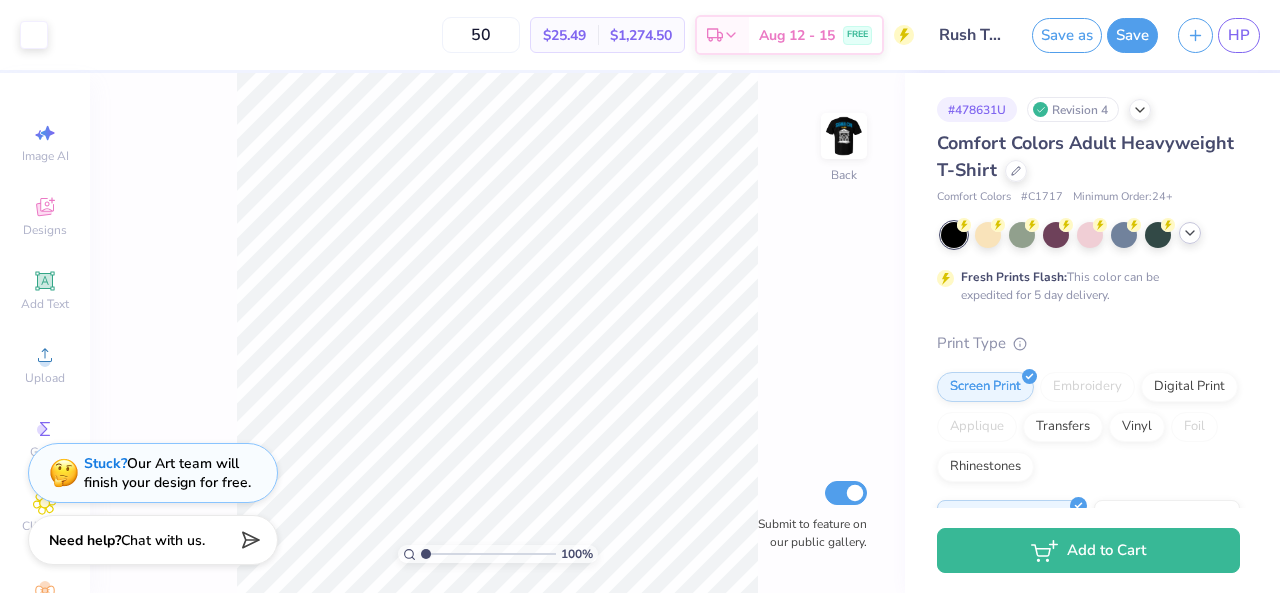 drag, startPoint x: 828, startPoint y: 120, endPoint x: 1188, endPoint y: 231, distance: 376.72403 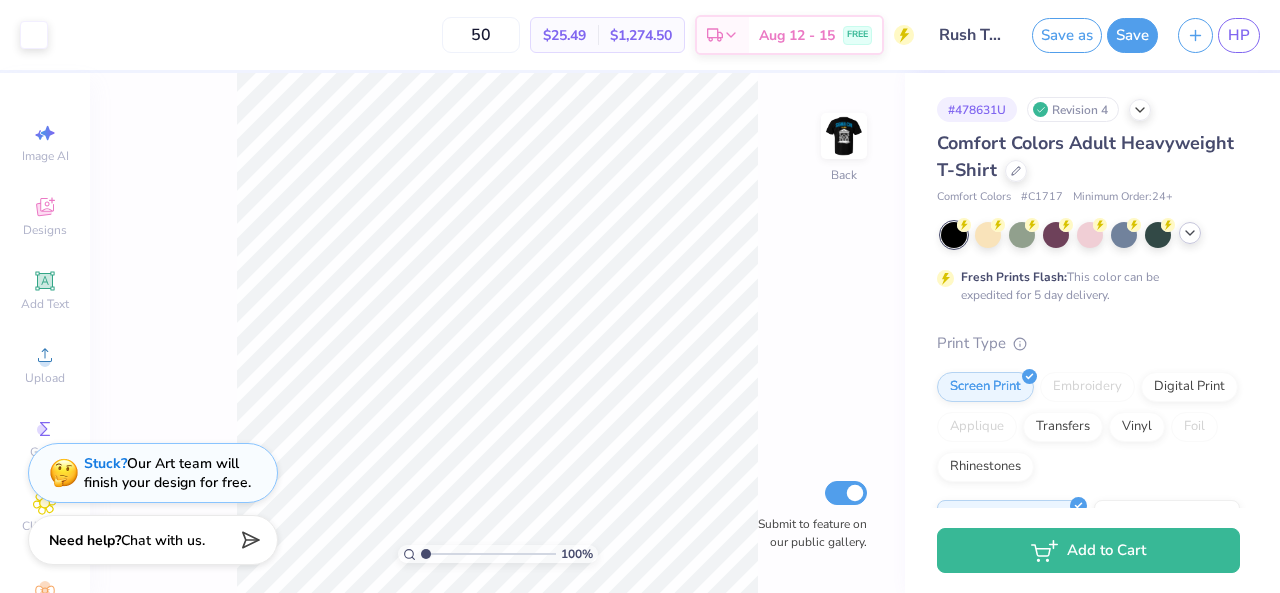 click 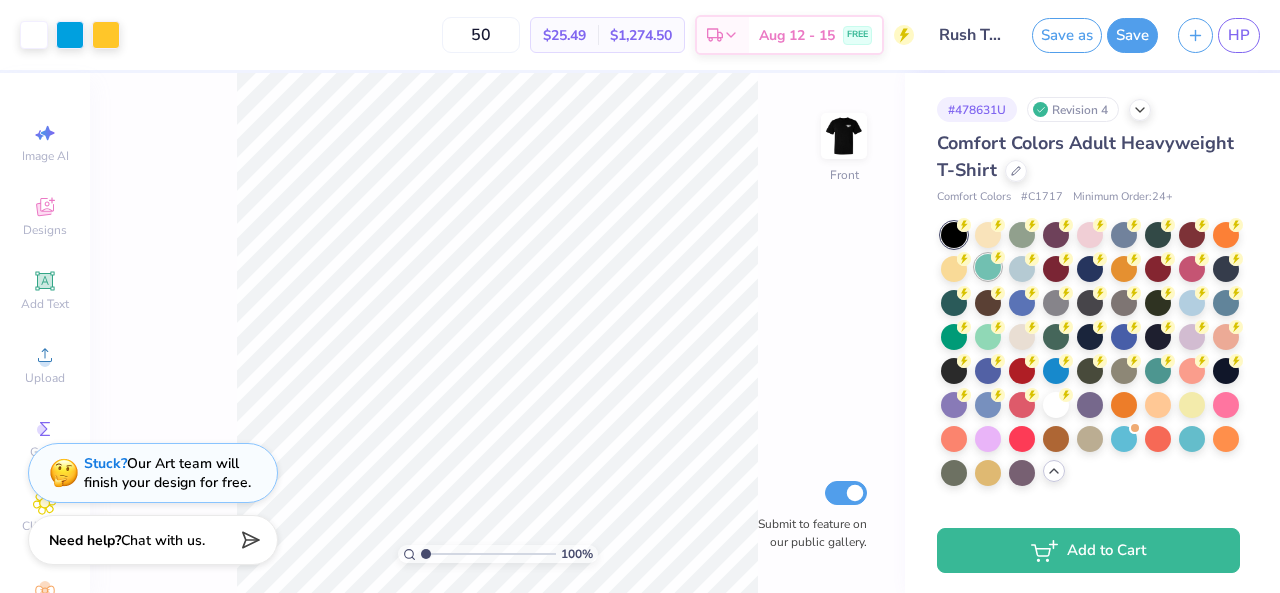 click at bounding box center [988, 267] 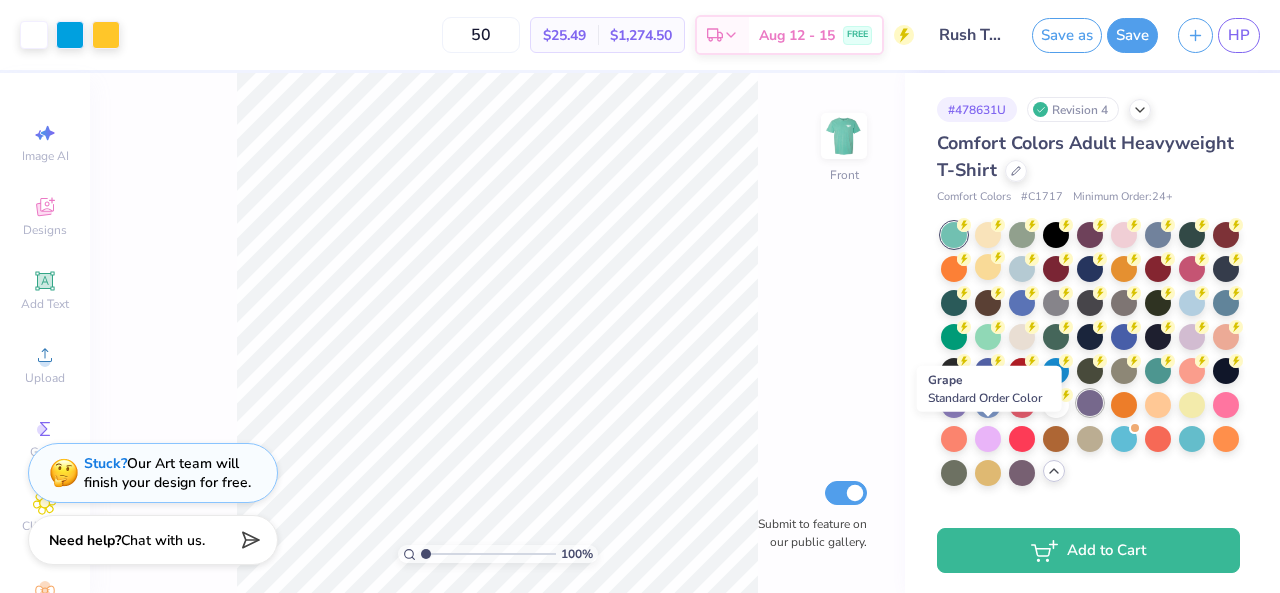 click at bounding box center [1090, 403] 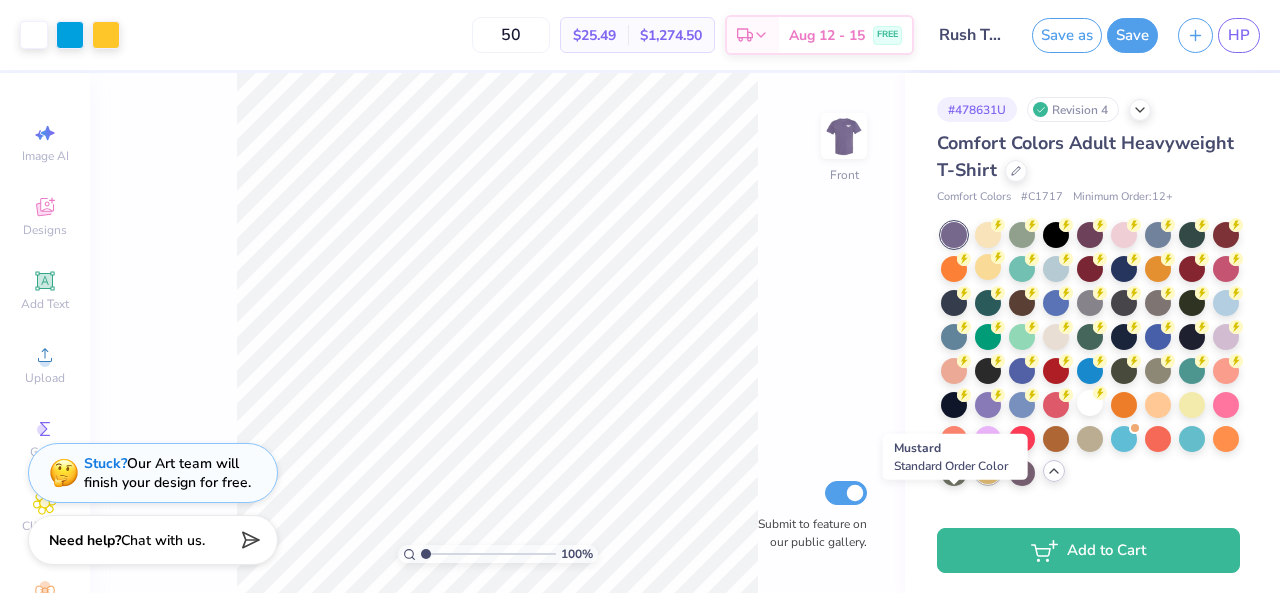 click at bounding box center [988, 471] 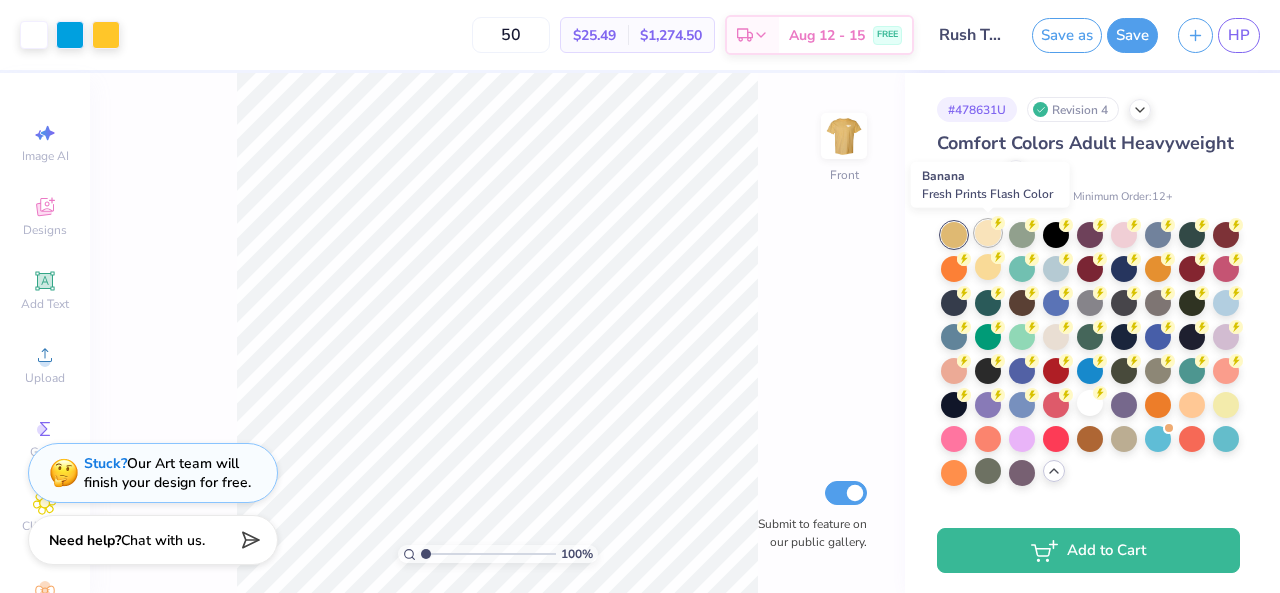 click at bounding box center (988, 233) 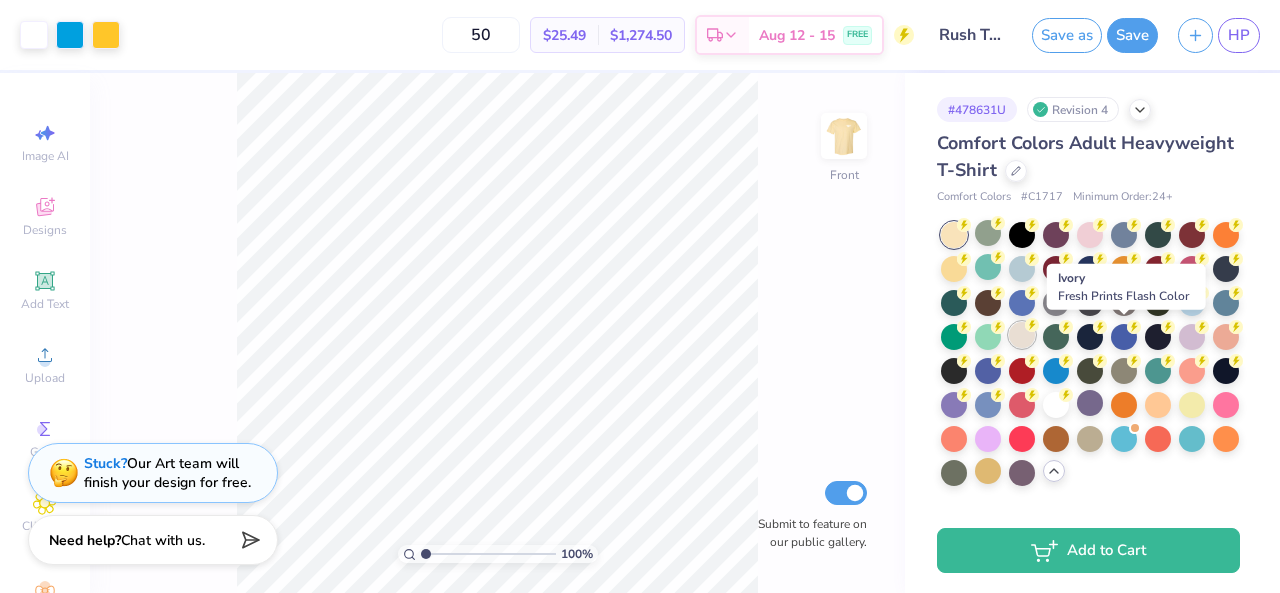 click at bounding box center (1022, 335) 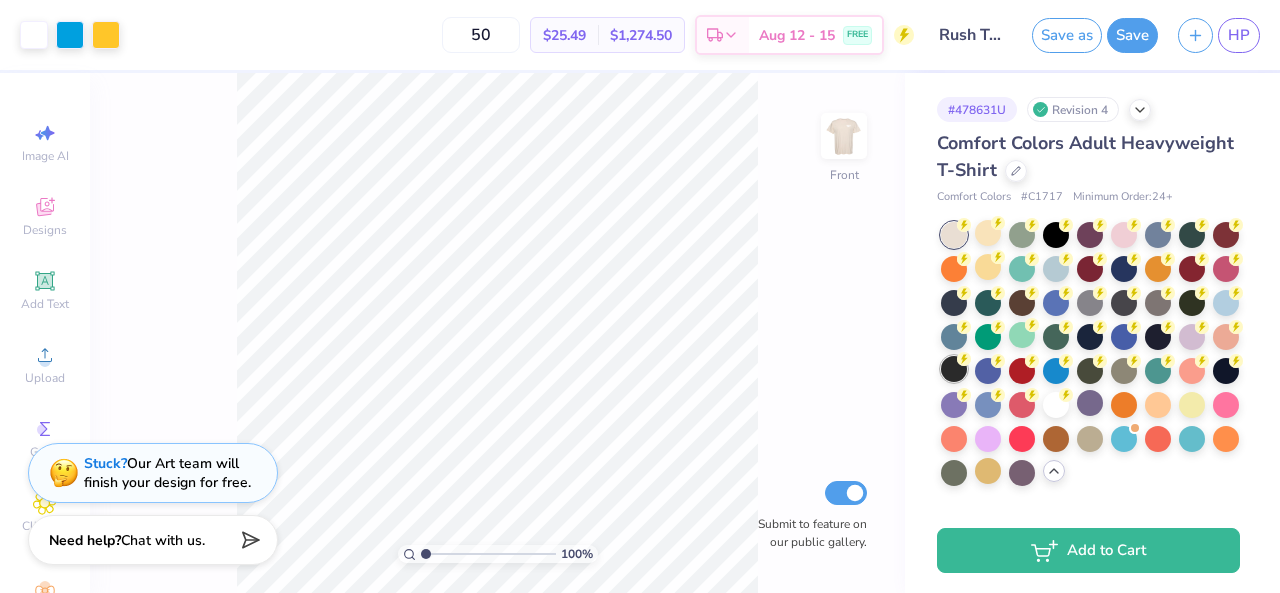 click at bounding box center [954, 369] 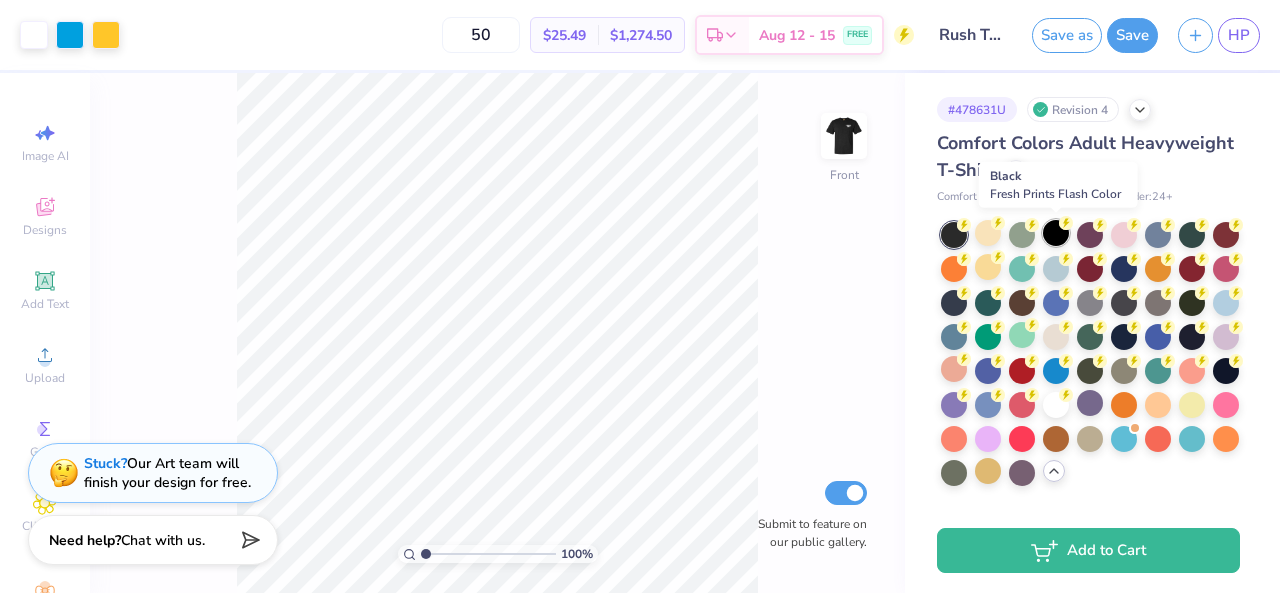 click at bounding box center (1056, 233) 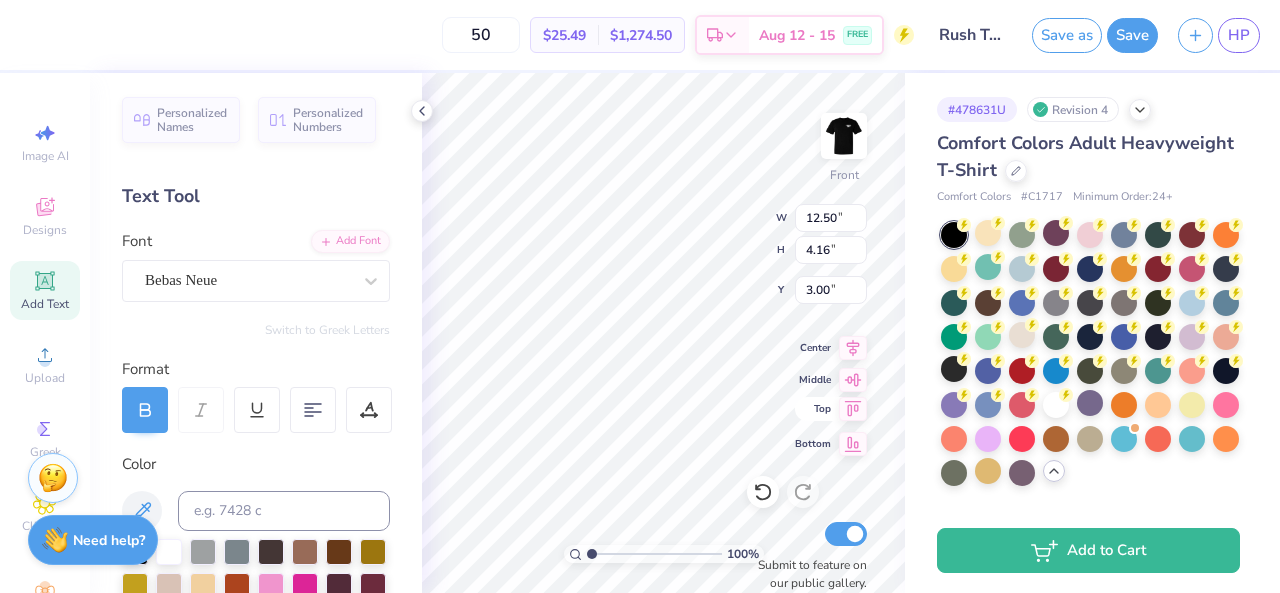 click 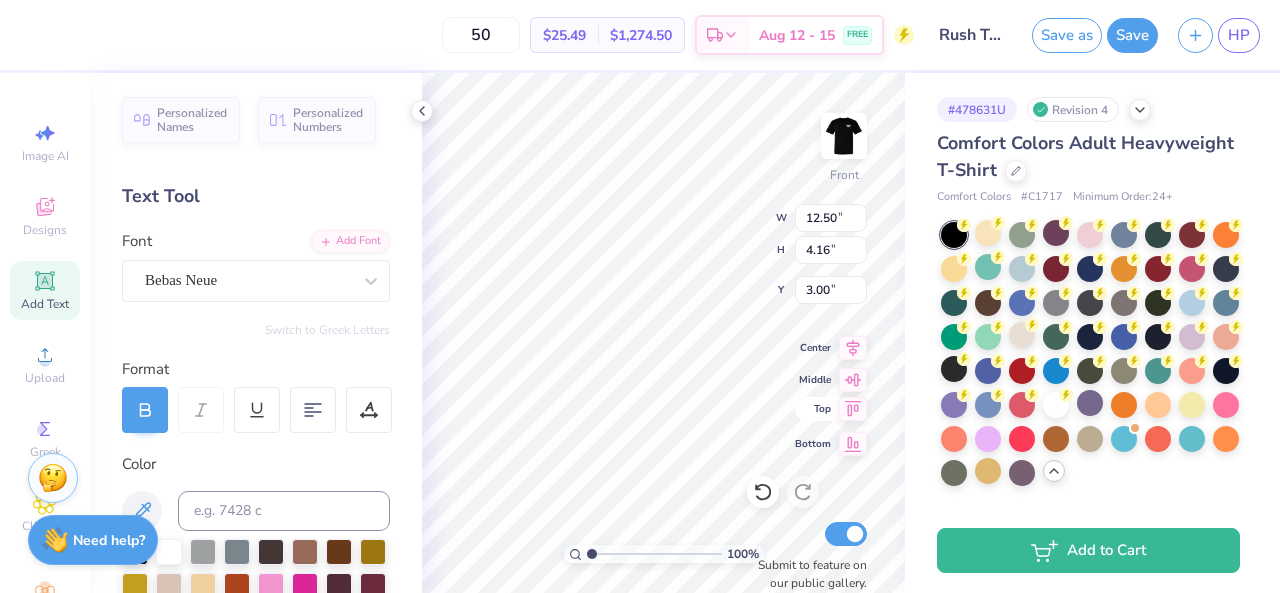 type on "0.50" 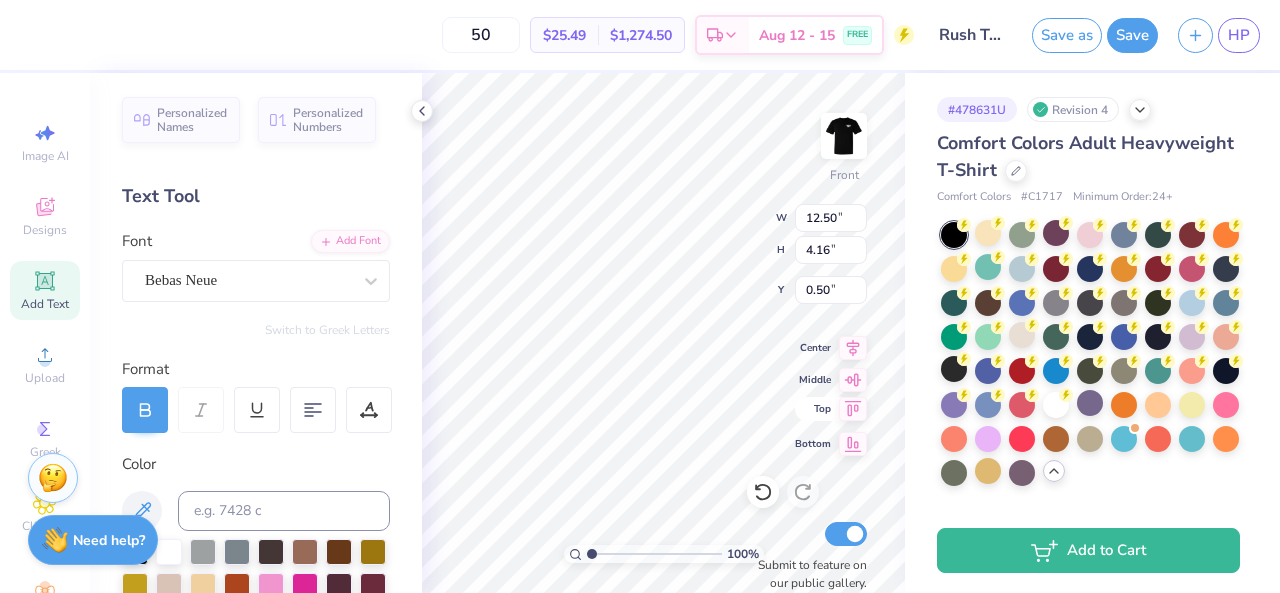 click 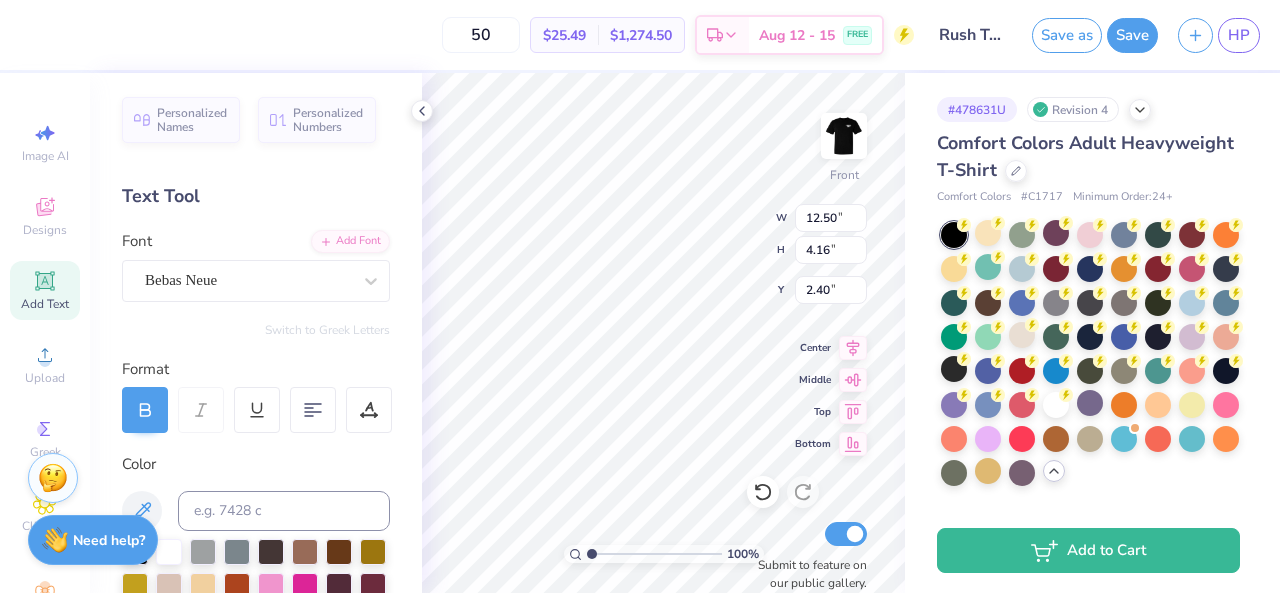 type on "2.40" 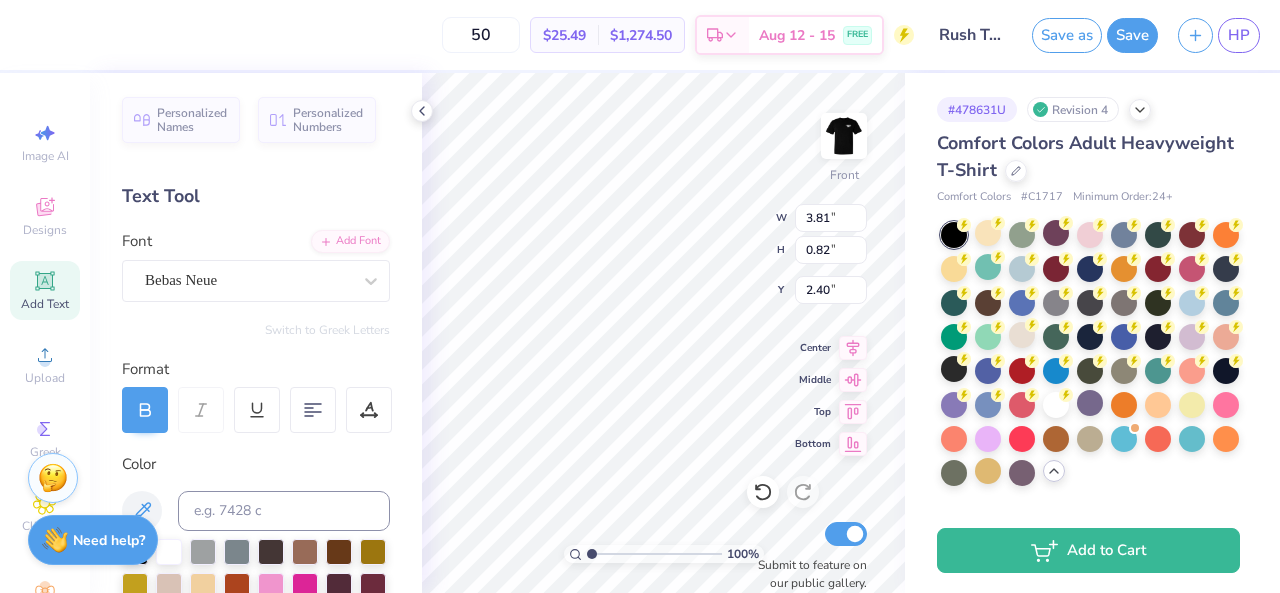 type on "3.81" 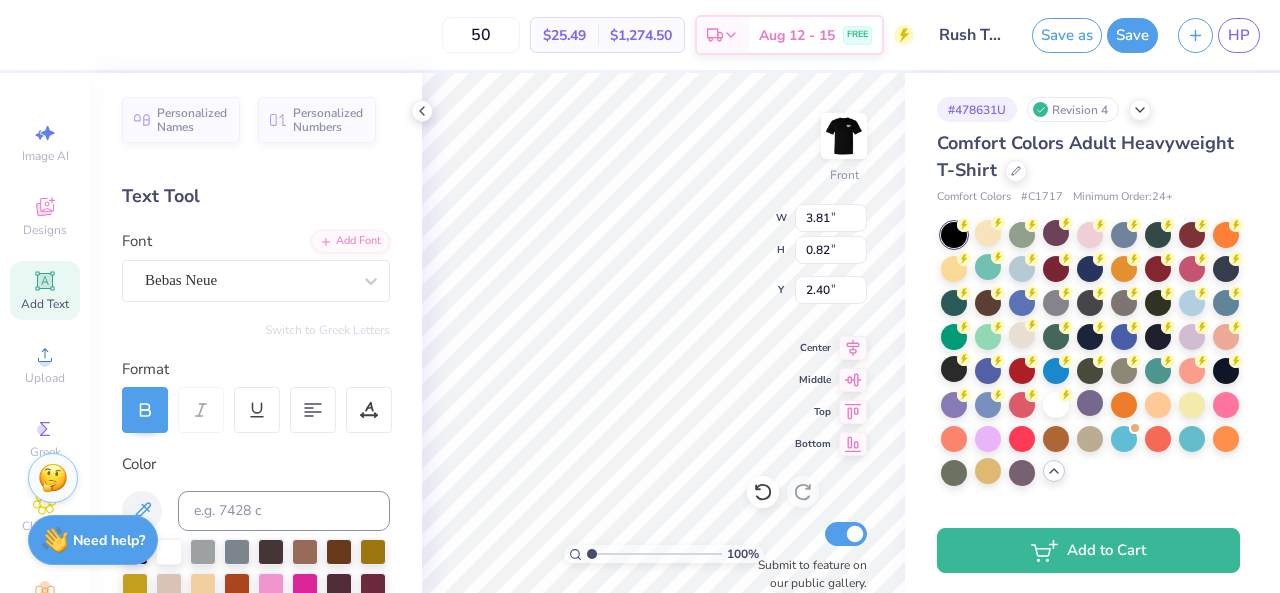 type on "0.82" 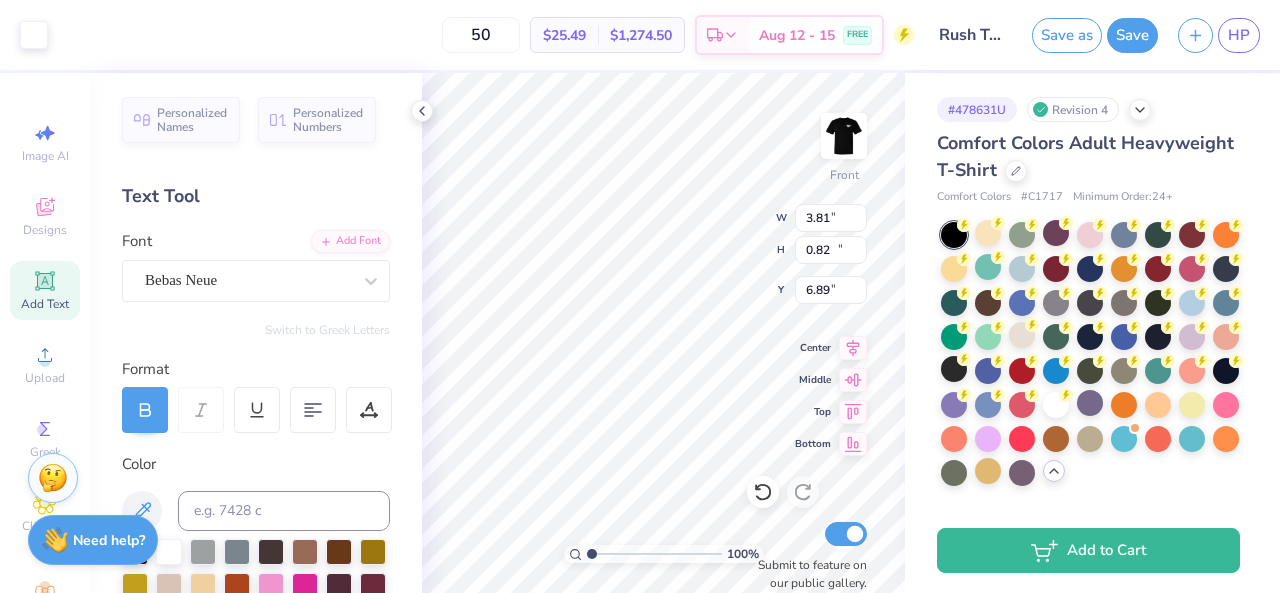 type on "9.94" 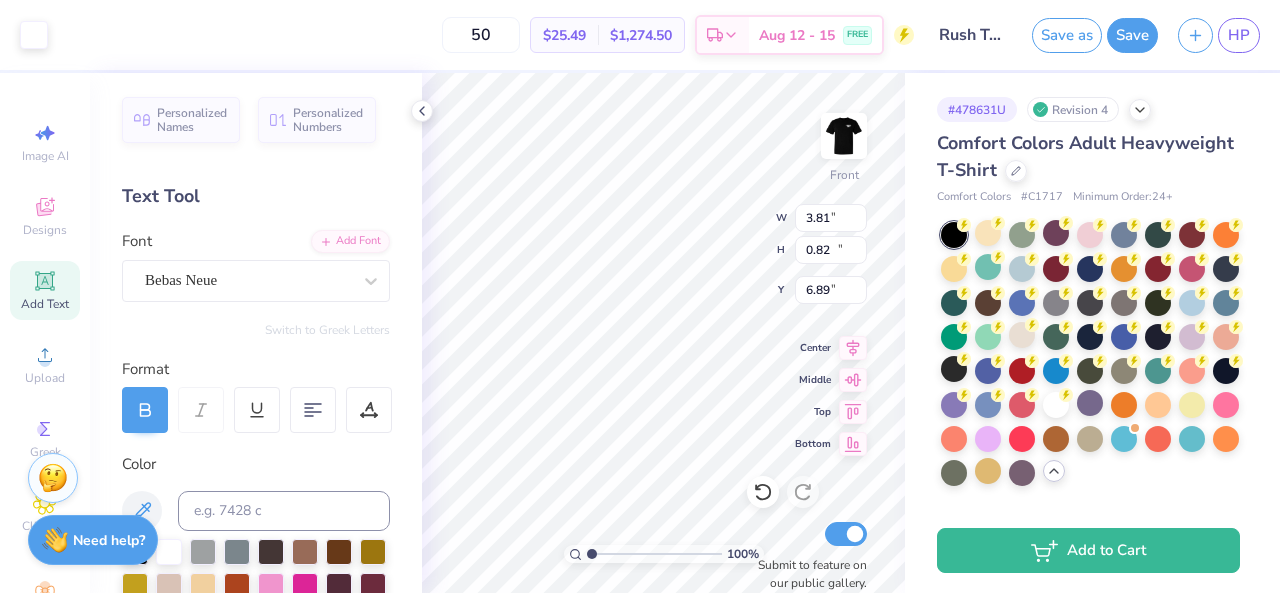 type on "11.61" 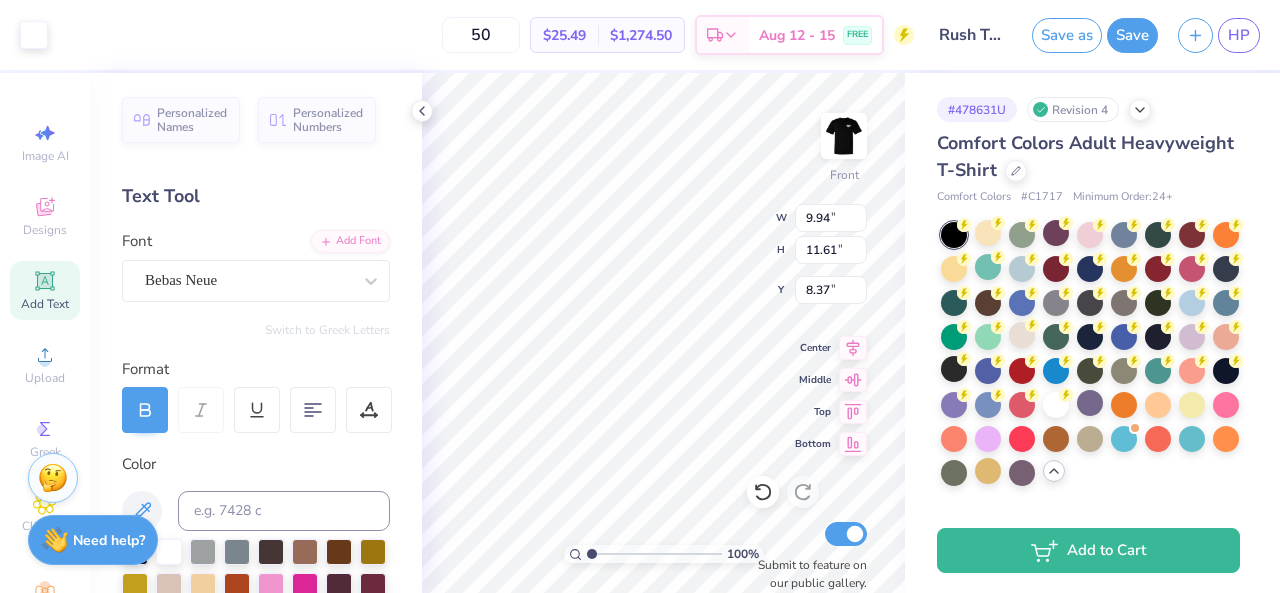 type on "10.40" 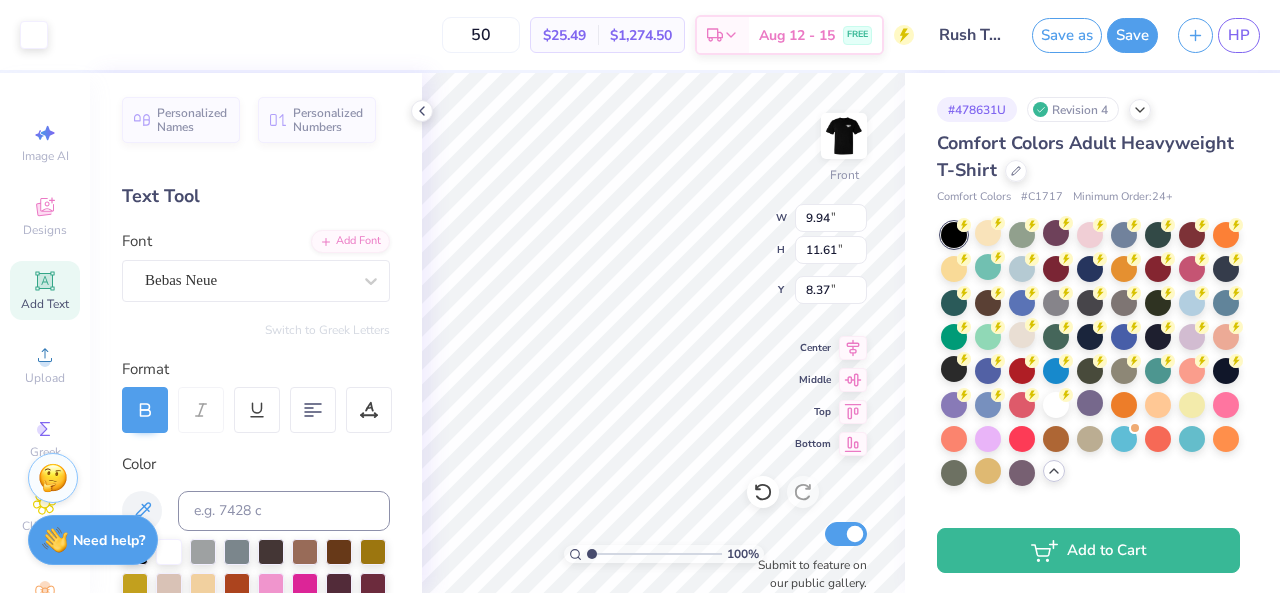 type on "12.15" 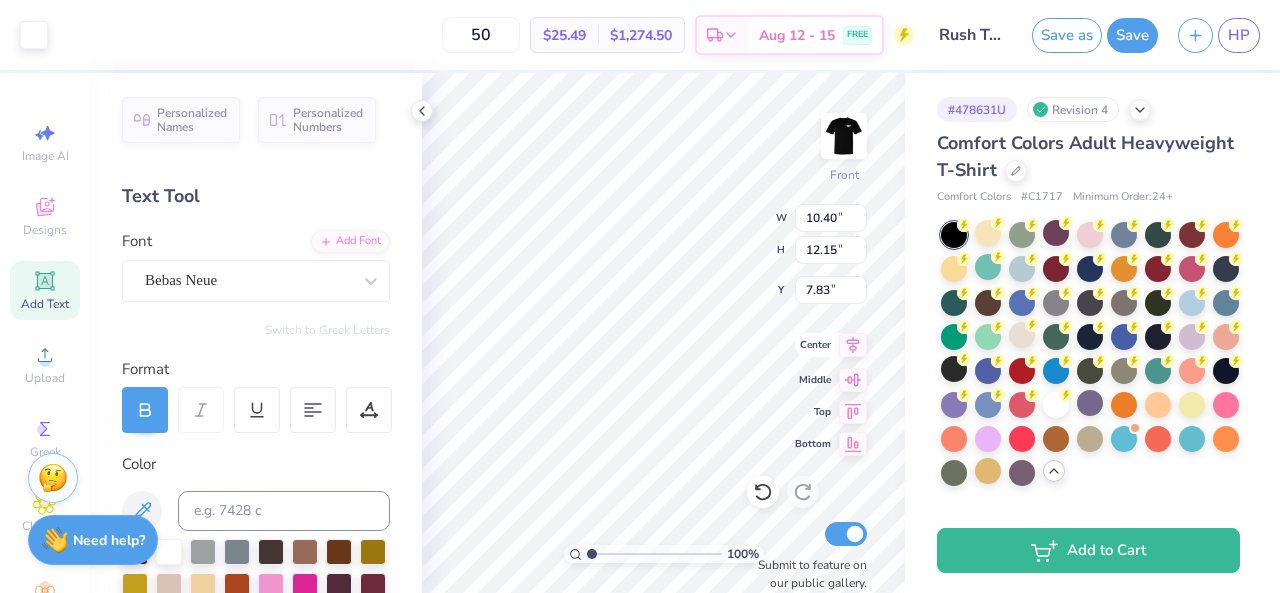 type on "10.82" 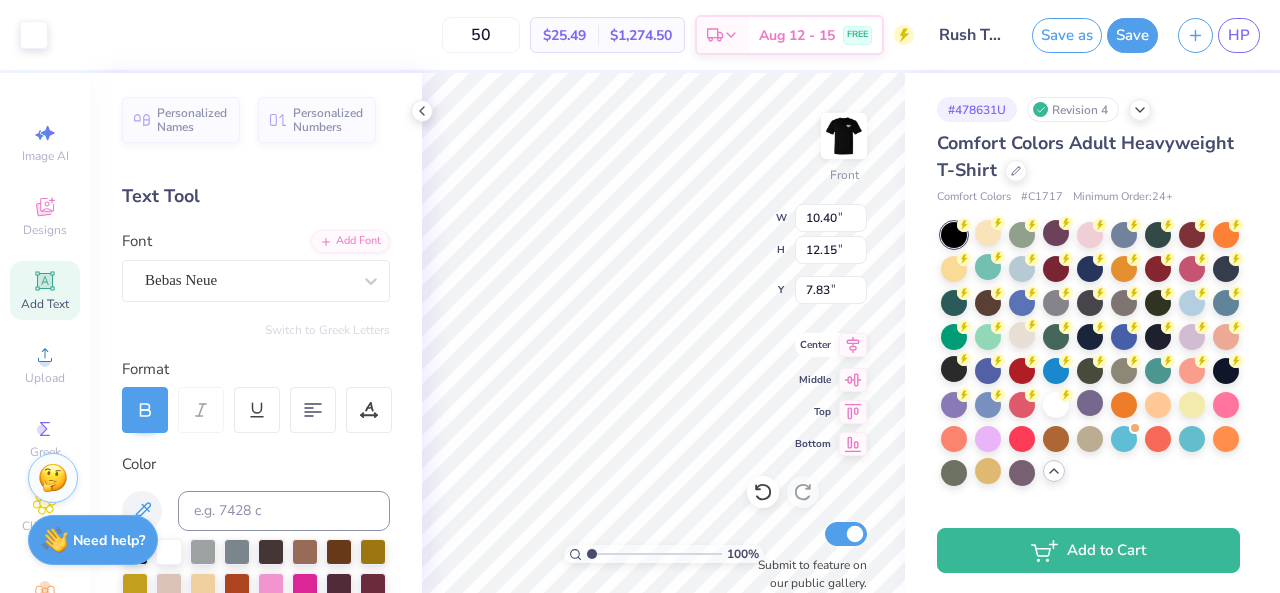 type on "12.64" 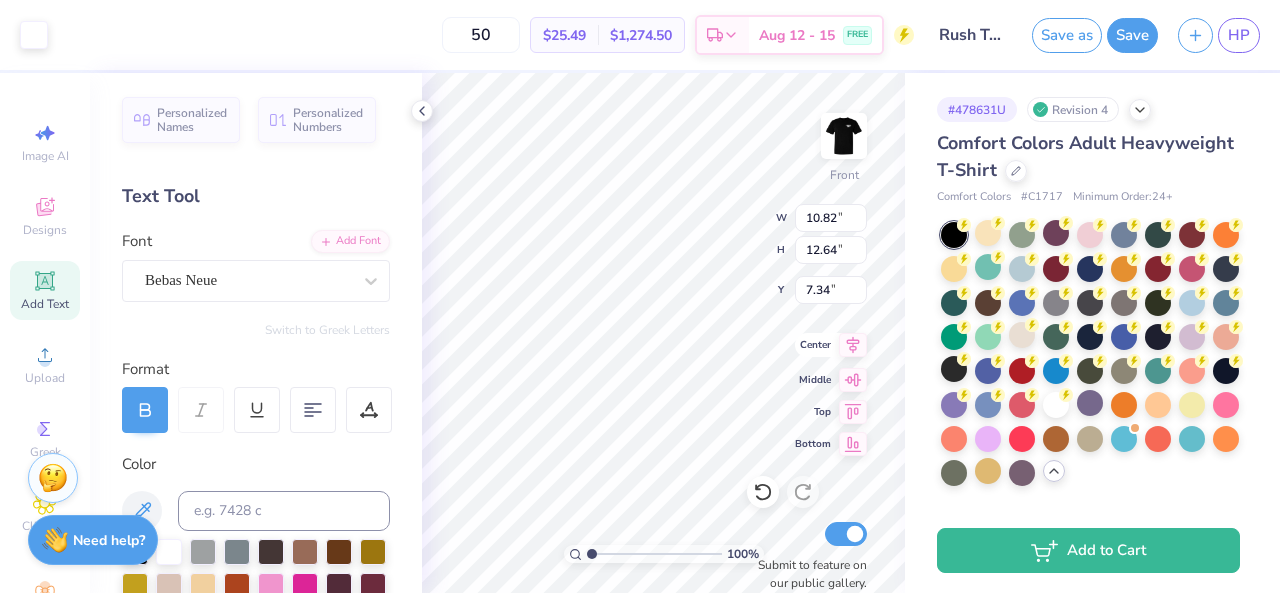 click 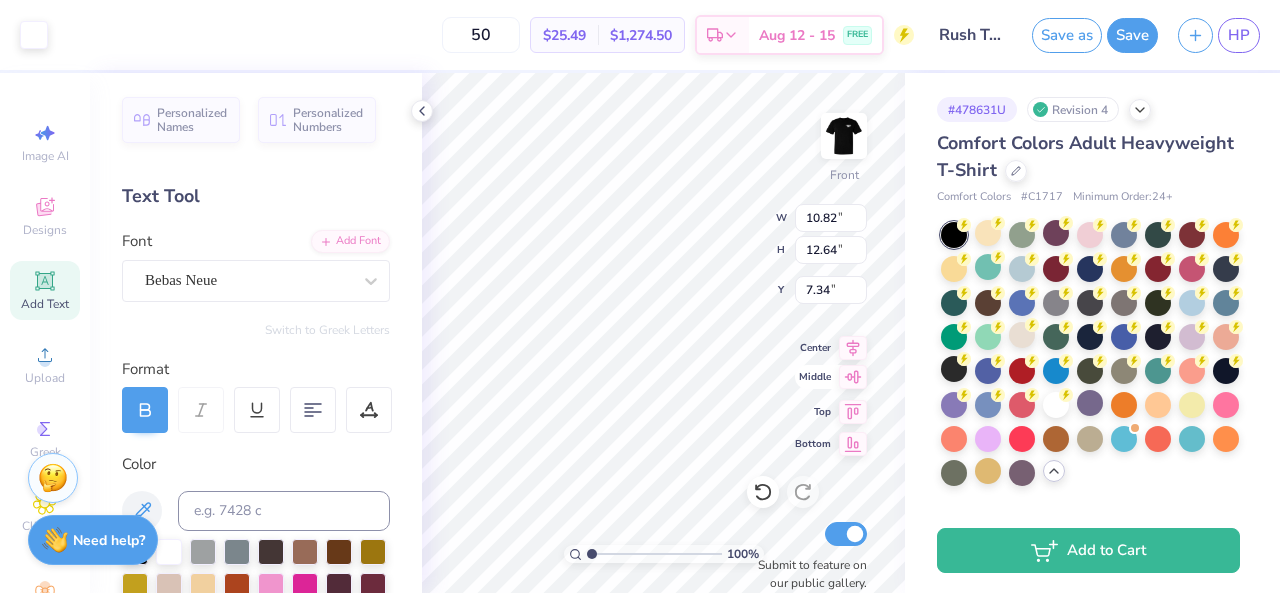 click 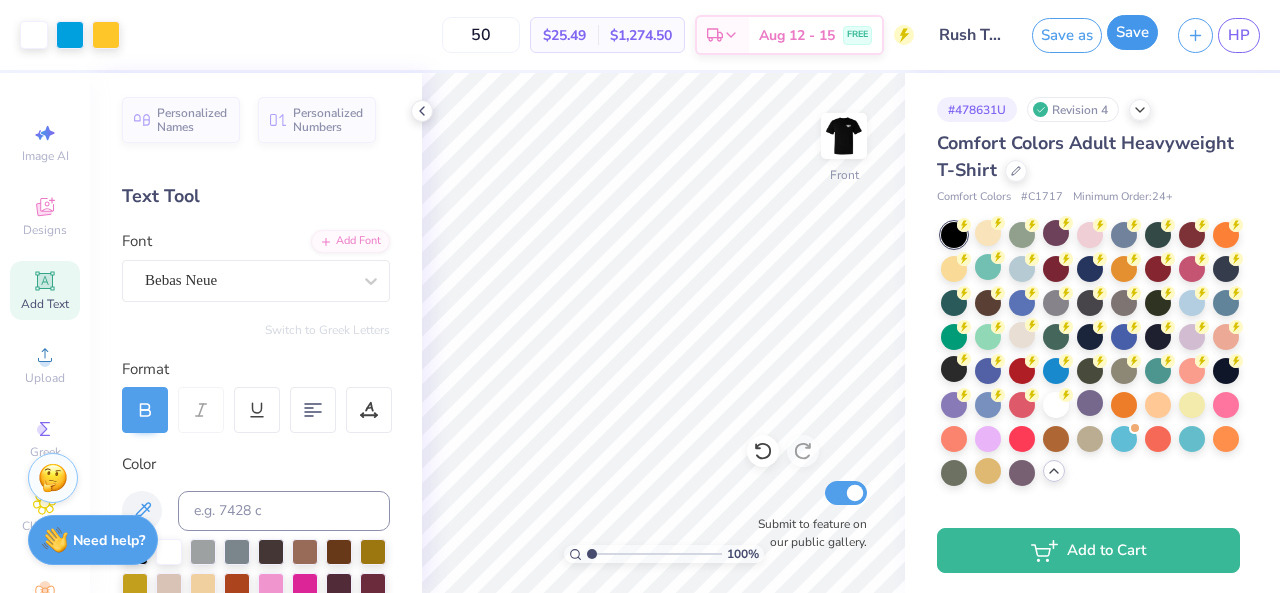 click on "Save" at bounding box center (1132, 32) 